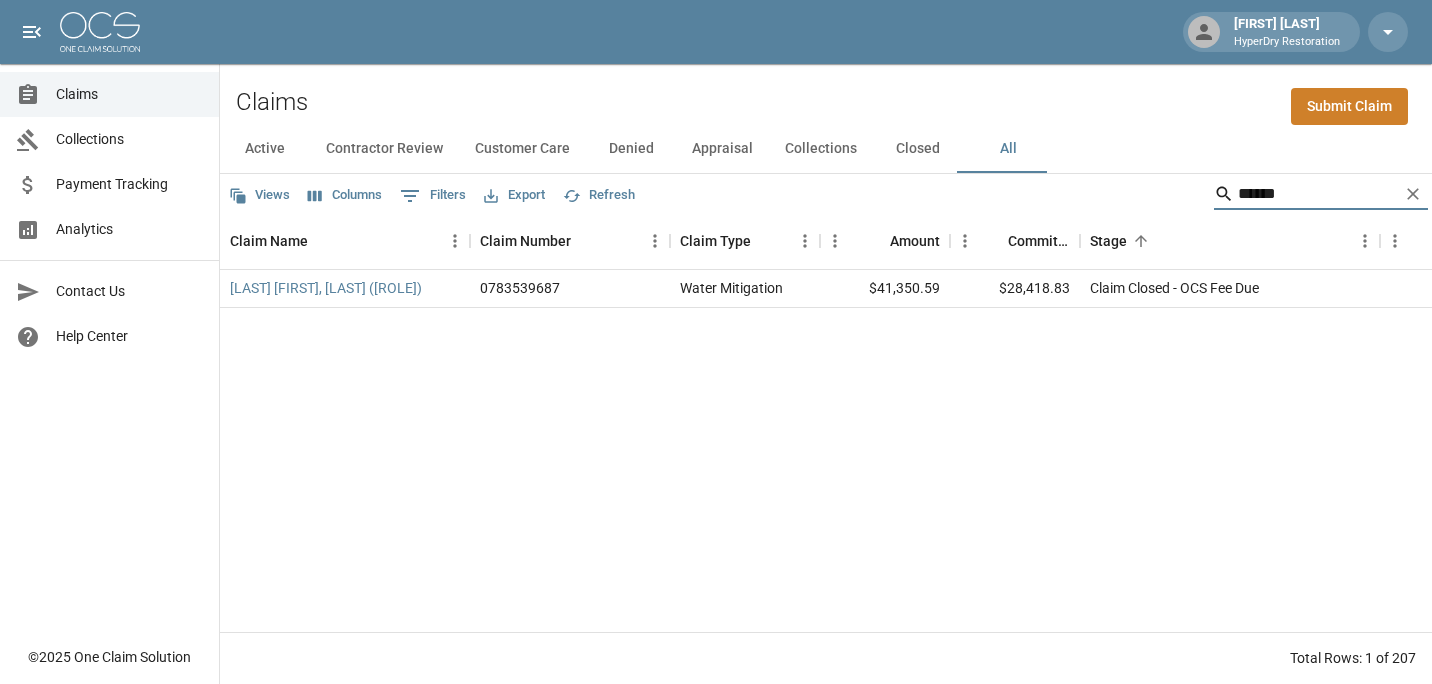 scroll, scrollTop: 0, scrollLeft: 0, axis: both 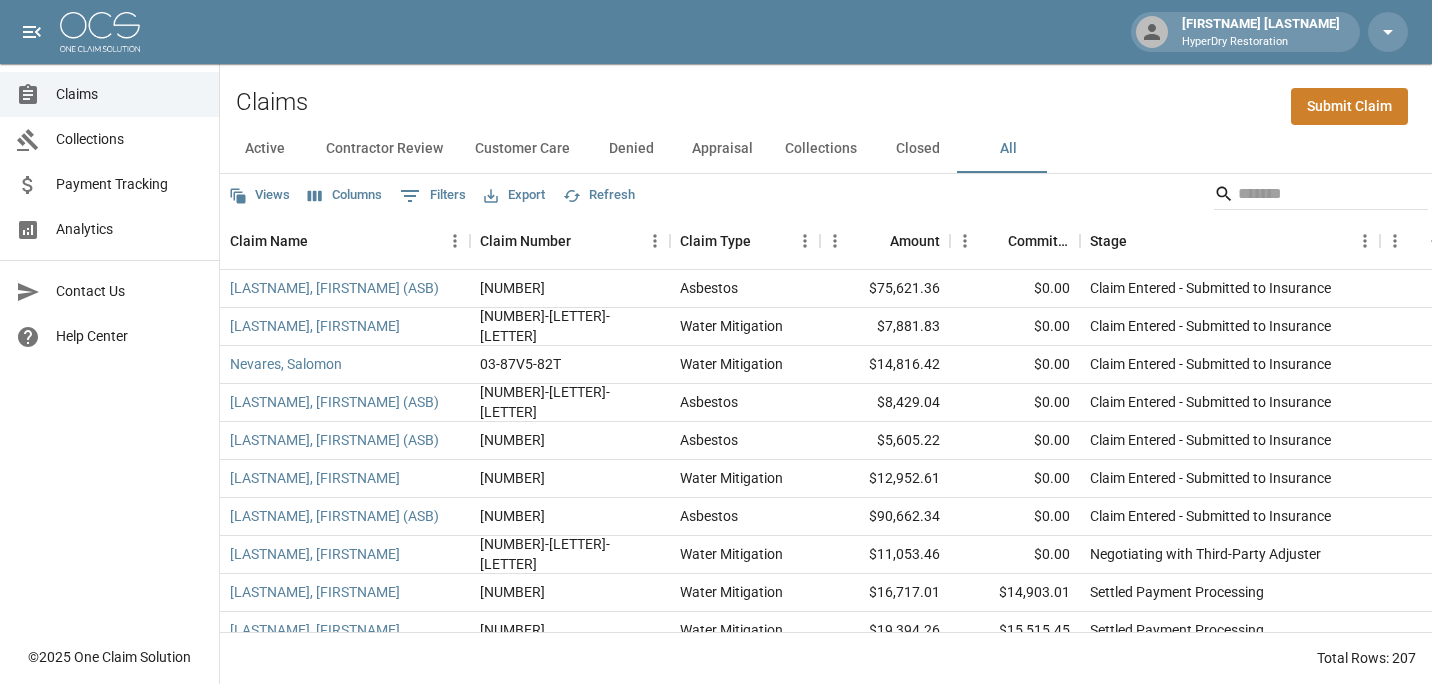 click at bounding box center [100, 32] 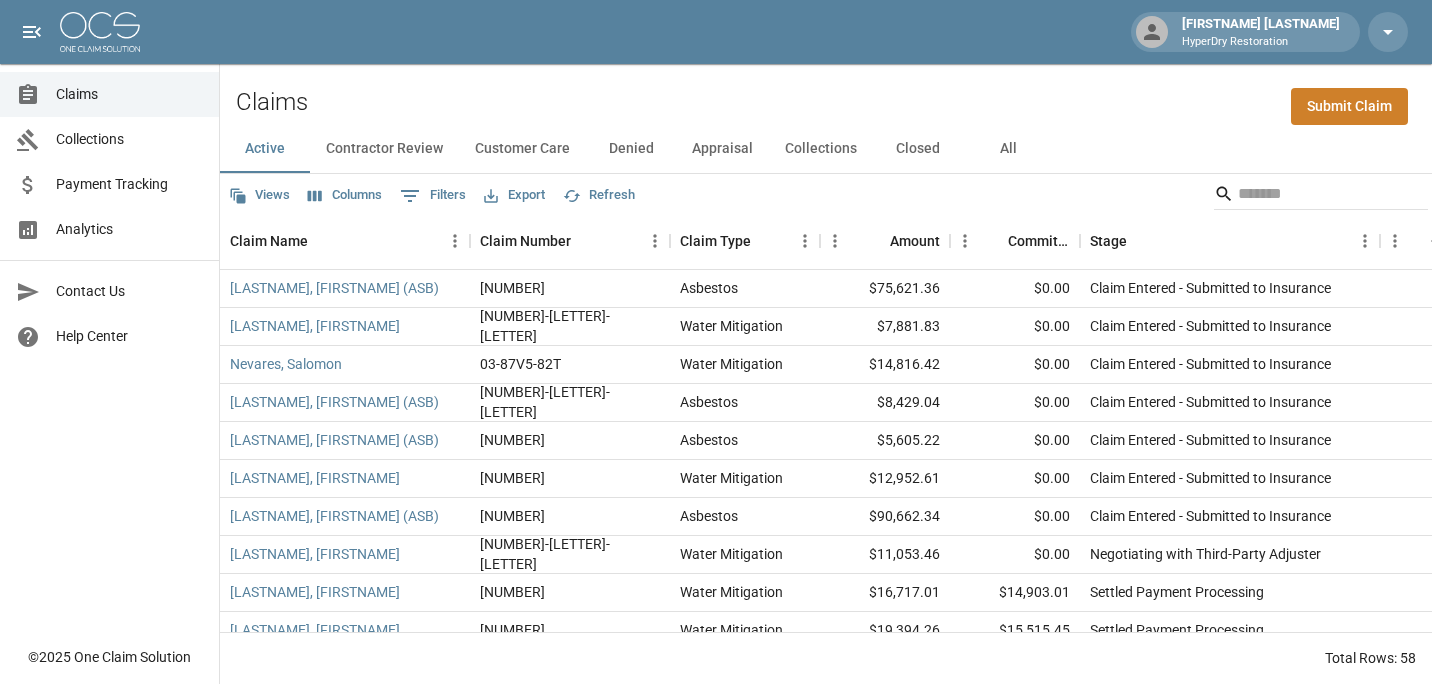 click on "Active Contractor Review Customer Care Denied Appraisal Collections Closed All" at bounding box center (826, 149) 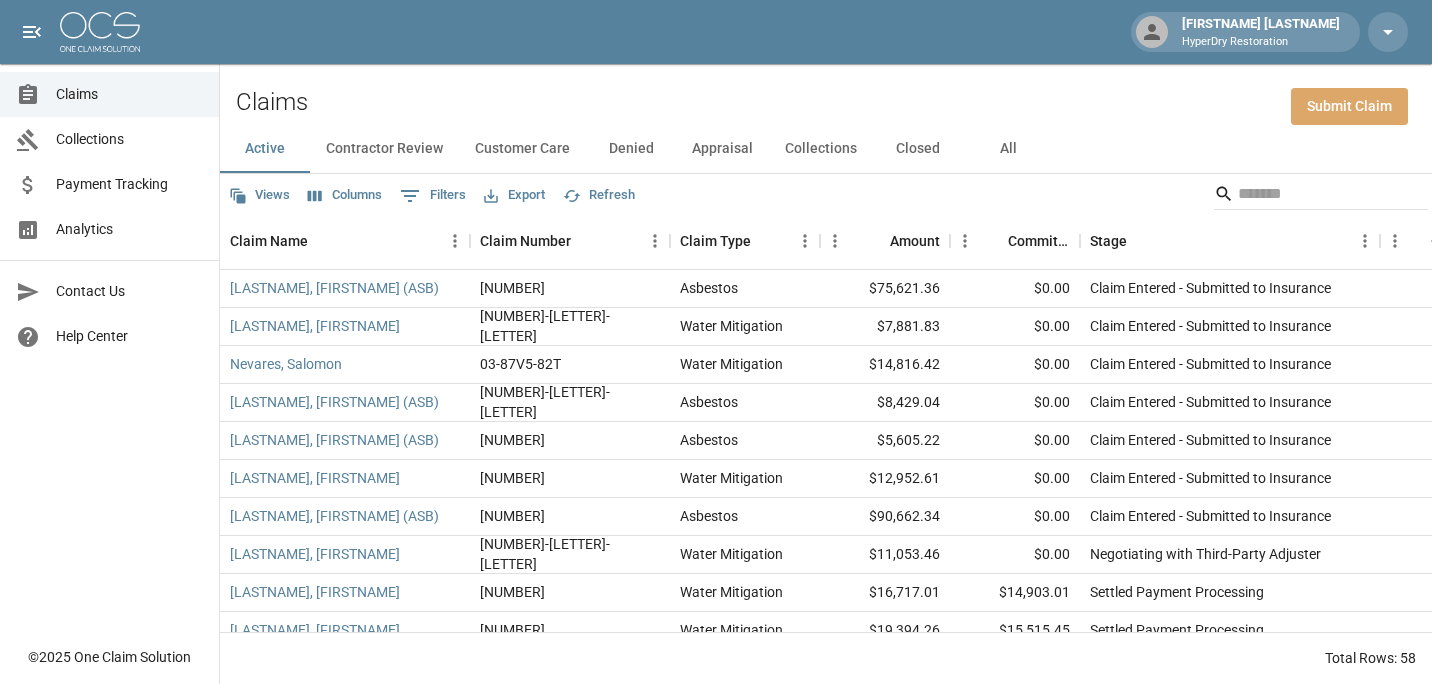 click on "Submit Claim" at bounding box center [1349, 106] 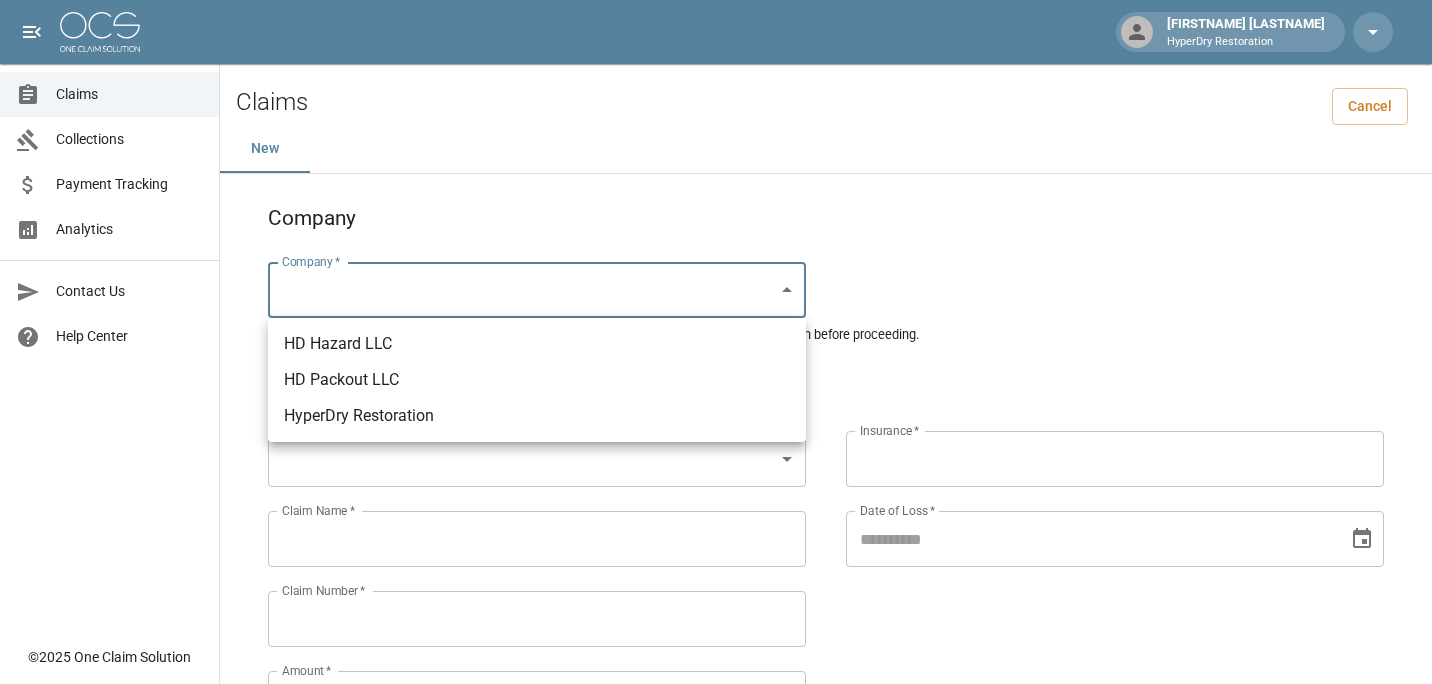 click on "[FIRSTNAME] [LASTNAME] HyperDry Restoration Claims Collections Payment Tracking Analytics Contact Us Help Center © [YEAR] One Claim Solution Claims Cancel New Company Company   * ​ Company   * Please ensure you select the correct company to submit your claim. Double-check your selection before proceeding. Claim Information Claim Type   * ​ Claim Type   * Claim Name   * Claim Name   * Claim Number   * Claim Number   * Amount   * Amount   * Insurance   * Insurance   * Date of Loss   * Date of Loss   * Insured's Information Property Owner   * Property Owner   * Mailing Address   * Mailing Address   * Mailing City   * Mailing City   * Mailing State   * Mailing State   * Mailing Zip   * Mailing Zip   * Phone Number   * Phone Number   * Alt. Phone Number Alt. Phone Number Email Email Documentation Invoice (PDF)* ​ Upload file(s) Invoice (PDF)* Work Authorization* ​ Upload file(s) Work Authorization* Photo Link Photo Link ​ Upload file(s) Testing ​ *" at bounding box center (716, 921) 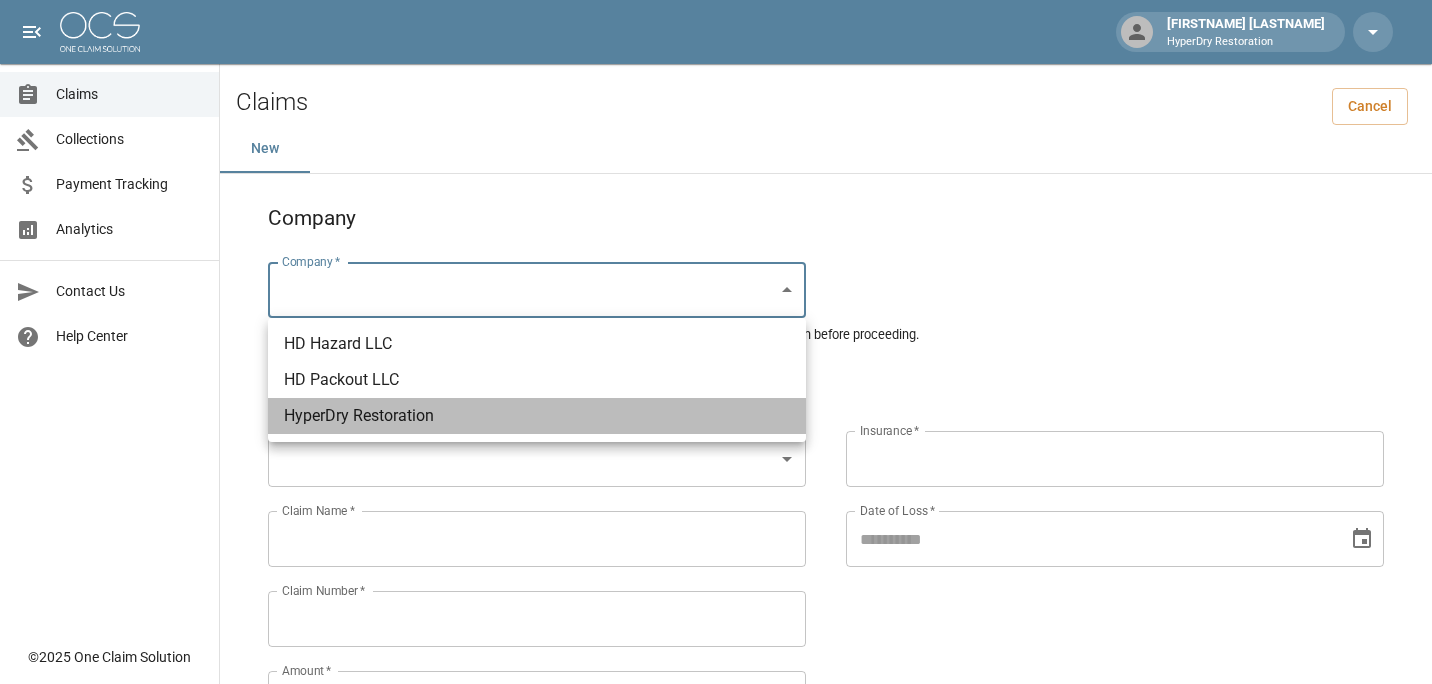 click on "HyperDry Restoration" at bounding box center [537, 416] 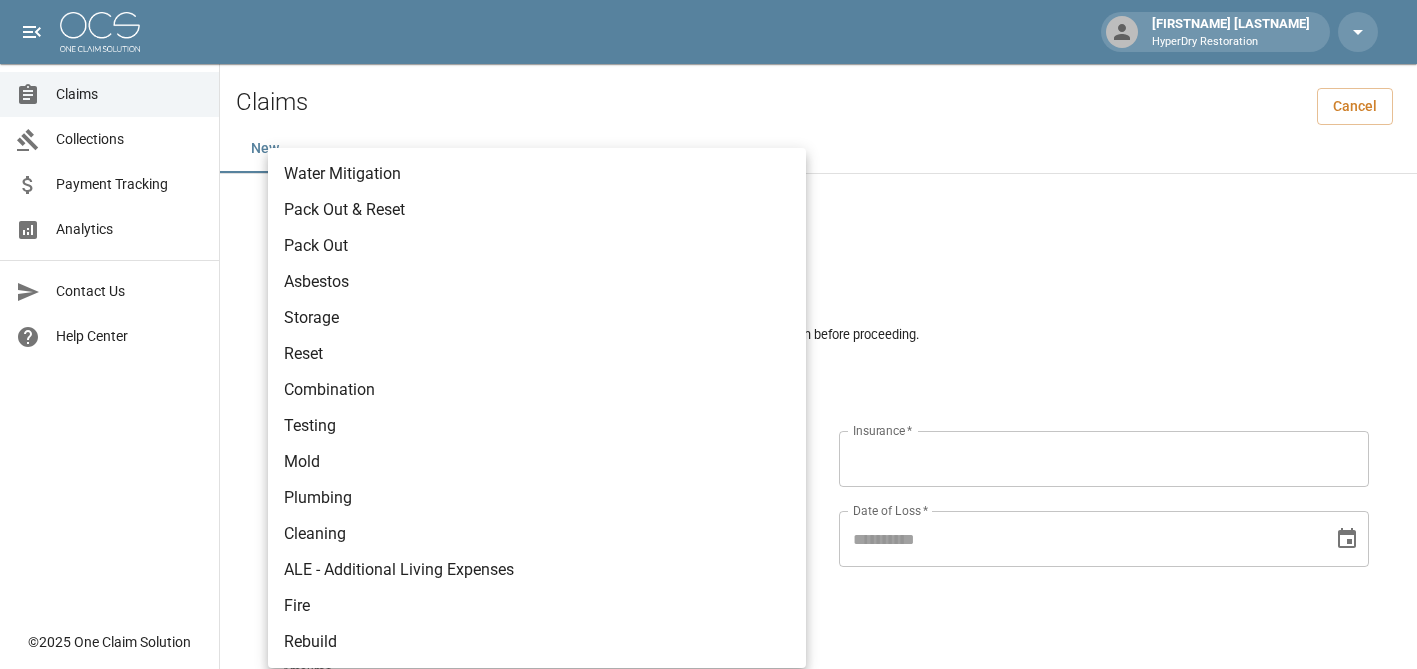 click on "[FIRSTNAME] [LASTNAME] HyperDry Restoration Claims Collections Payment Tracking Analytics Contact Us Help Center © [YEAR] One Claim Solution Claims Cancel New Company Company   * HyperDry Restoration ******** Company   * Please ensure you select the correct company to submit your claim. Double-check your selection before proceeding. Claim Information Claim Type   * ​ Claim Type   * Claim Name   * Claim Name   * Claim Number   * Claim Number   * Amount   * Amount   * Insurance   * Insurance   * Date of Loss   * Date of Loss   * Insured's Information Property Owner   * Property Owner   * Mailing Address   * Mailing Address   * Mailing City   * Mailing City   * Mailing State   * Mailing State   * Mailing Zip   * Mailing Zip   * Phone Number   * Phone Number   * Alt. Phone Number Alt. Phone Number Email Email Documentation Invoice (PDF)* ​ Upload file(s) Invoice (PDF)* Work Authorization* ​ Upload file(s) Work Authorization* Photo Link Photo Link ​ ​" at bounding box center [708, 921] 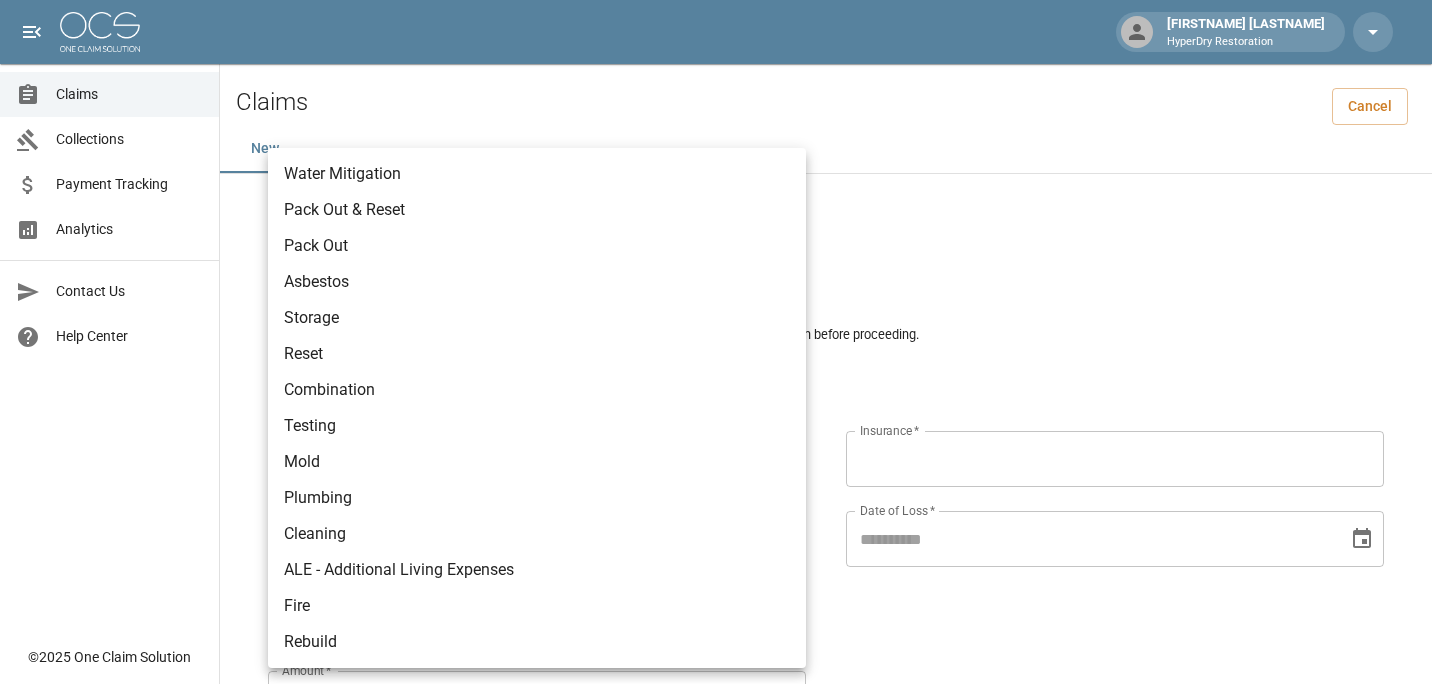 click on "Water Mitigation" at bounding box center [537, 174] 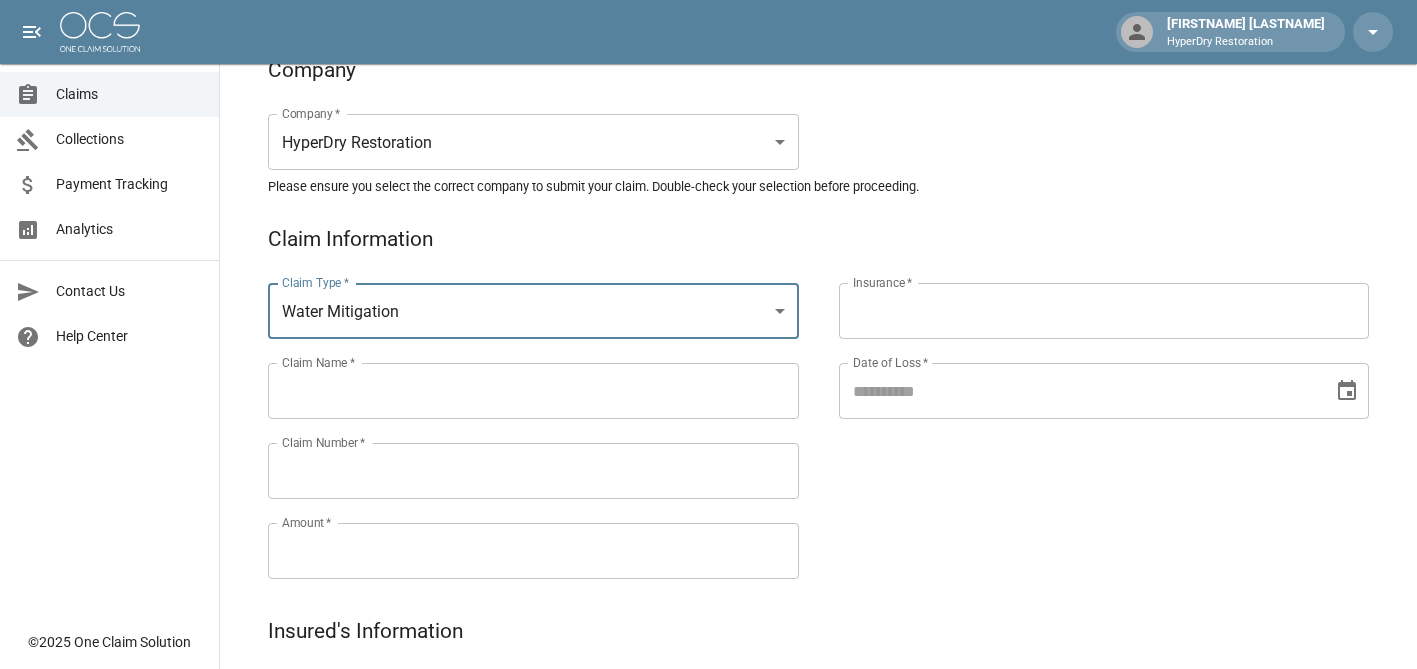 scroll, scrollTop: 152, scrollLeft: 0, axis: vertical 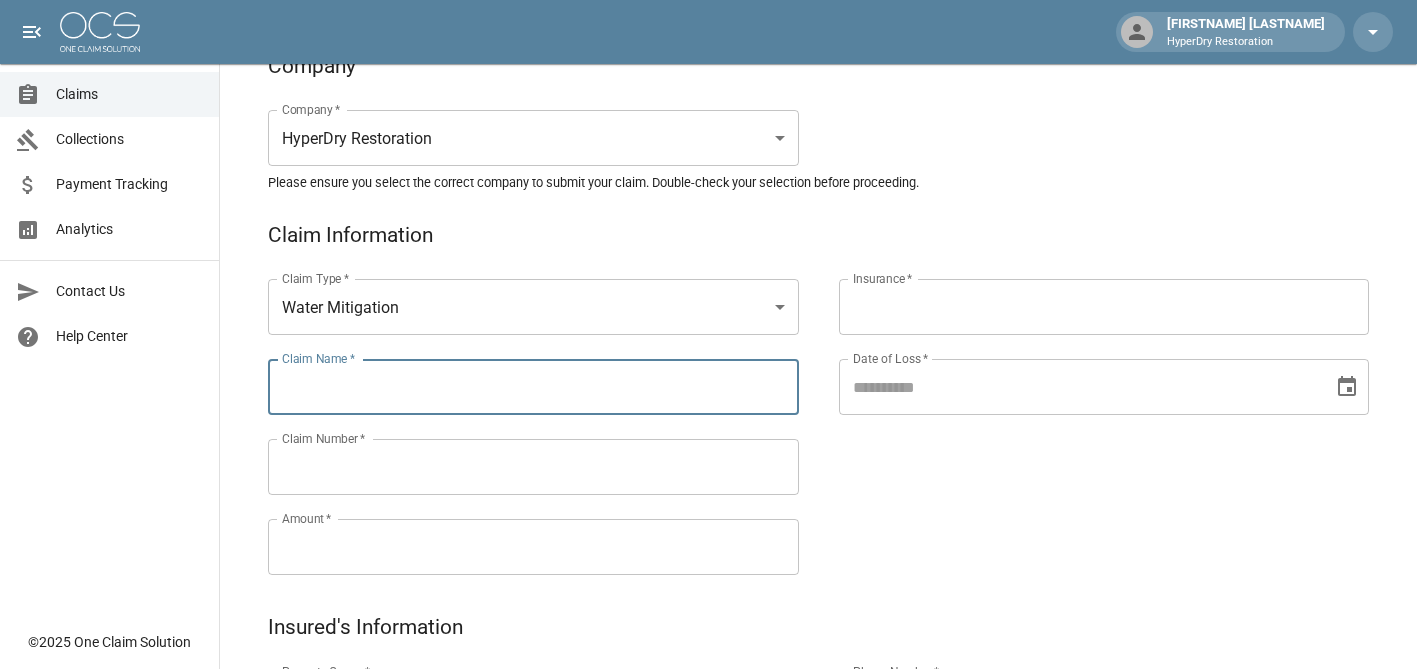 click on "Claim Name   *" at bounding box center (533, 387) 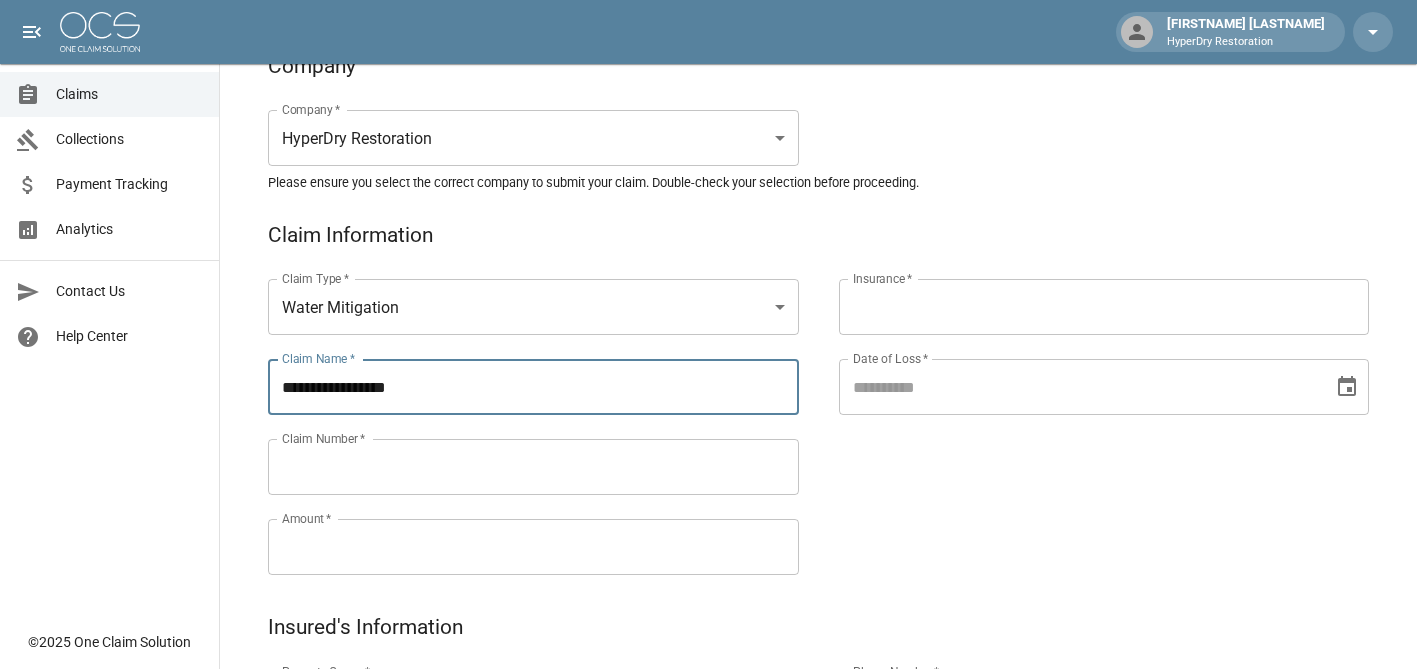 type on "**********" 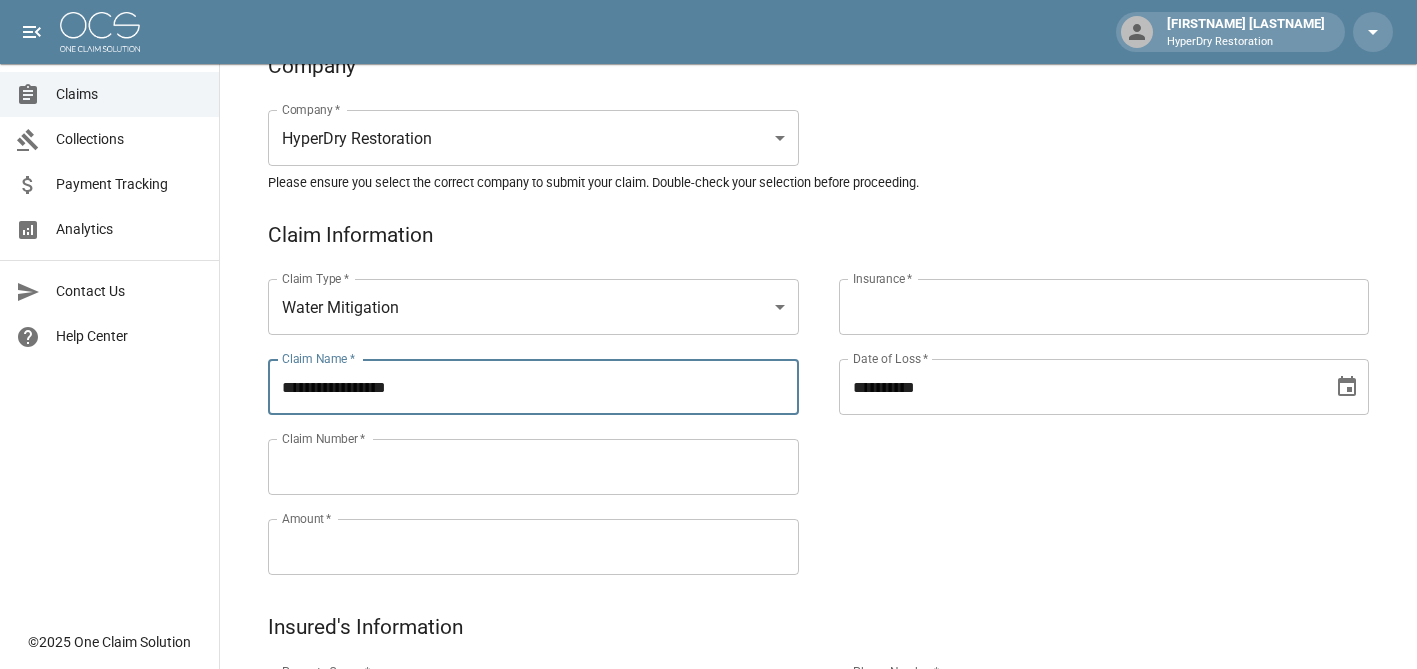 click on "**********" at bounding box center [1079, 387] 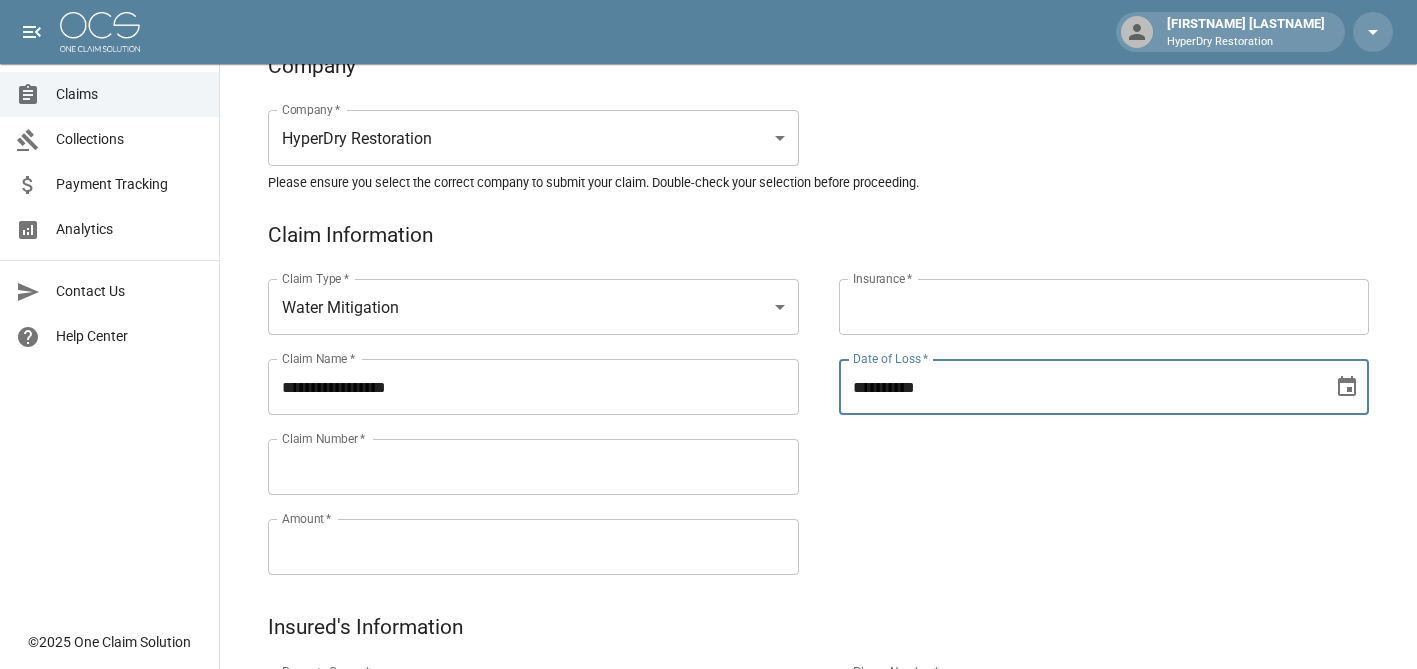 type on "**********" 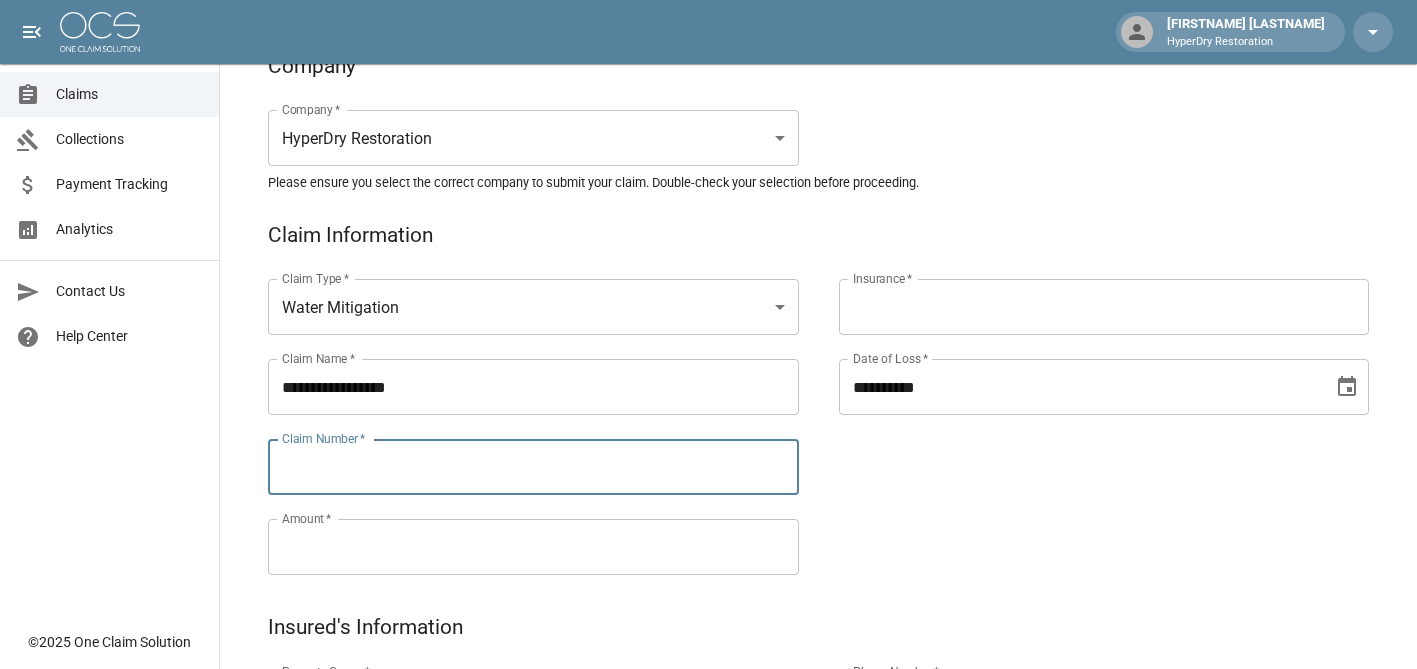 paste on "**********" 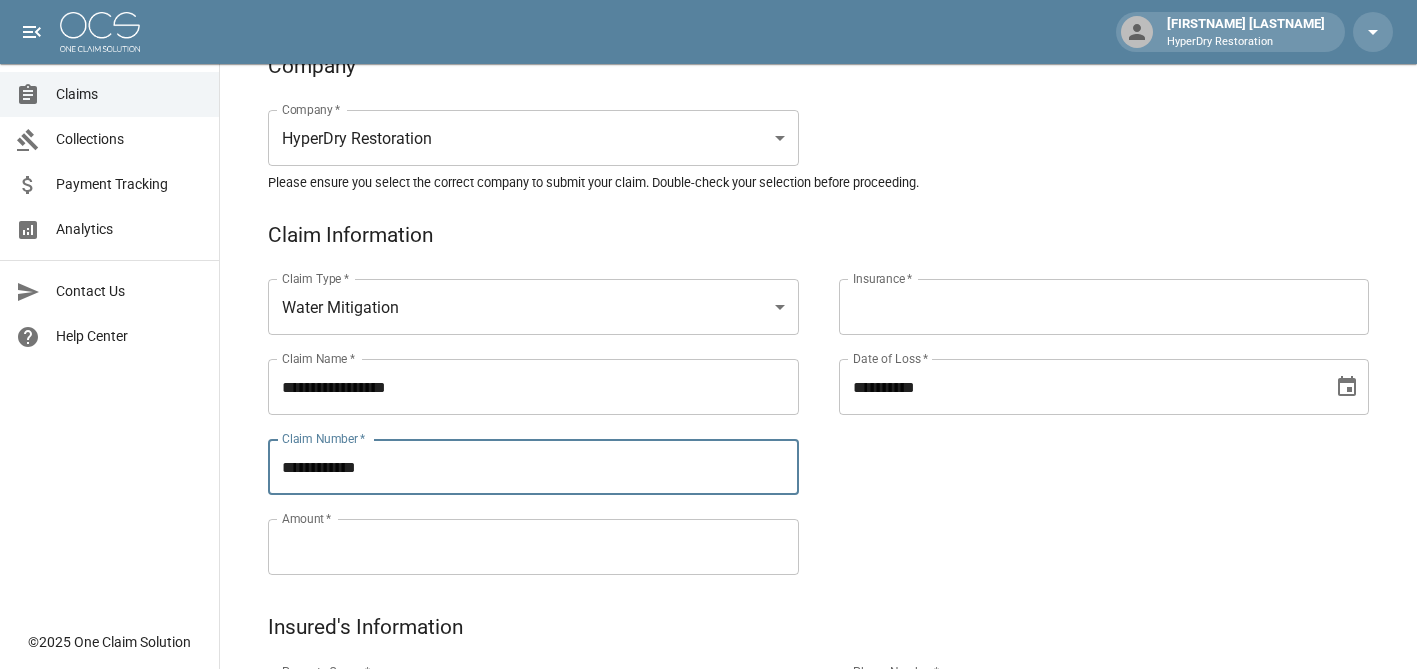 type on "**********" 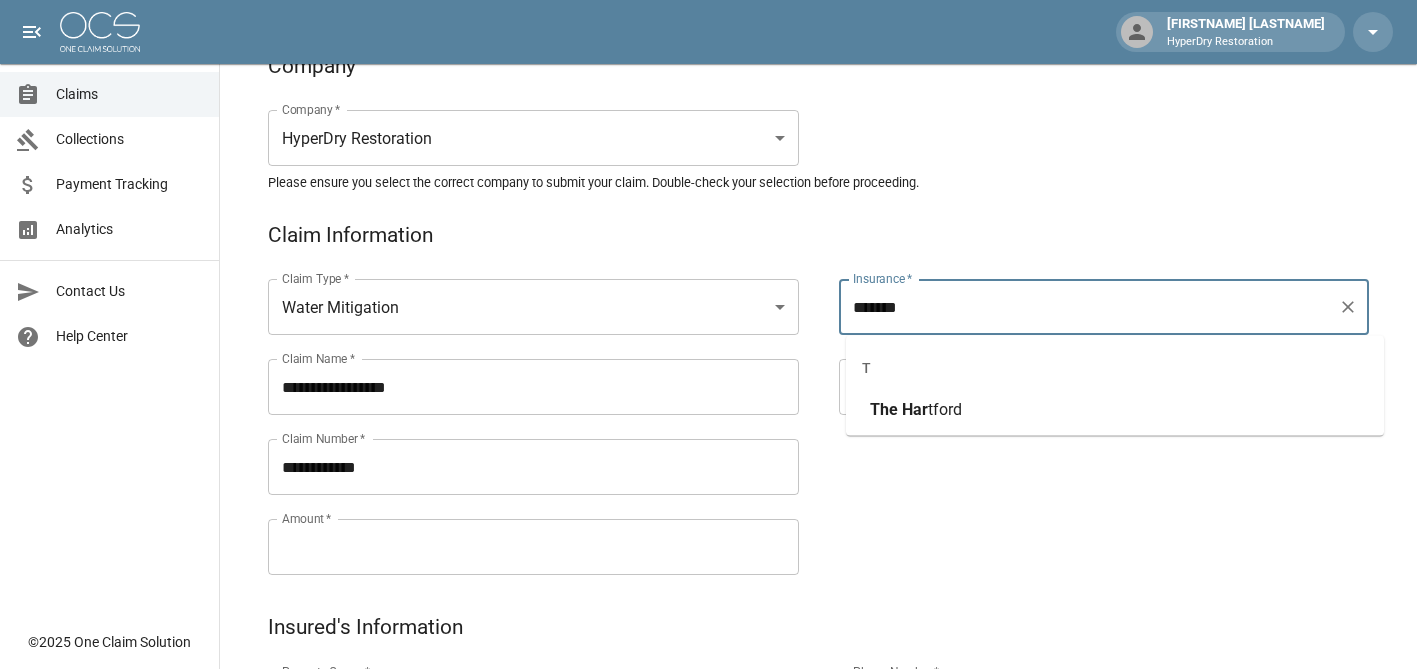 click on "Har" at bounding box center (915, 409) 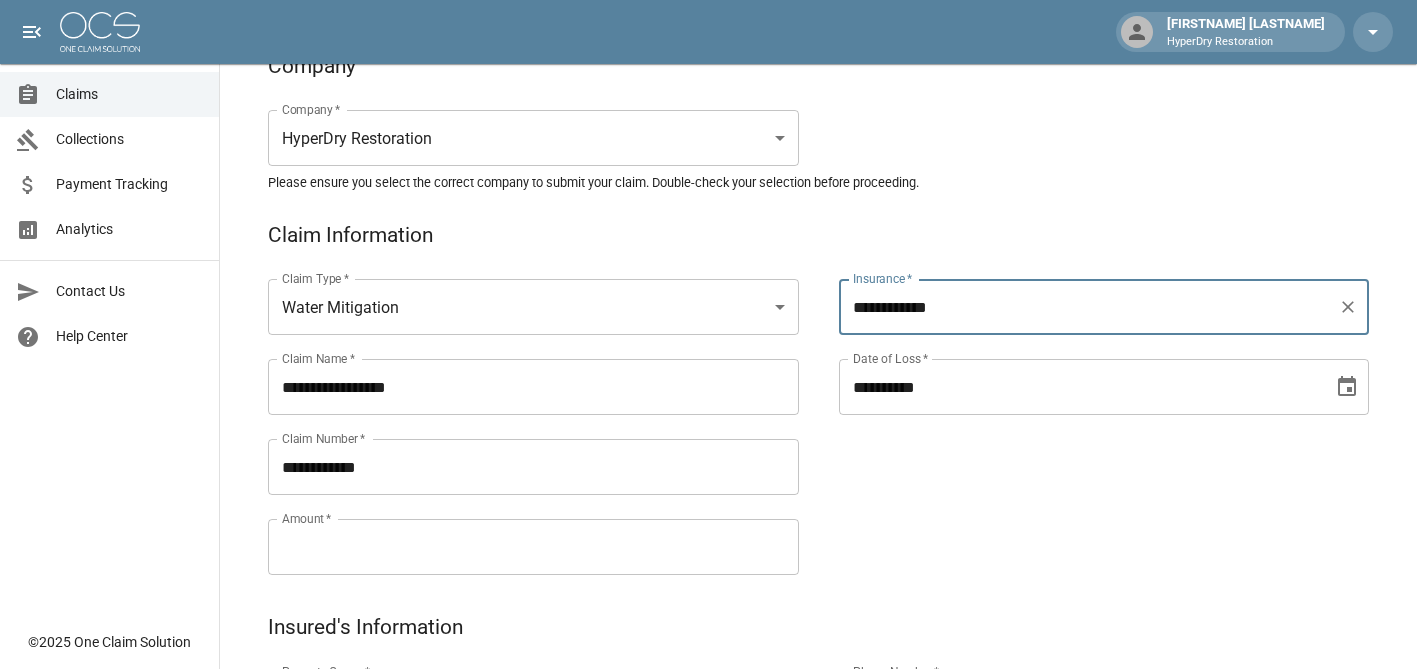 type on "**********" 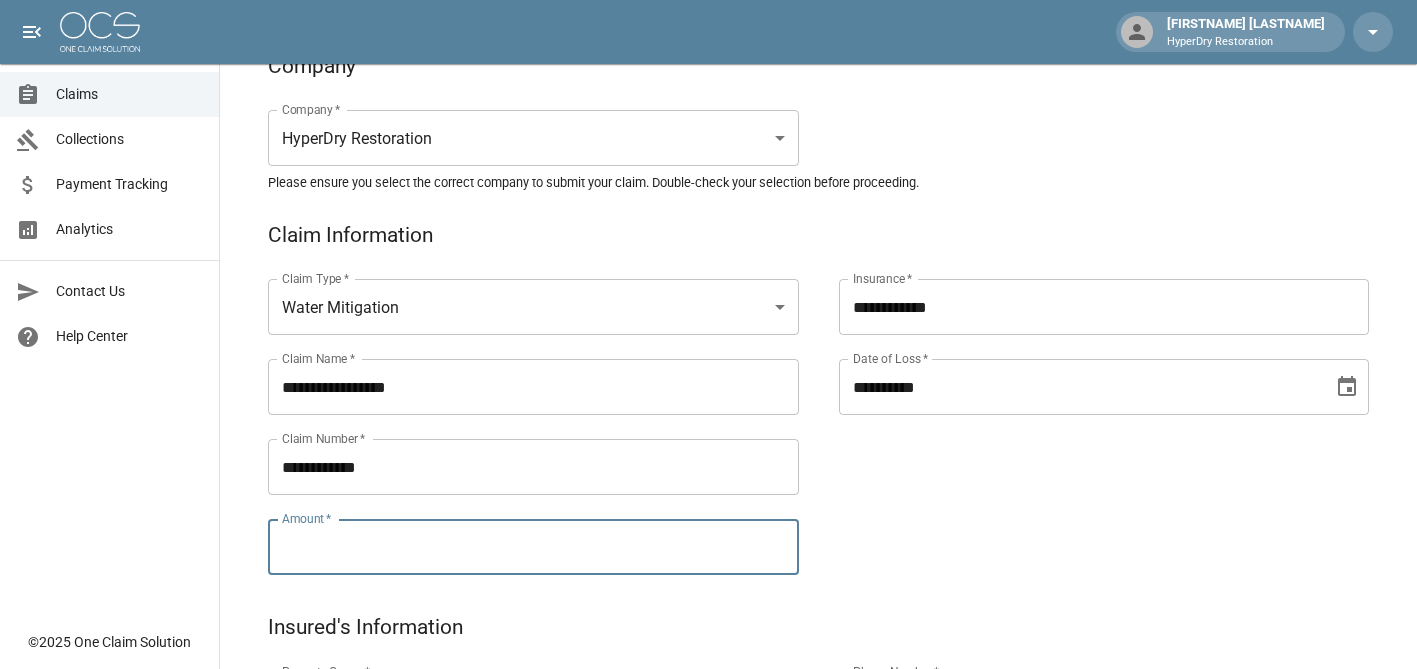 paste on "*********" 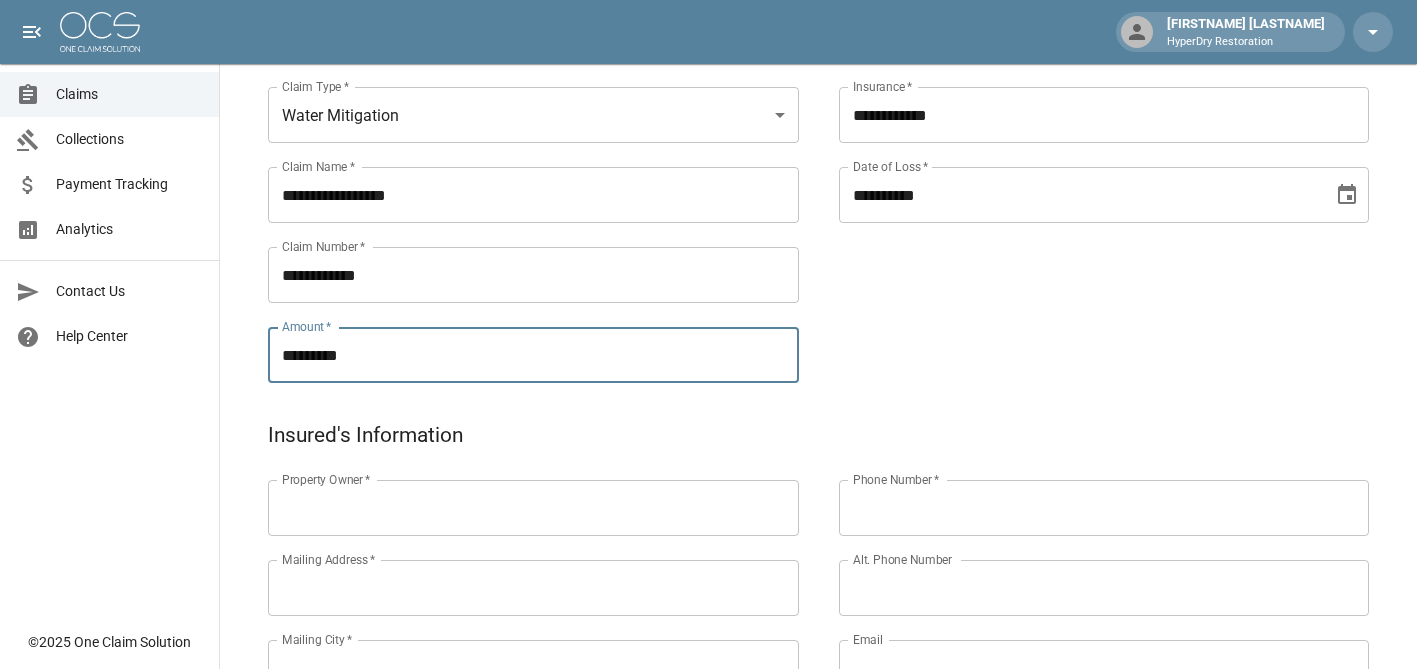 scroll, scrollTop: 351, scrollLeft: 0, axis: vertical 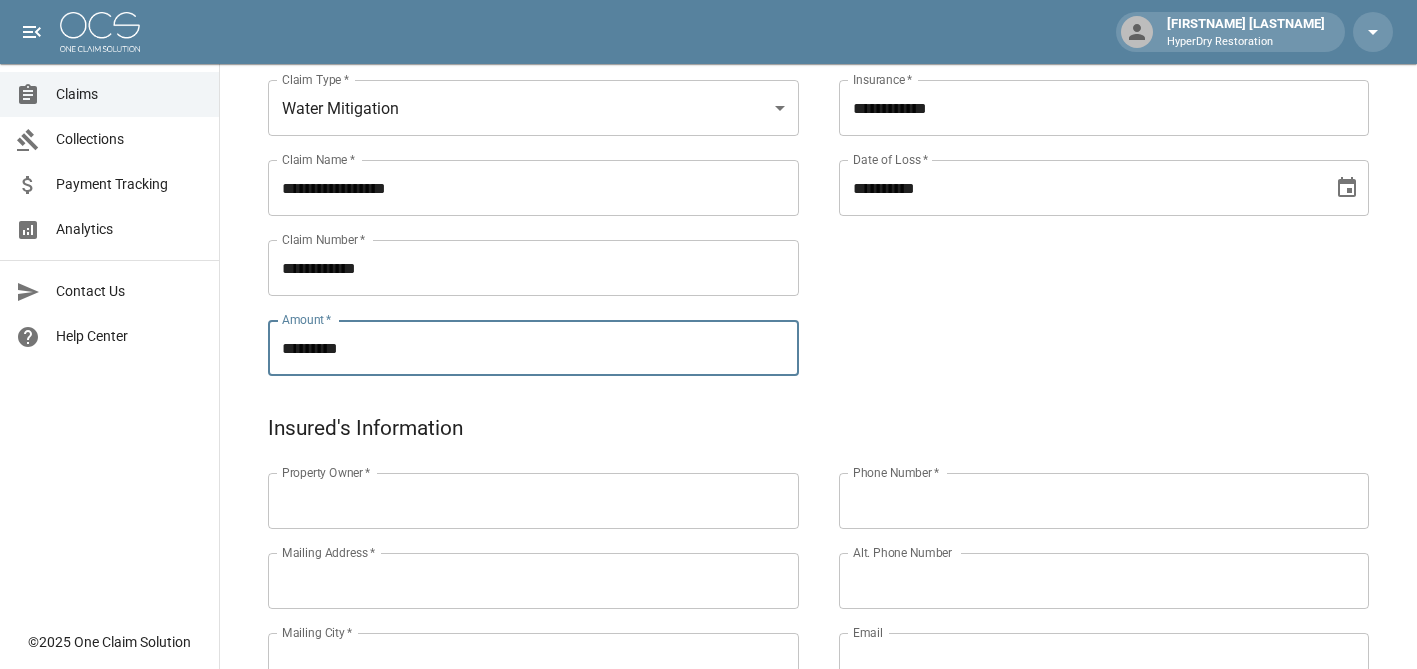 type on "*********" 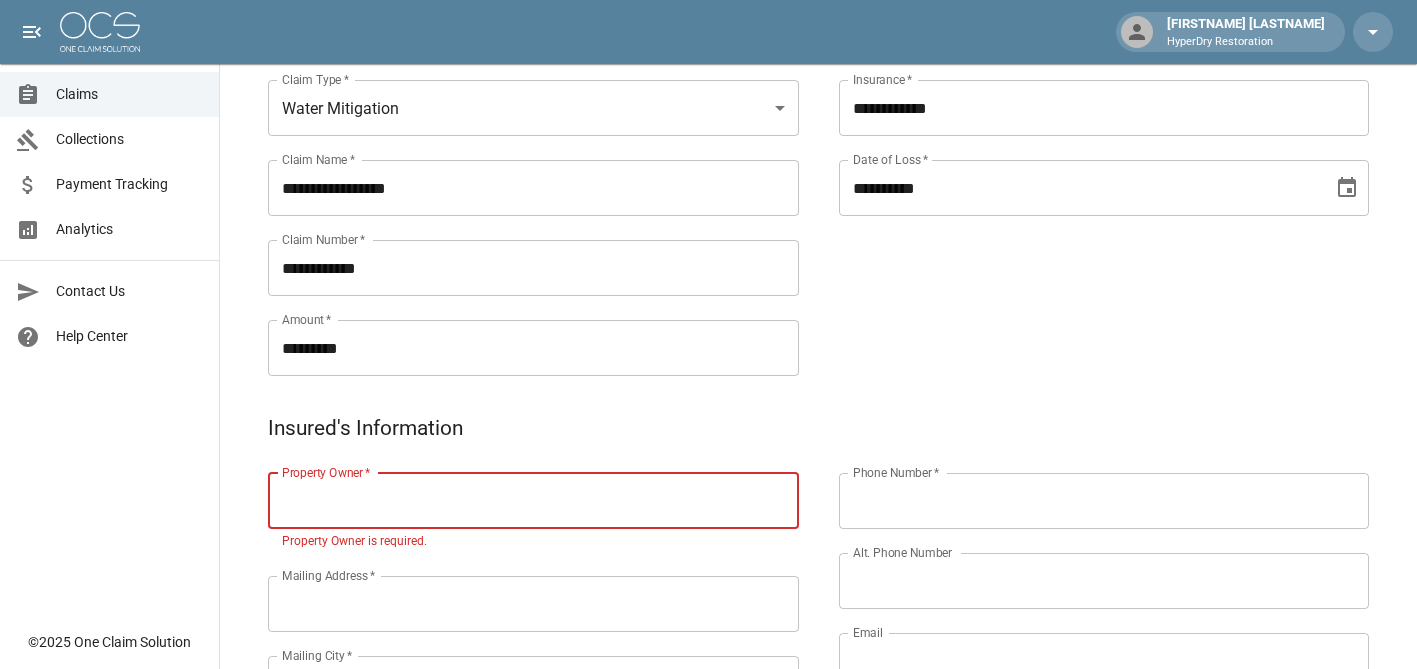 paste on "**********" 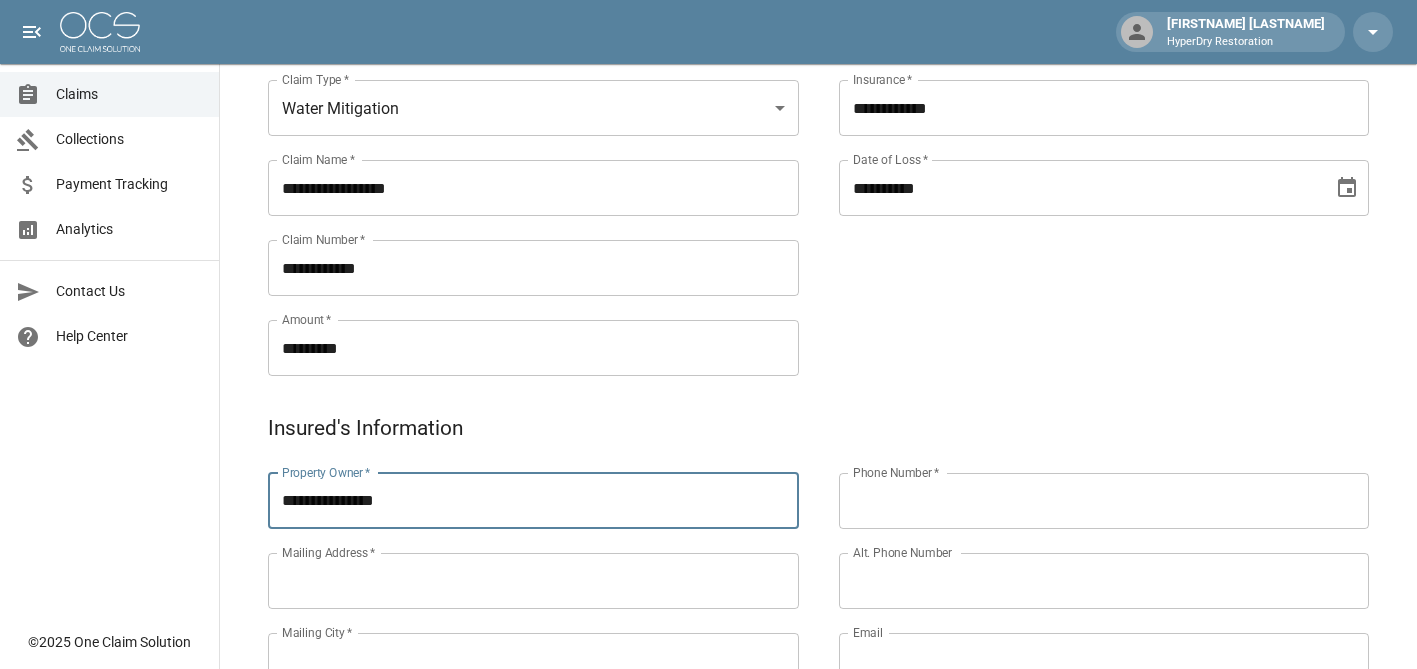 type on "**********" 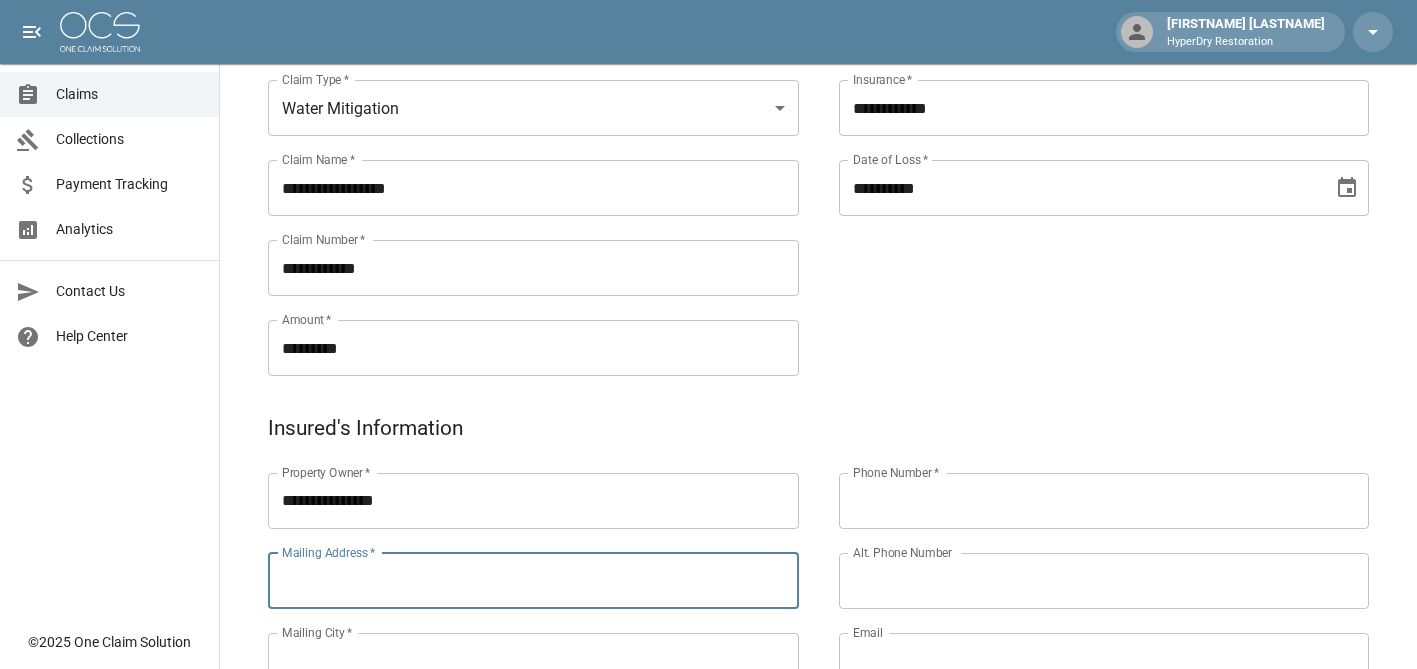 click on "Mailing Address   *" at bounding box center (533, 581) 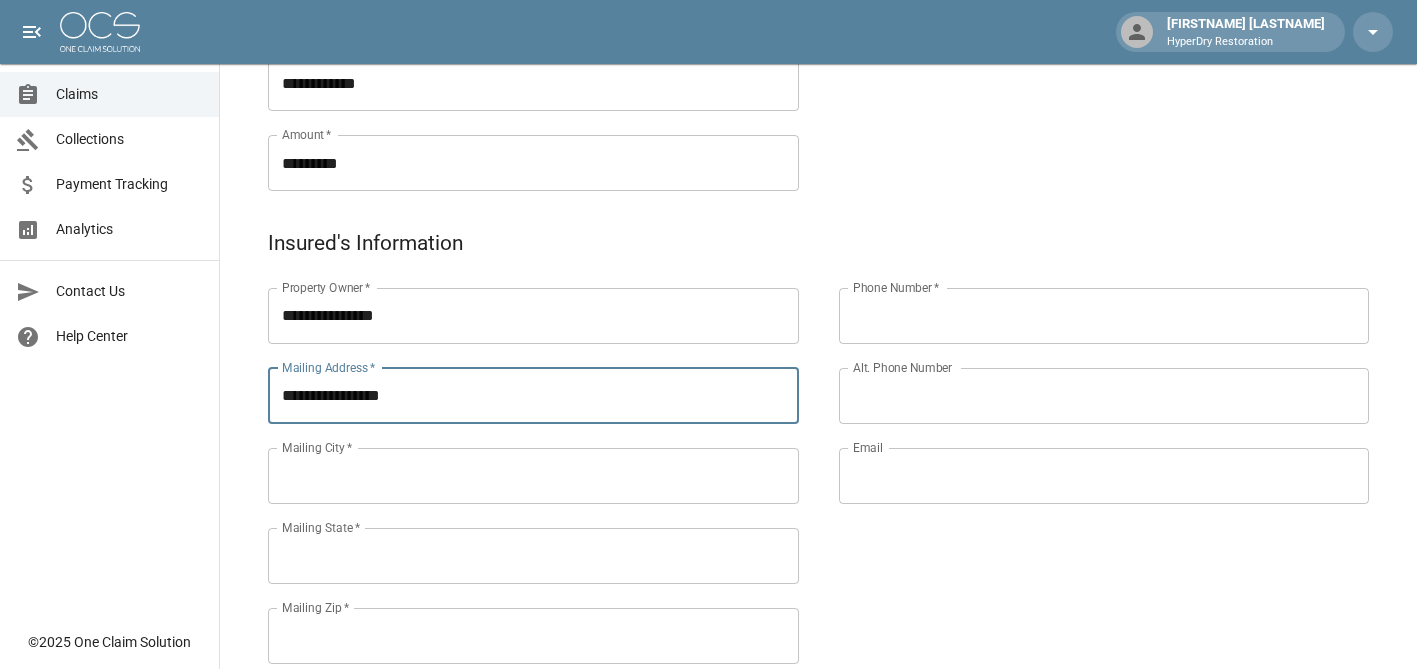 scroll, scrollTop: 551, scrollLeft: 0, axis: vertical 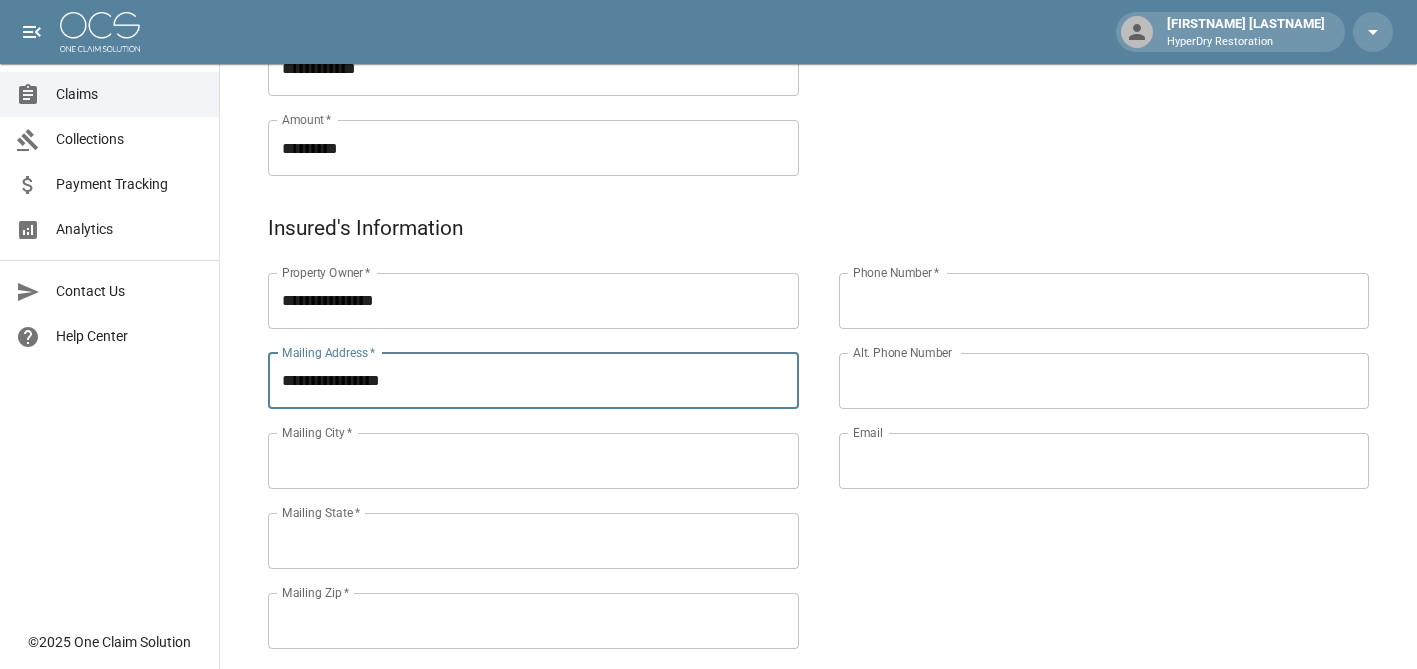 type on "**********" 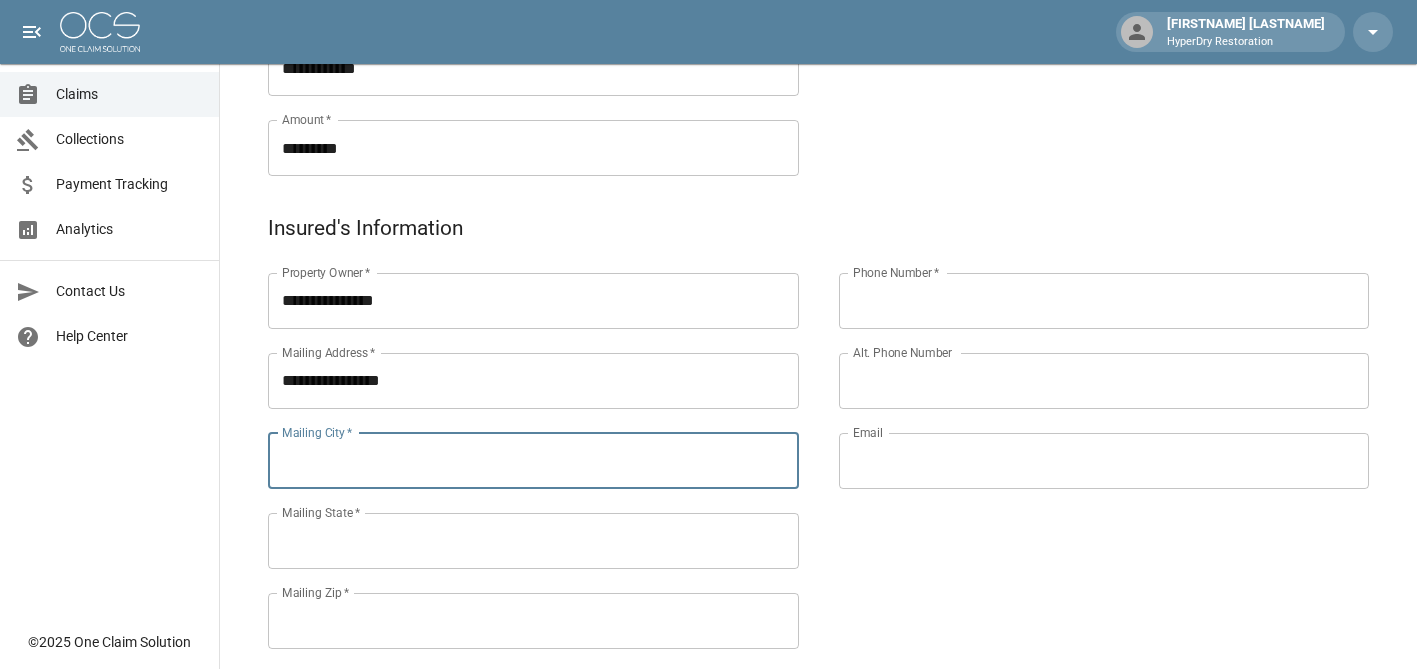 click on "Mailing City   *" at bounding box center [533, 461] 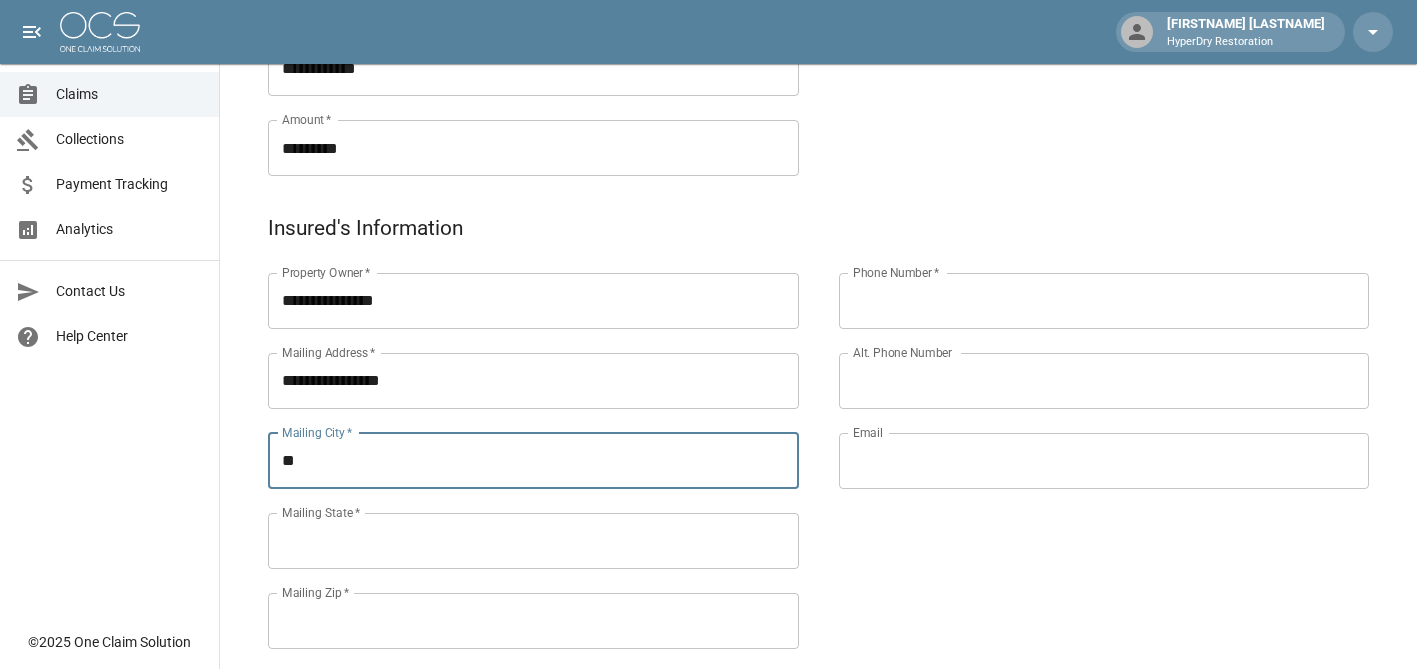 type on "*******" 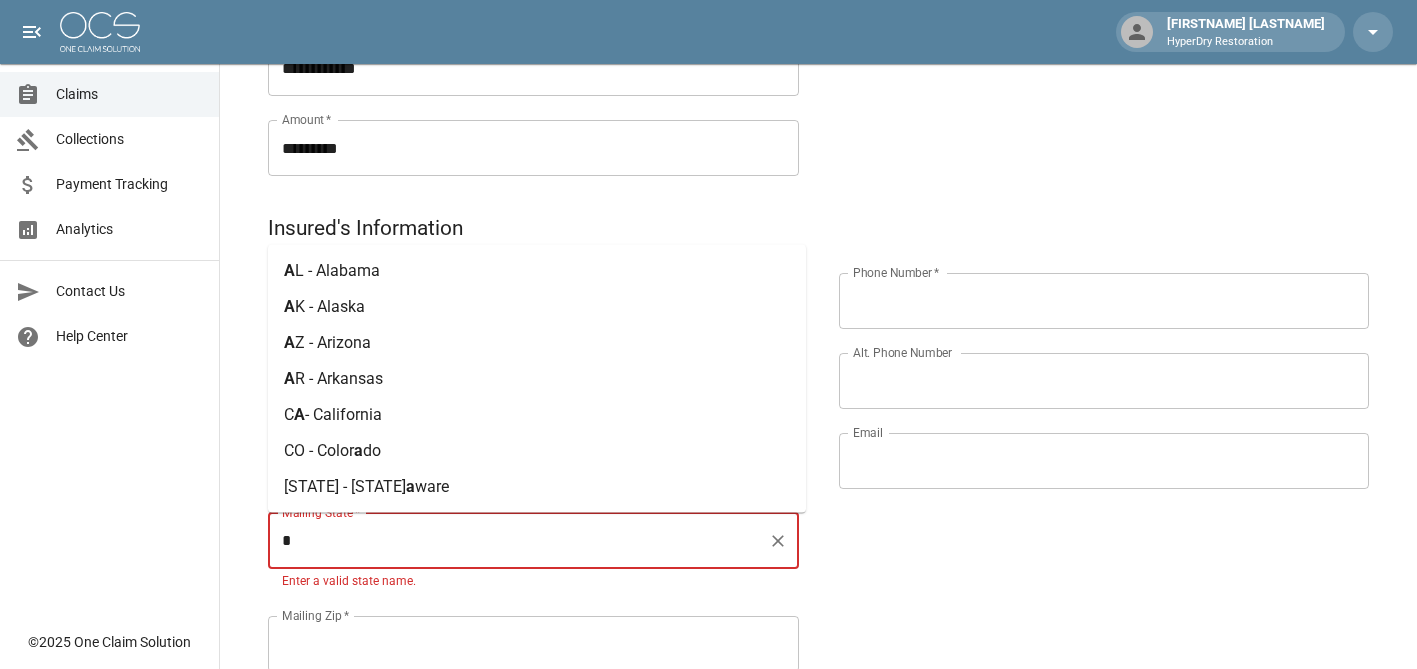 click on "[LASTNAME] - [STATE]" at bounding box center (327, 343) 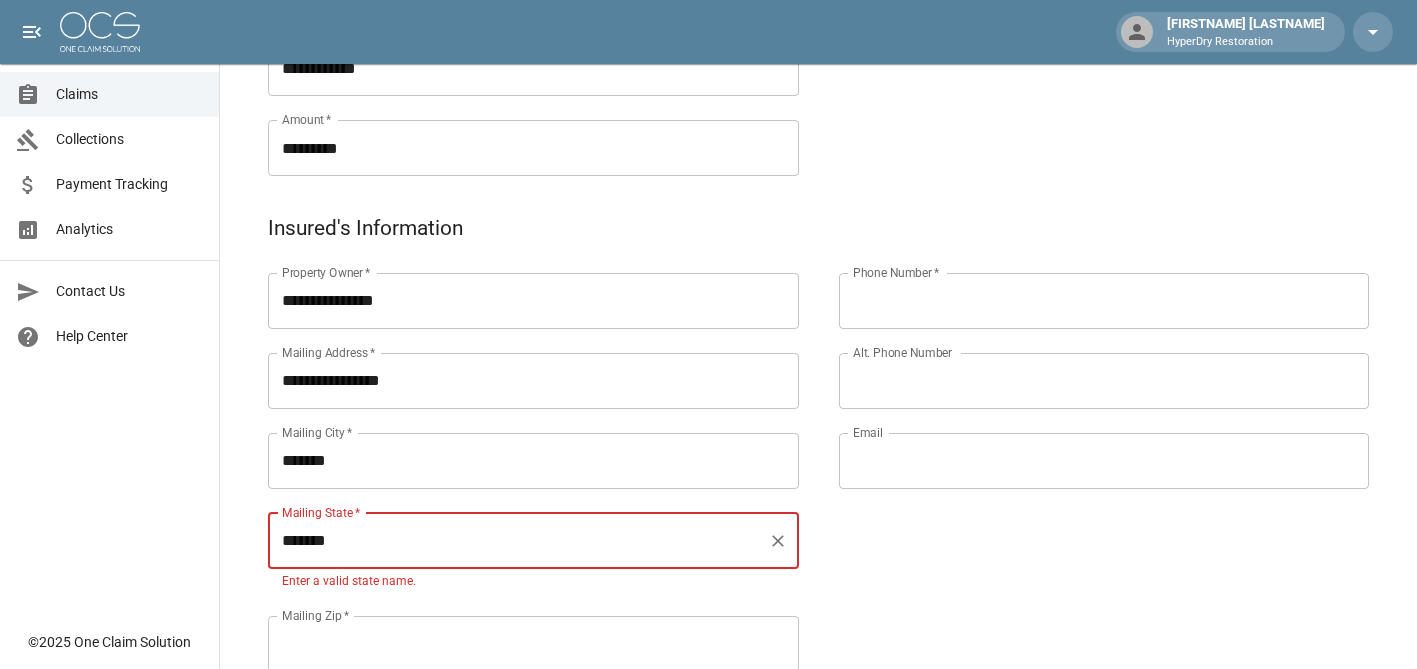 type on "*******" 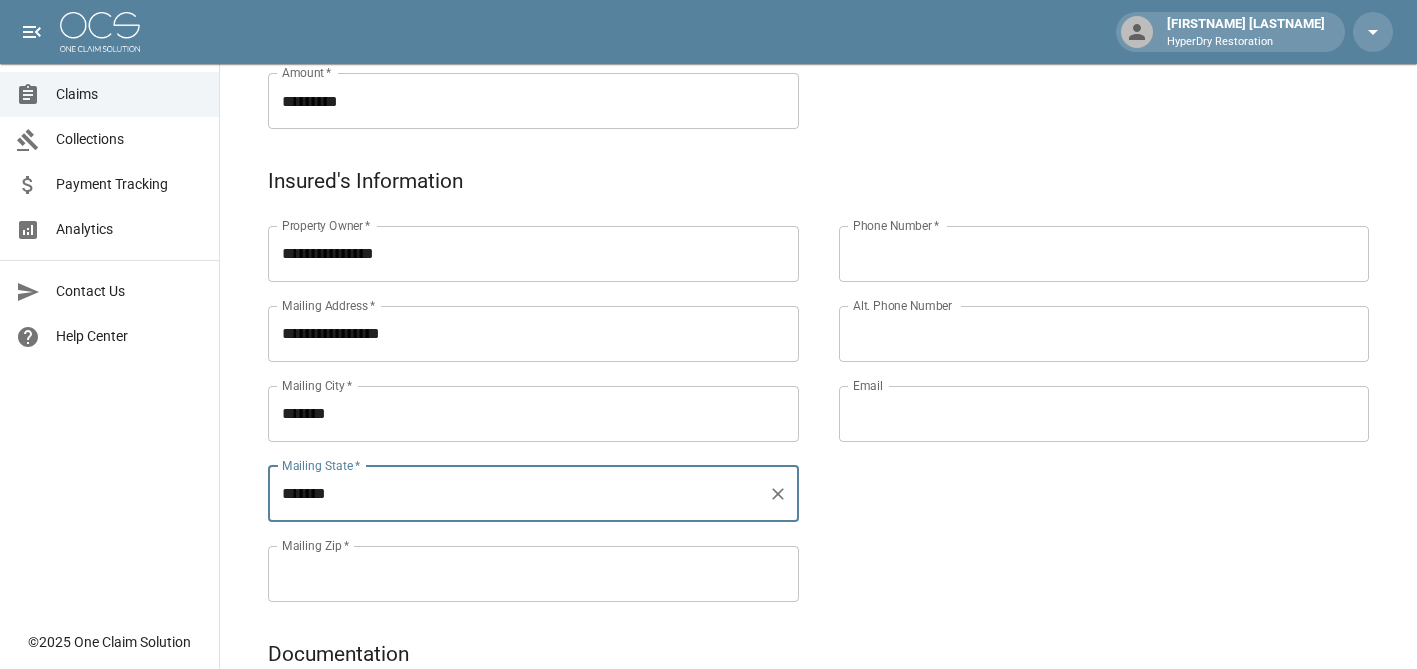 scroll, scrollTop: 602, scrollLeft: 0, axis: vertical 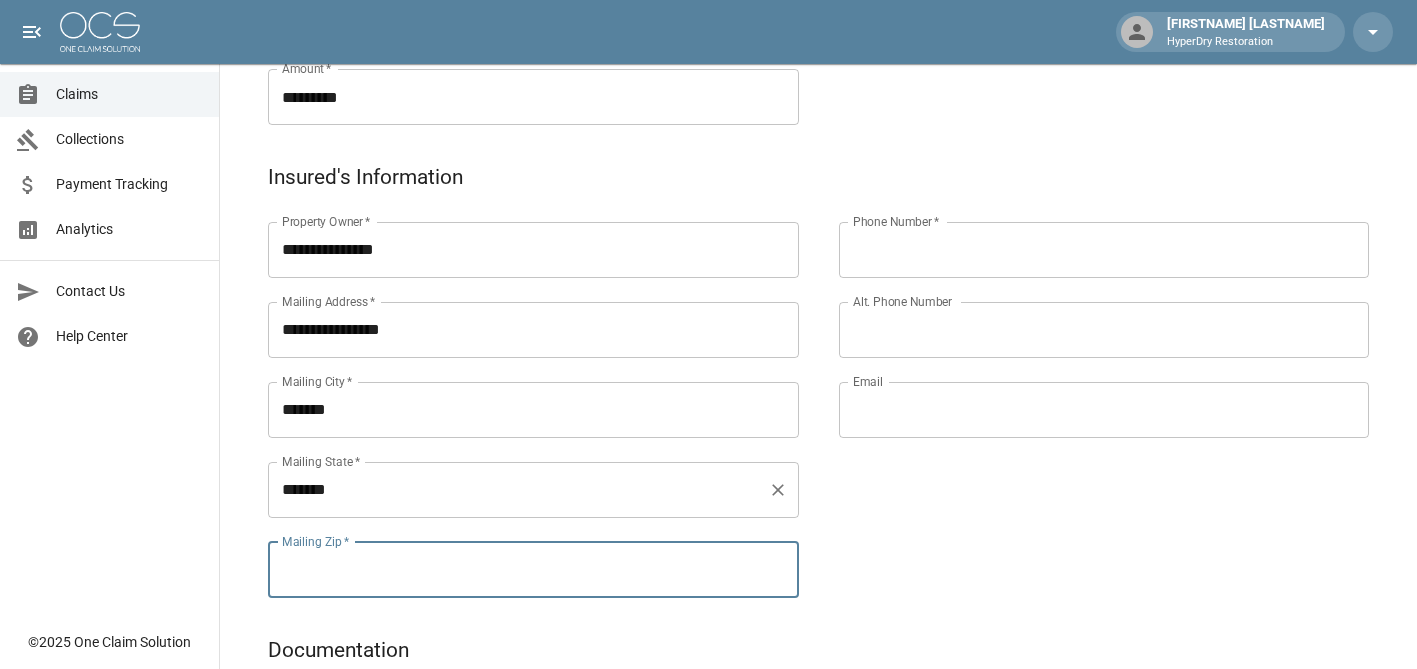 click on "Mailing Zip   *" at bounding box center [533, 570] 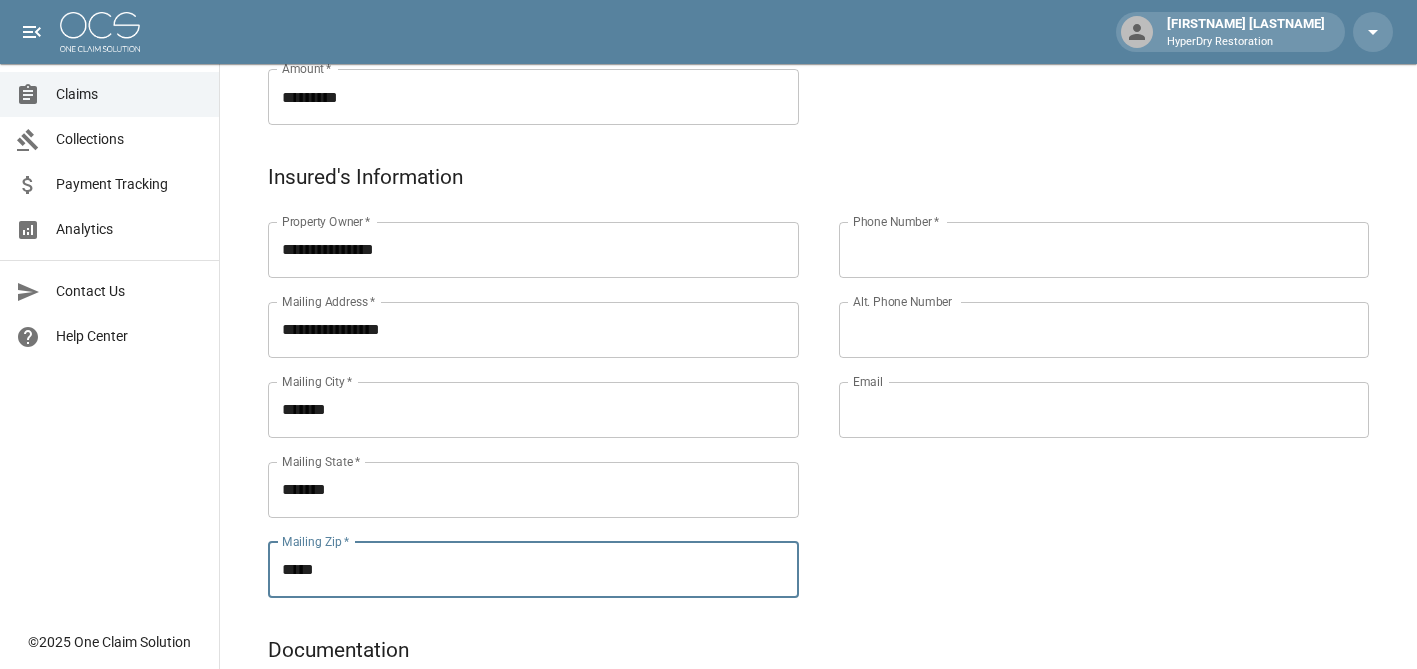 type on "*****" 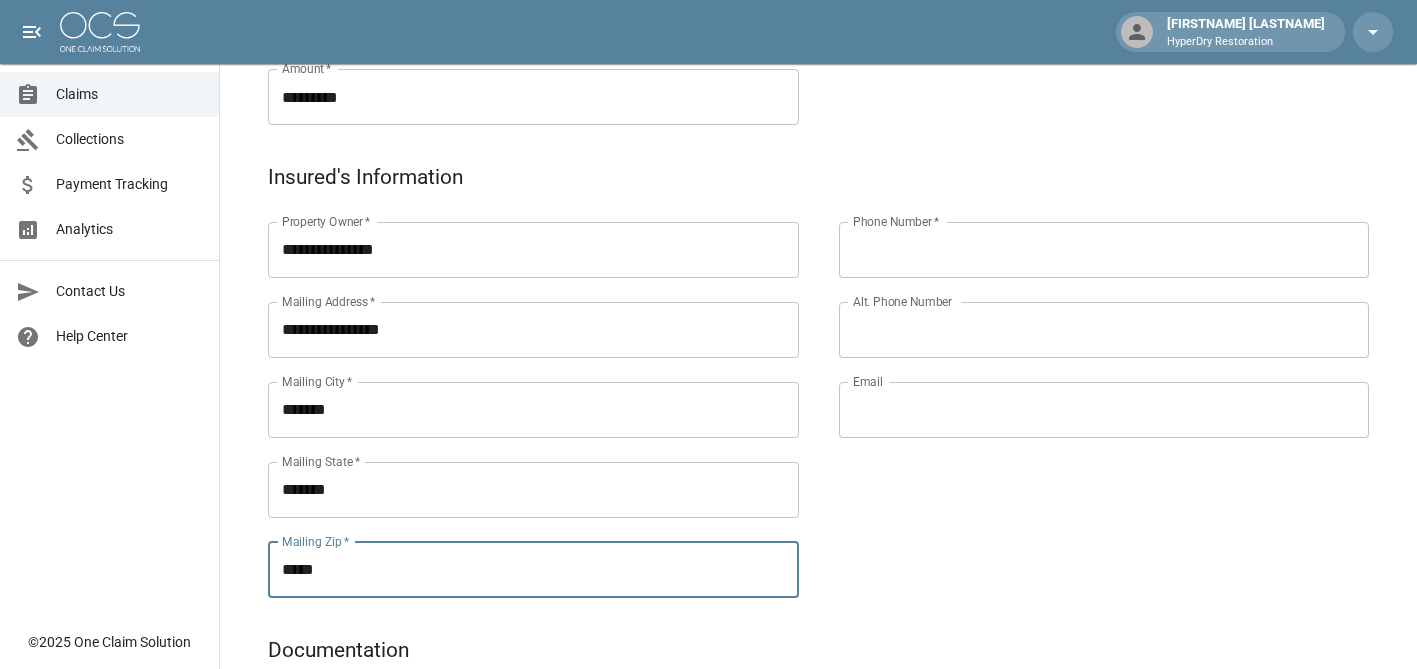 click on "Phone Number   *" at bounding box center [1104, 250] 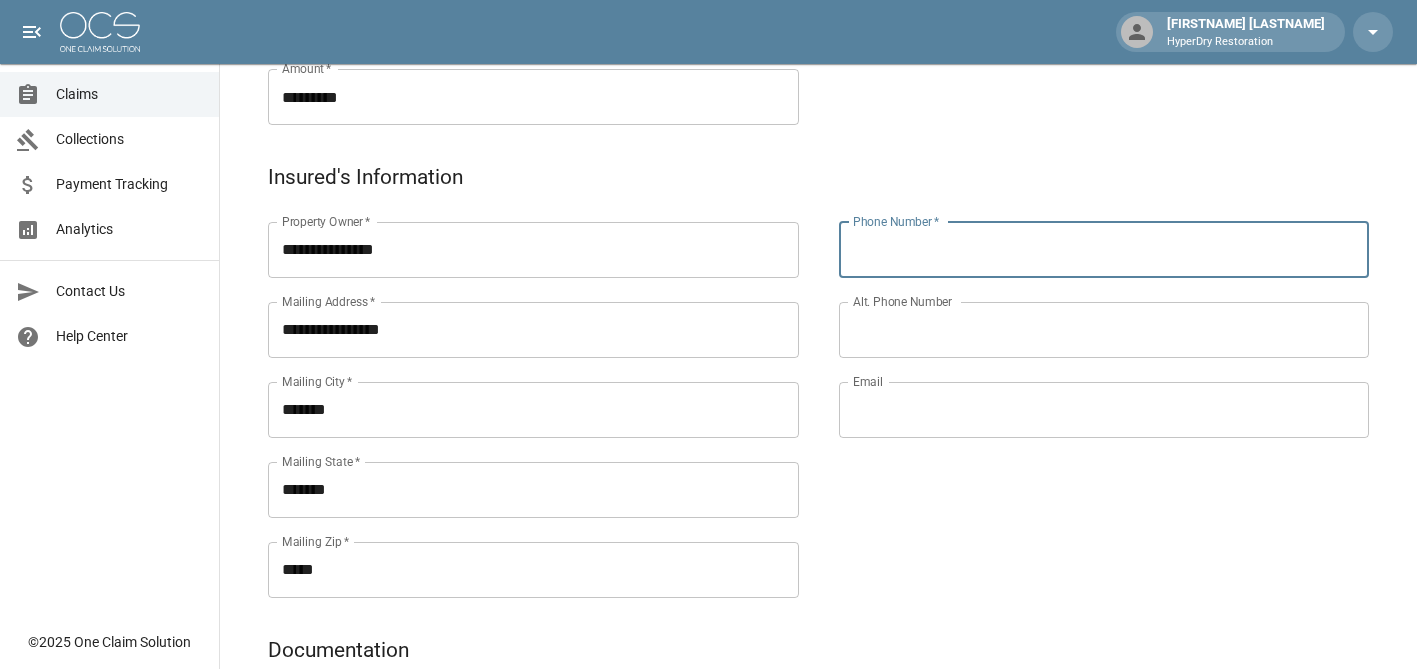 paste on "**********" 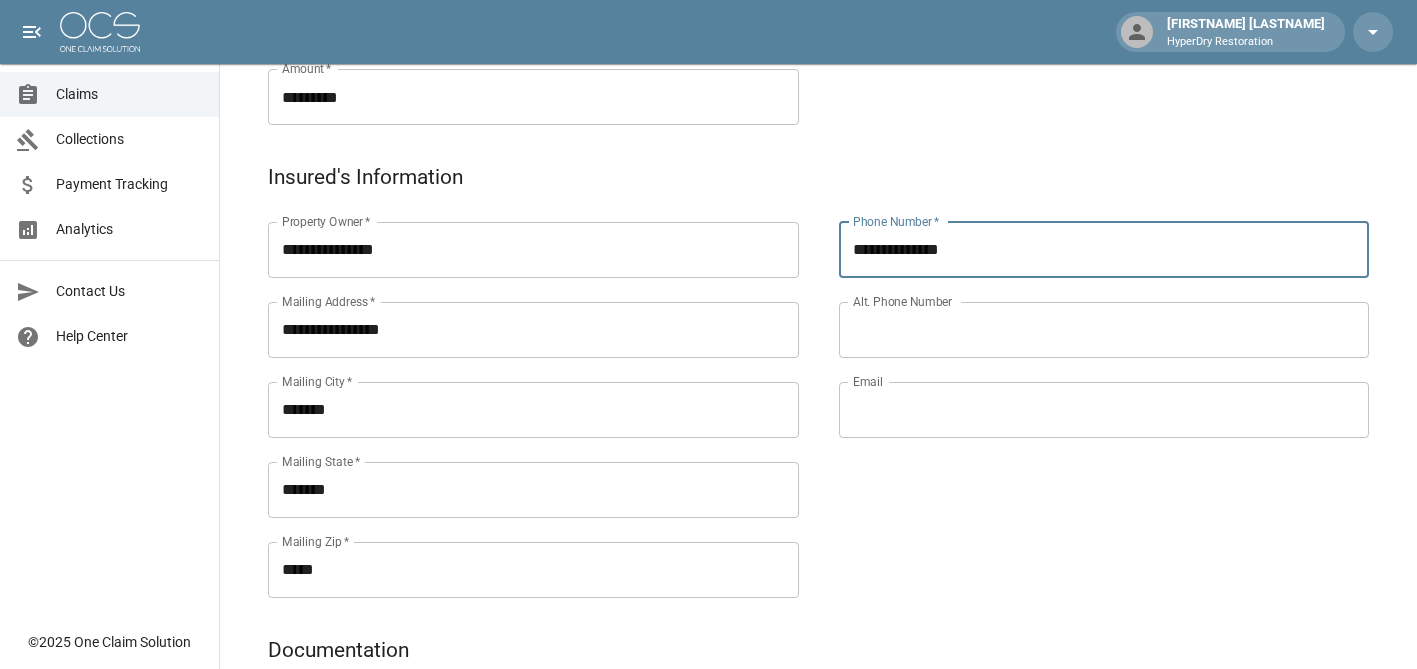 type on "**********" 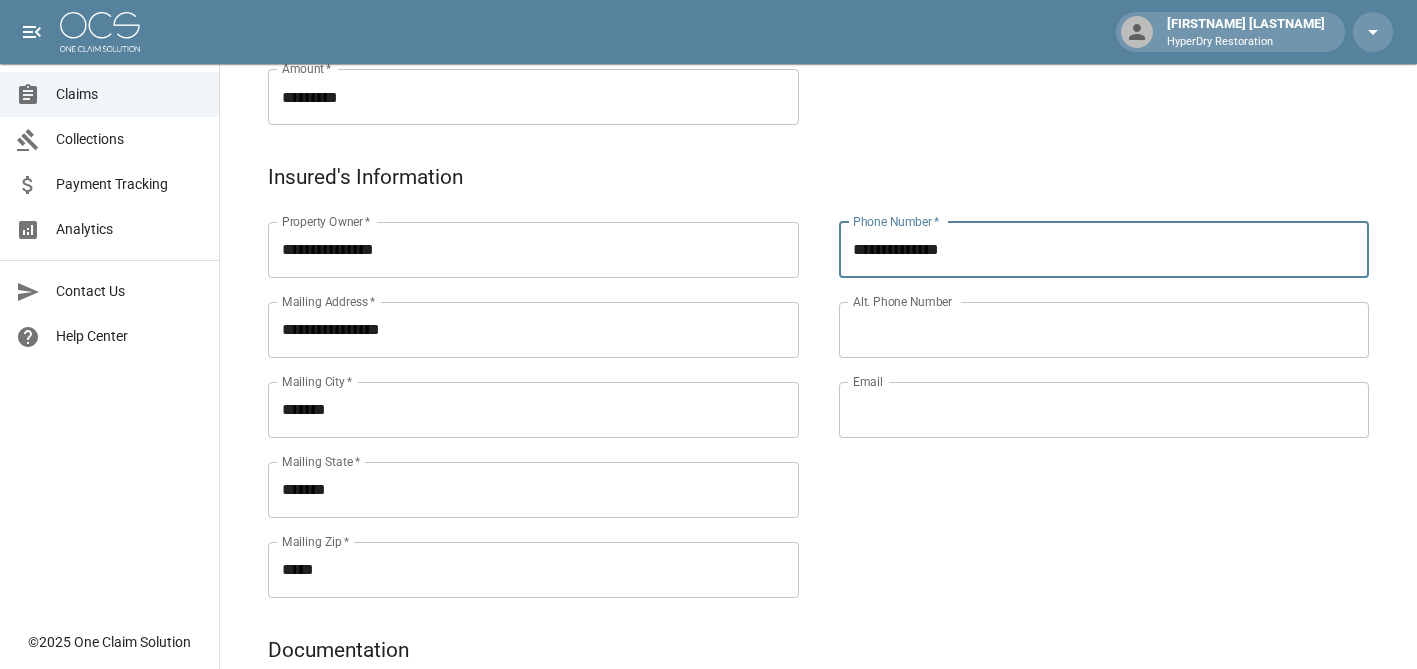 click on "Email" at bounding box center (1104, 410) 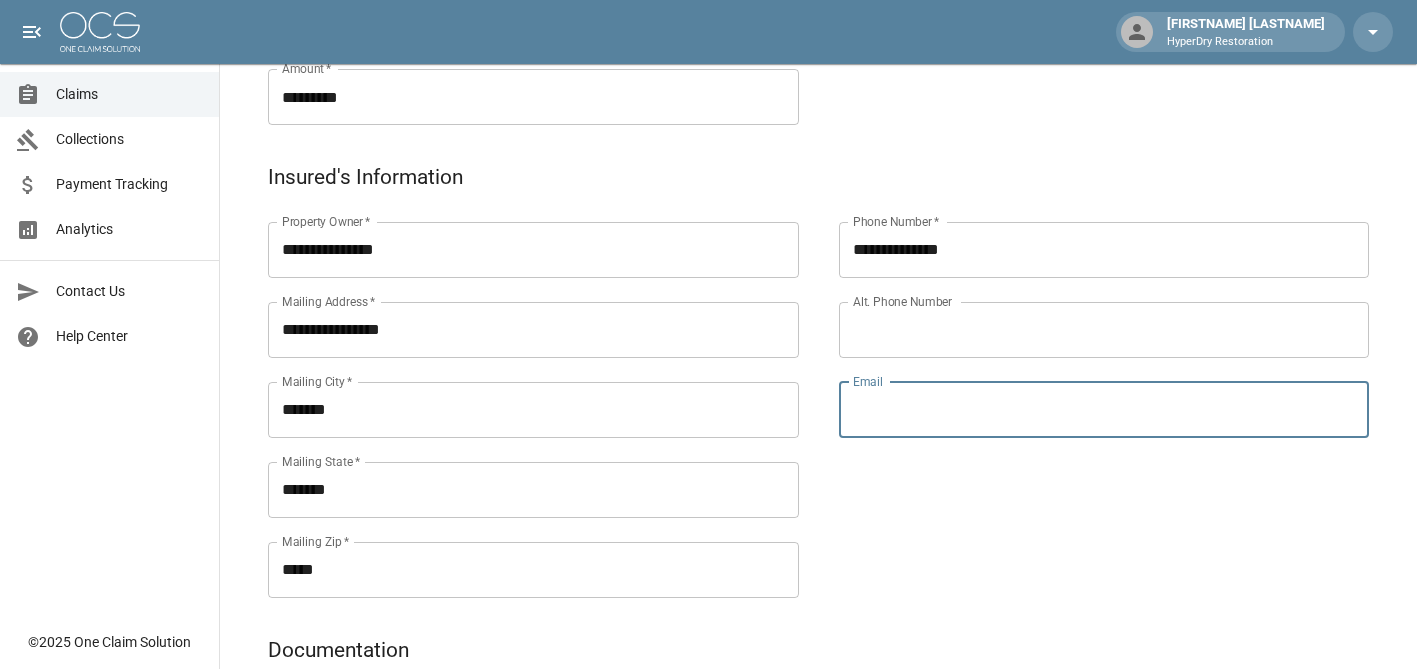 paste on "**********" 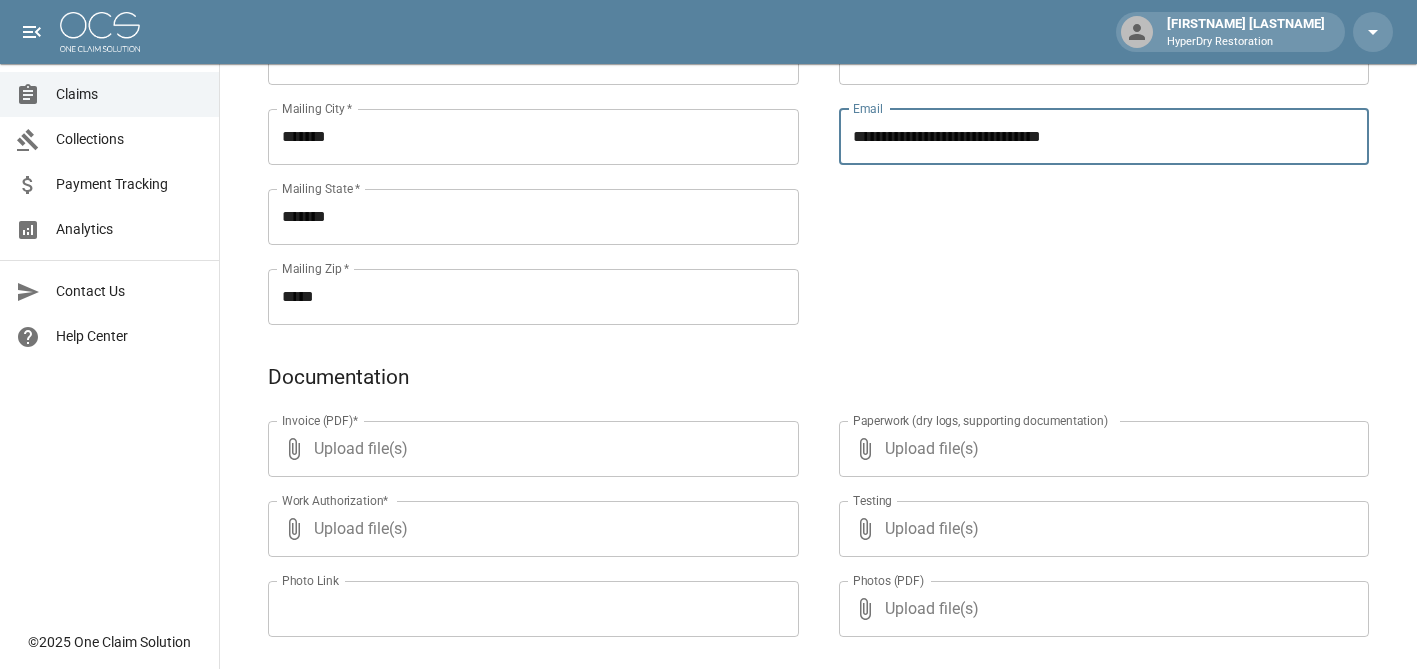 scroll, scrollTop: 879, scrollLeft: 15, axis: both 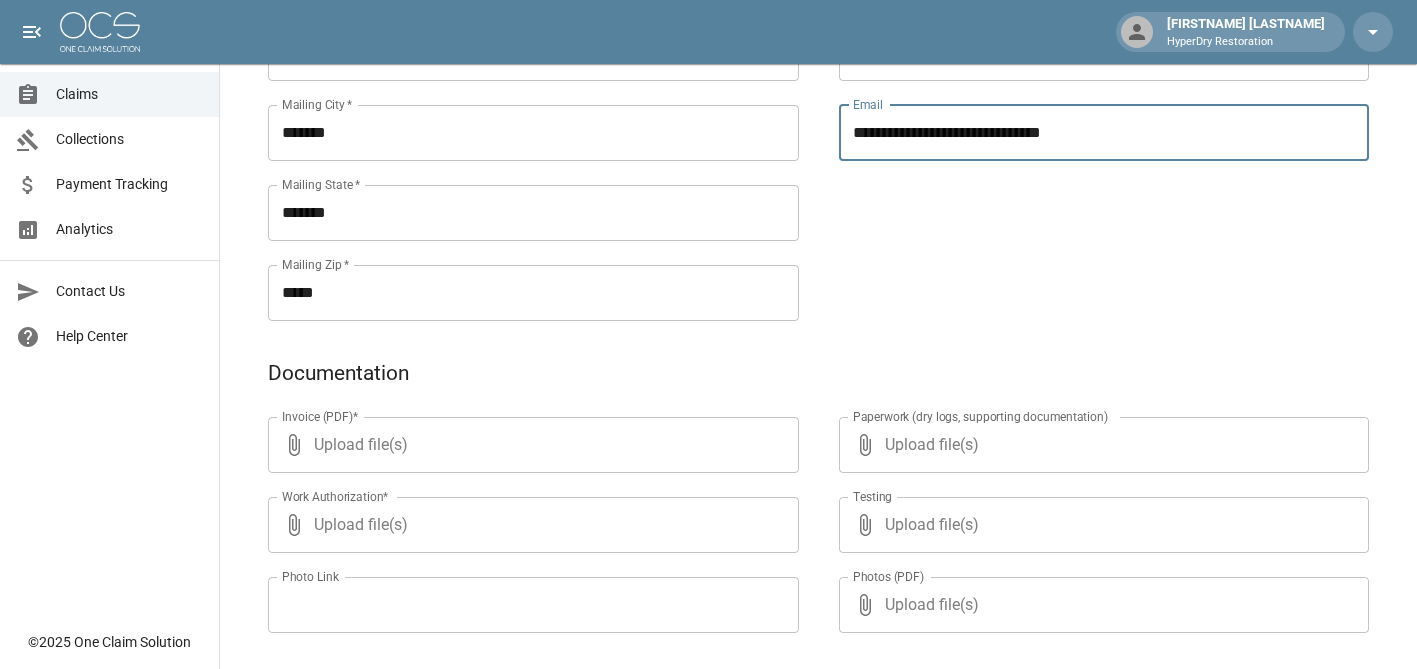 type on "**********" 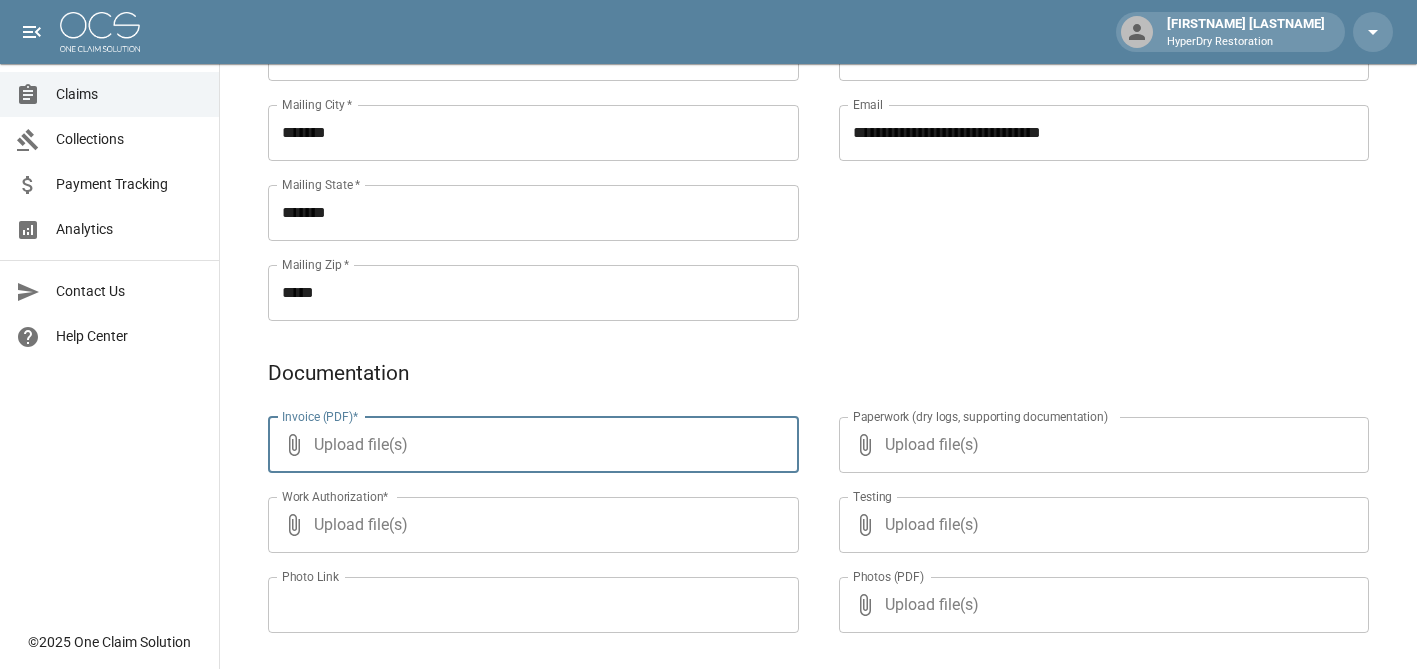 type on "**********" 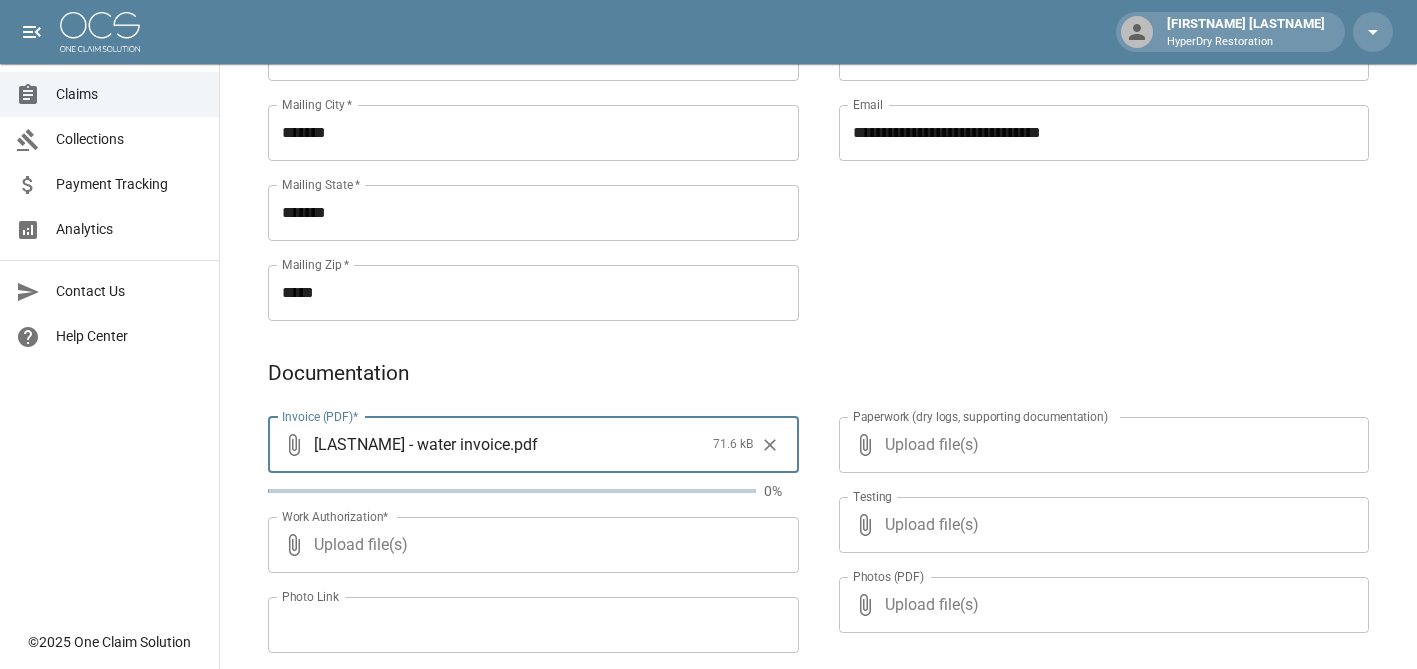 click on "Upload file(s)" at bounding box center (529, 545) 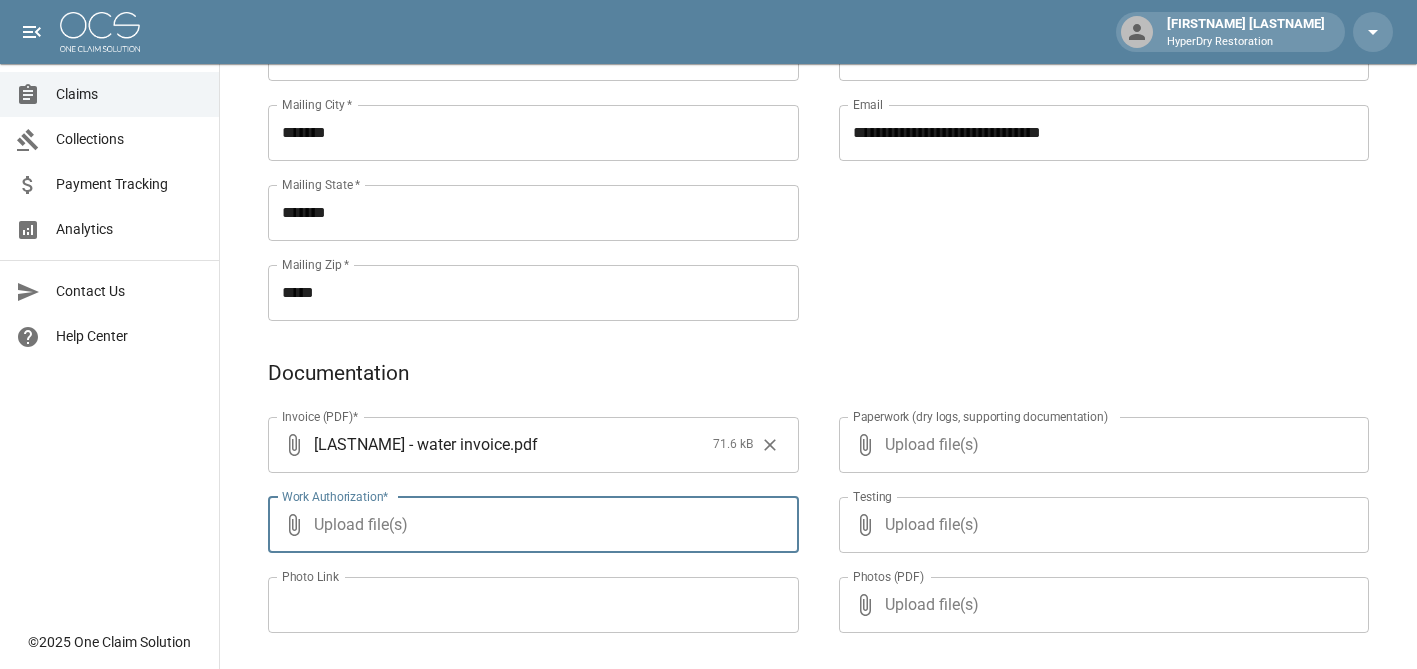type on "**********" 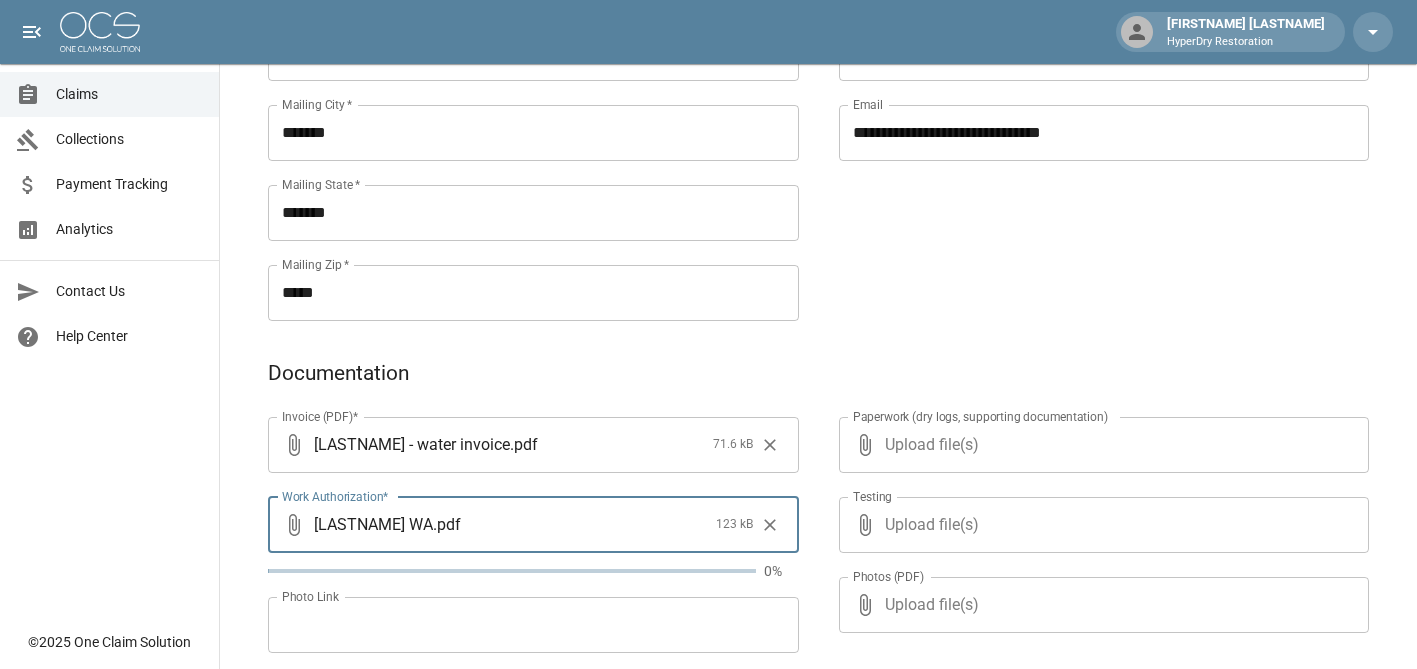 click on "Upload file(s)" at bounding box center [1100, 445] 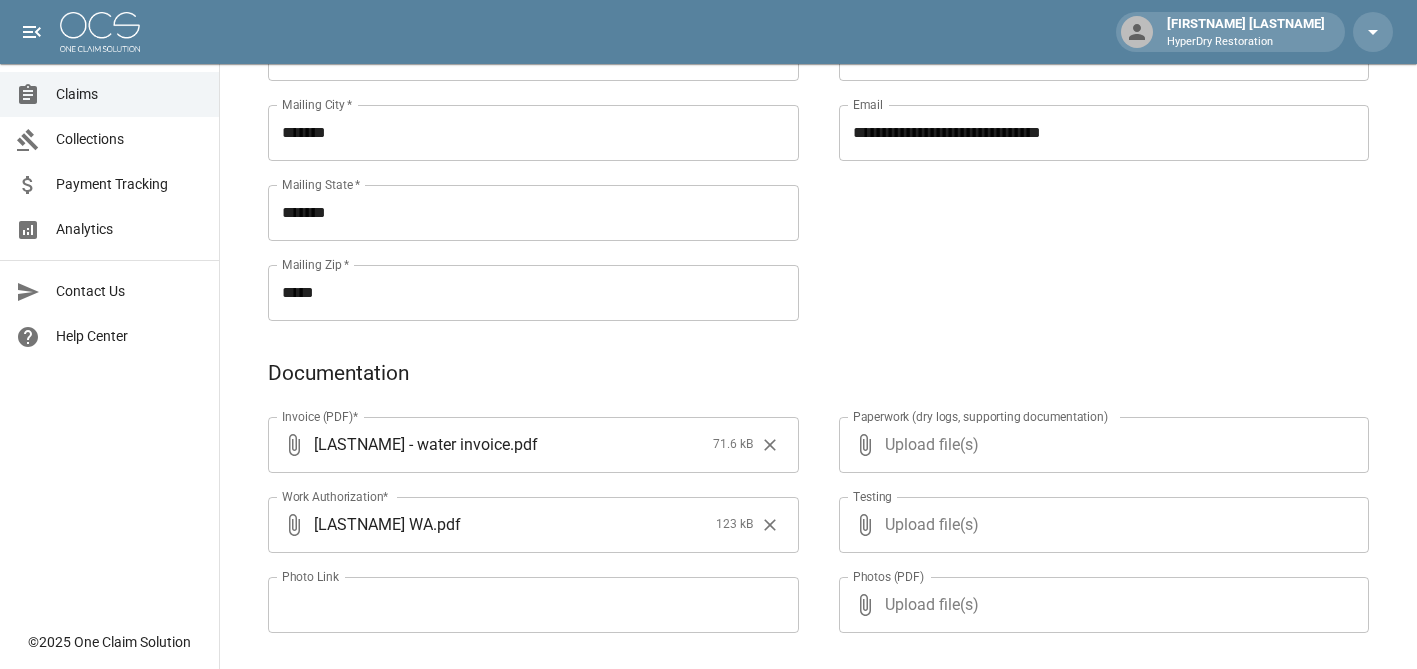 type on "**********" 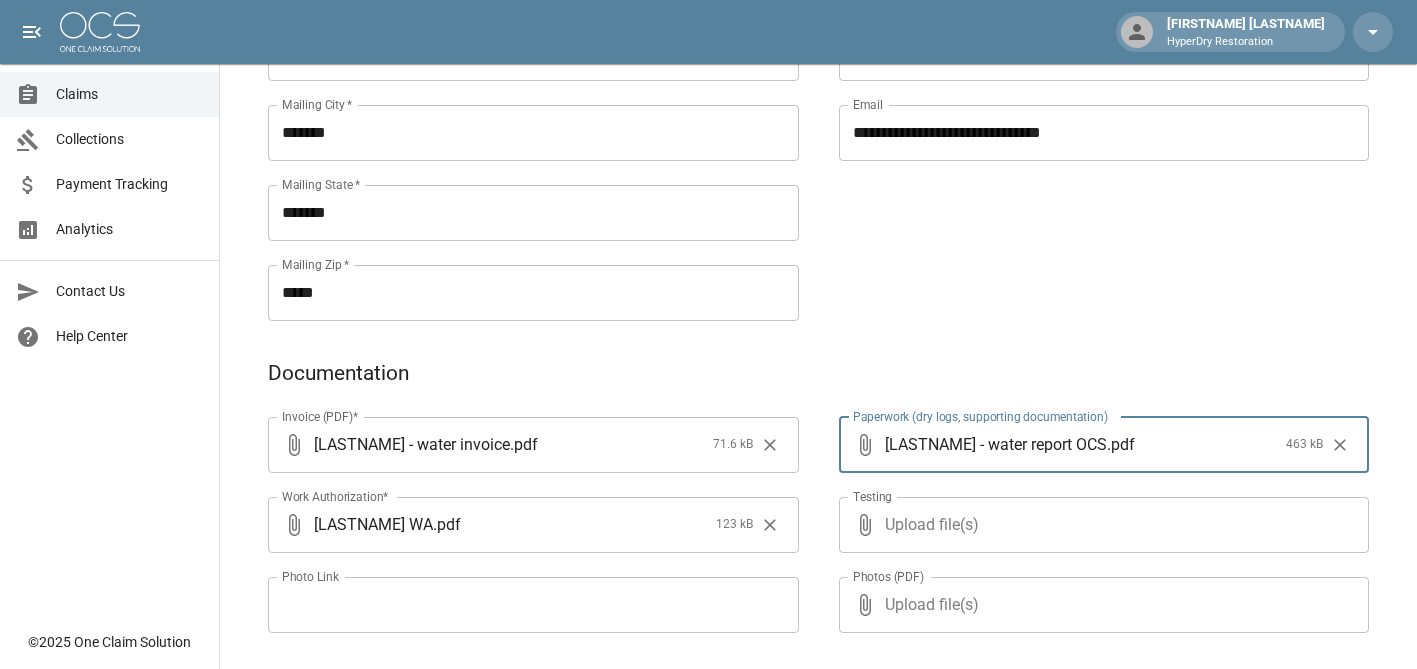 click on "Upload file(s)" at bounding box center [1100, 605] 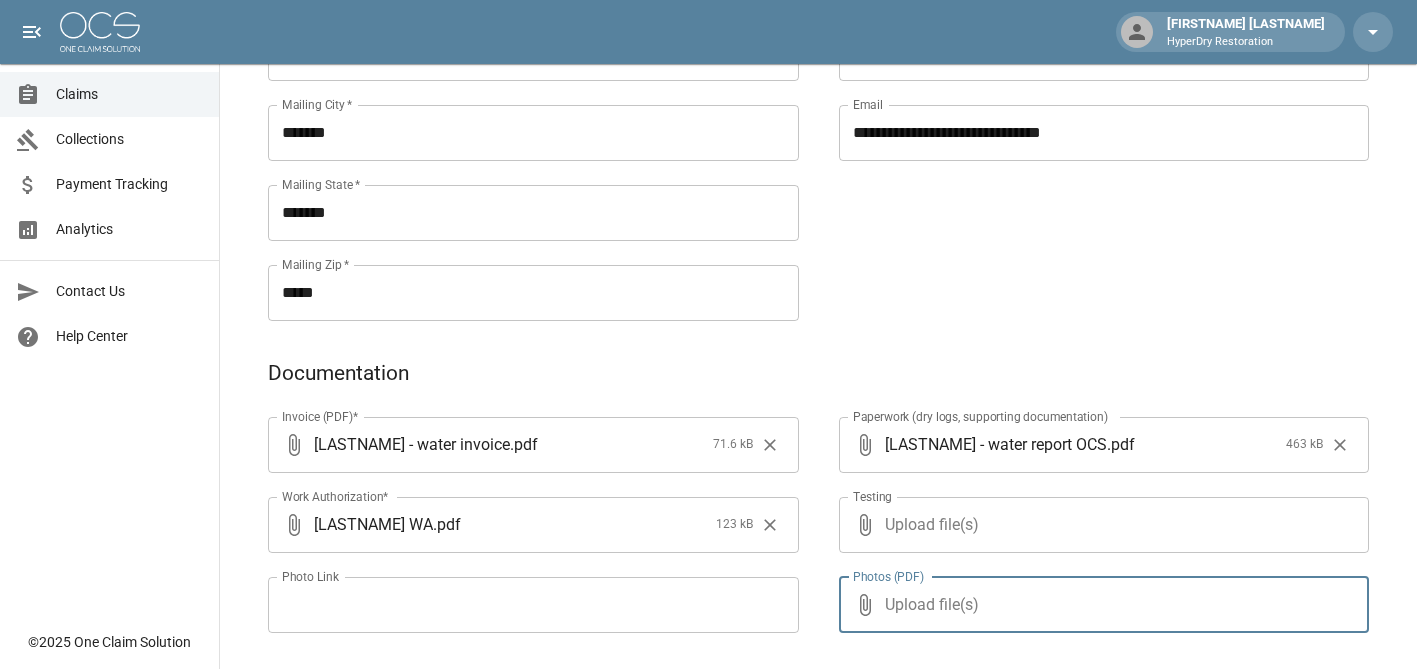 type on "**********" 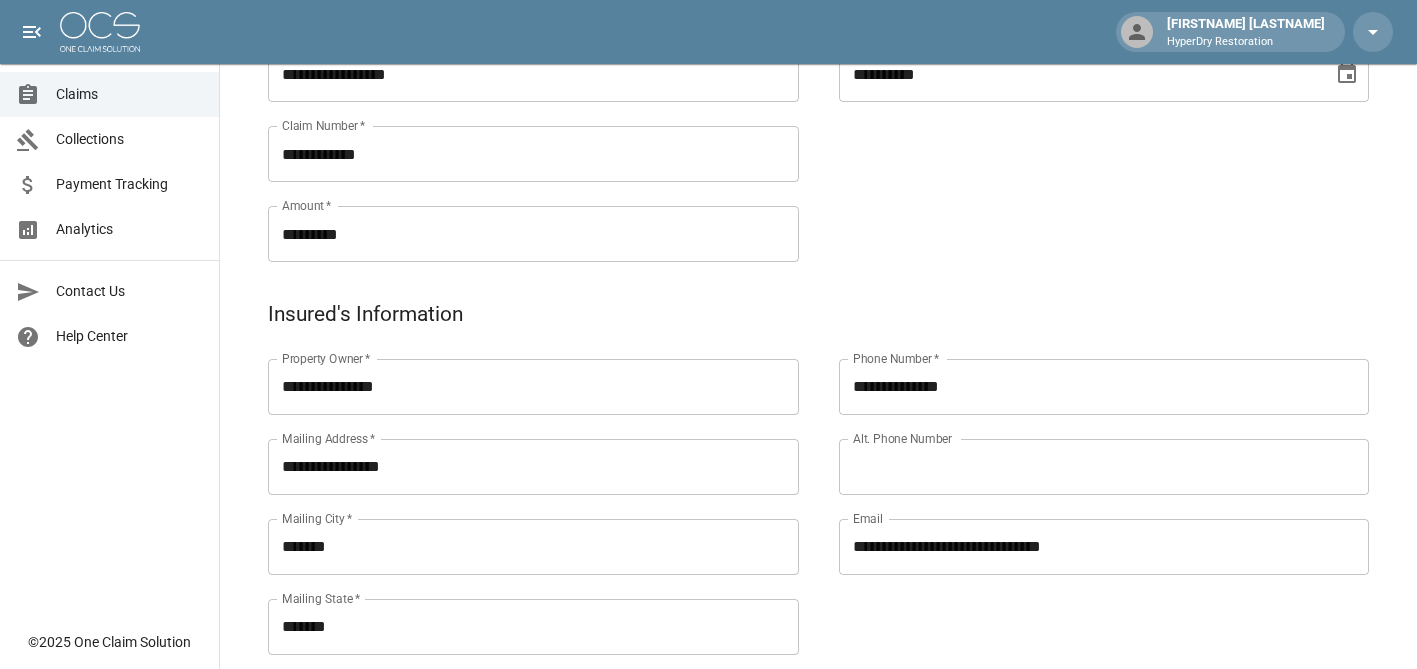 scroll, scrollTop: 464, scrollLeft: 15, axis: both 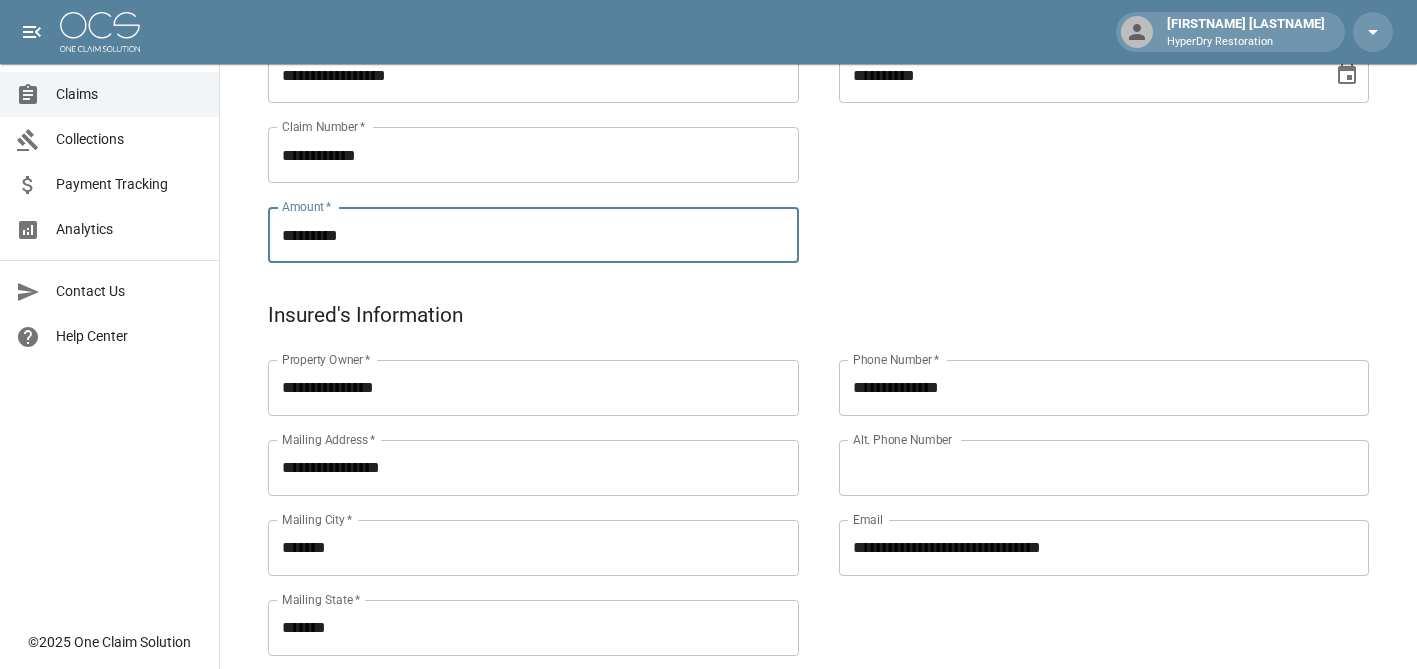 drag, startPoint x: 365, startPoint y: 240, endPoint x: 226, endPoint y: 240, distance: 139 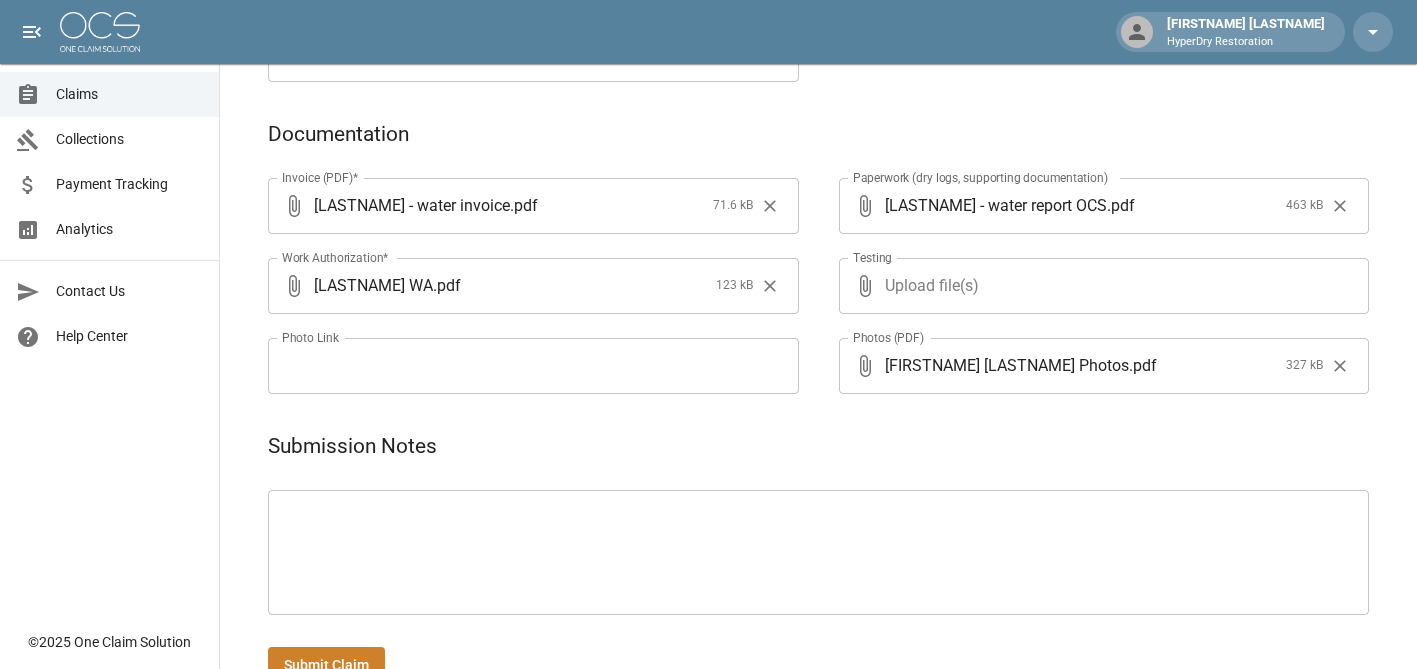 scroll, scrollTop: 1172, scrollLeft: 0, axis: vertical 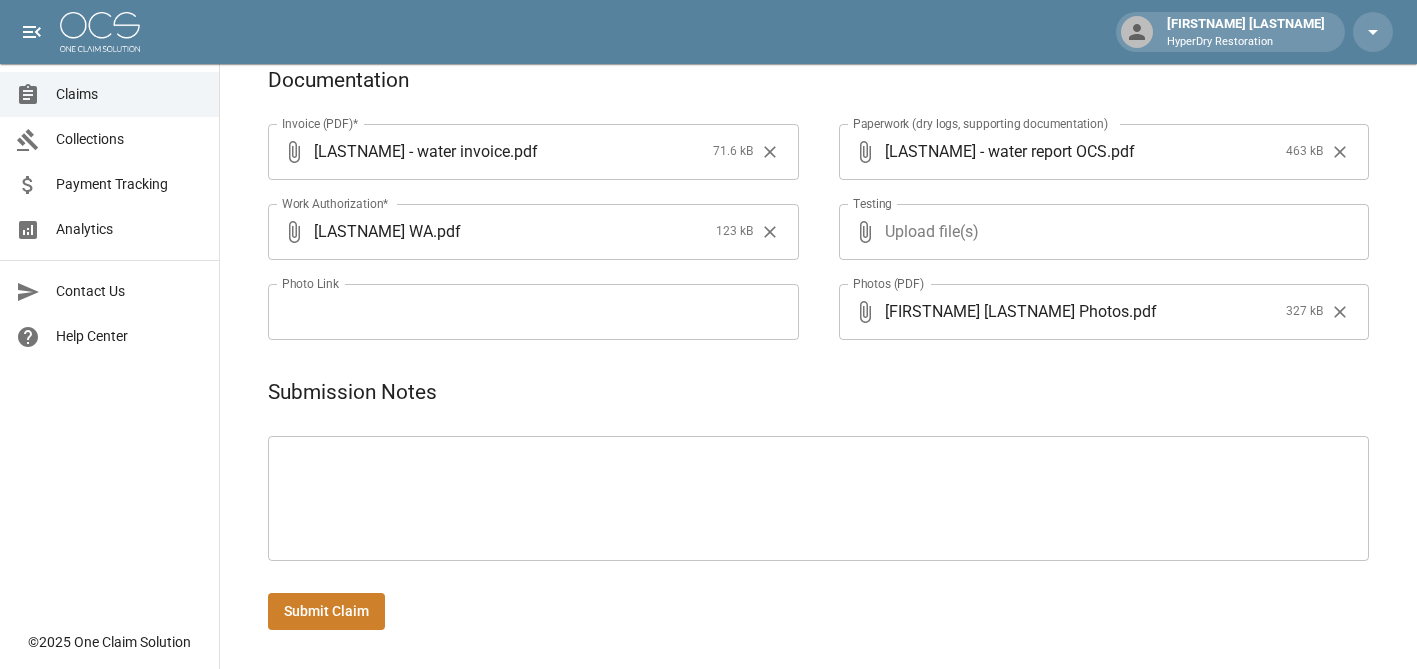 click on "Submit Claim" at bounding box center (326, 611) 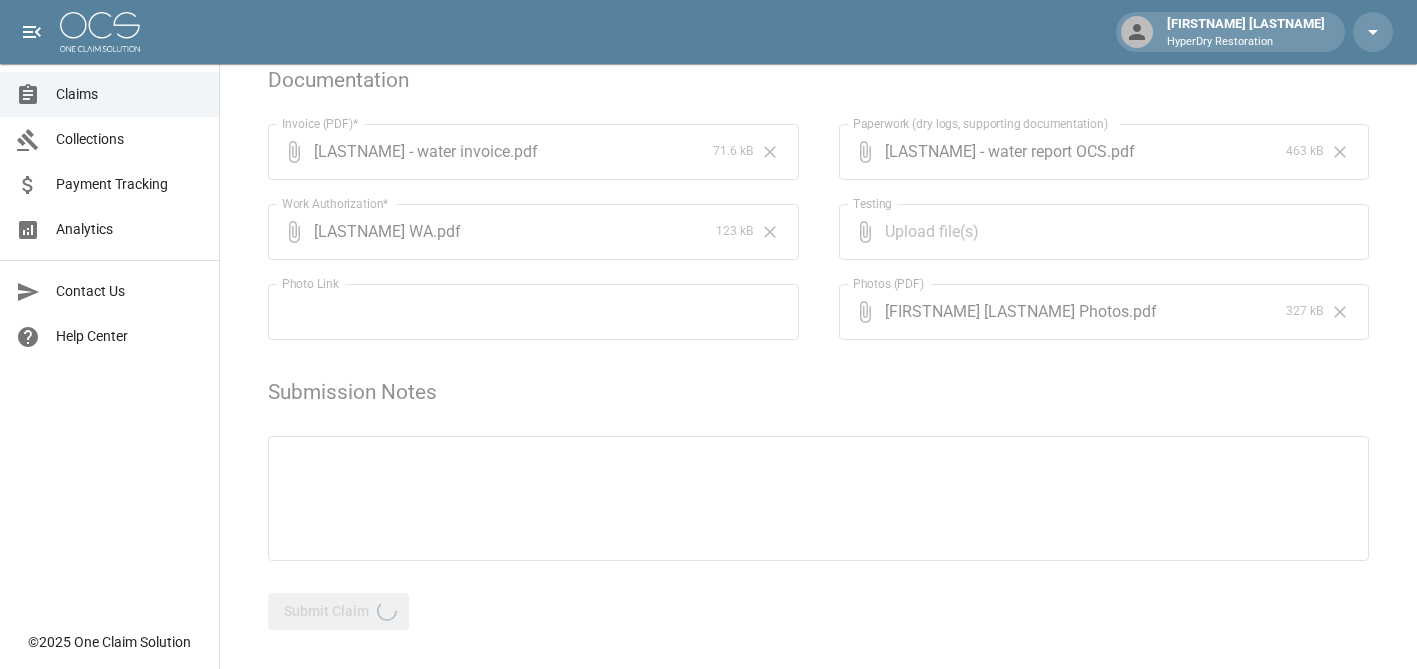 scroll, scrollTop: 0, scrollLeft: 0, axis: both 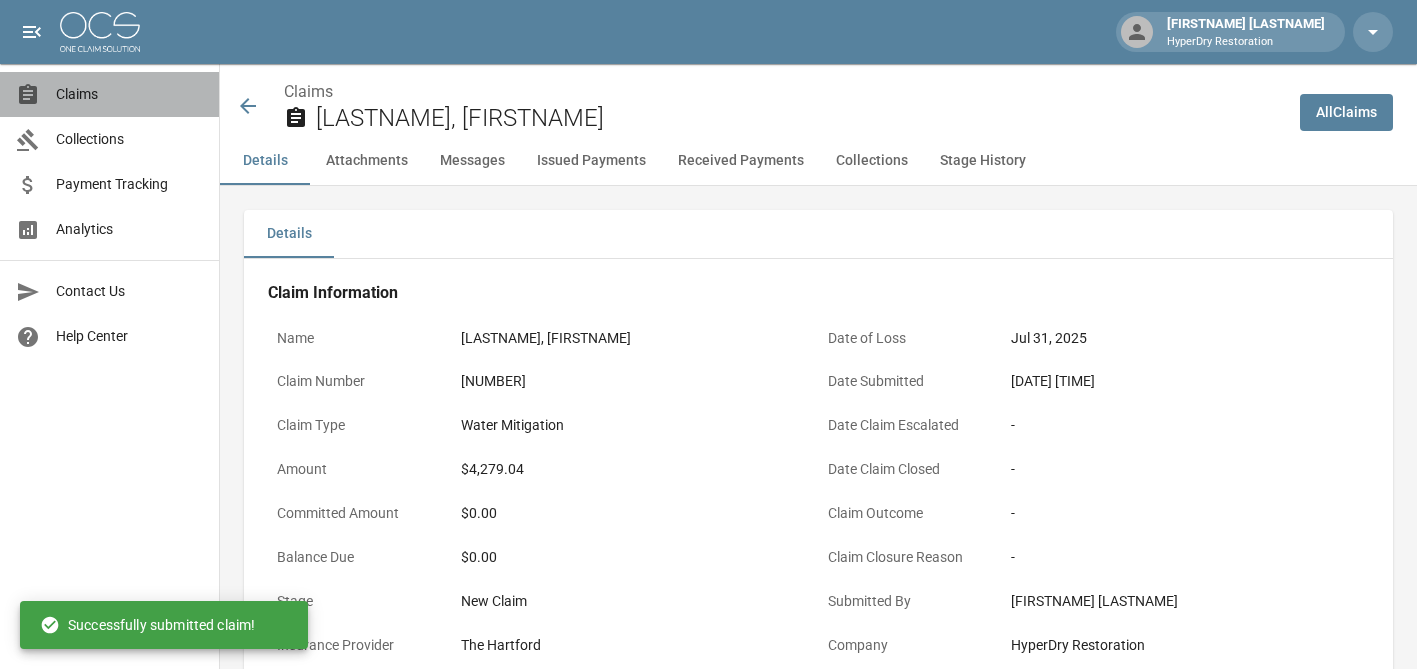 click on "Claims" at bounding box center [129, 94] 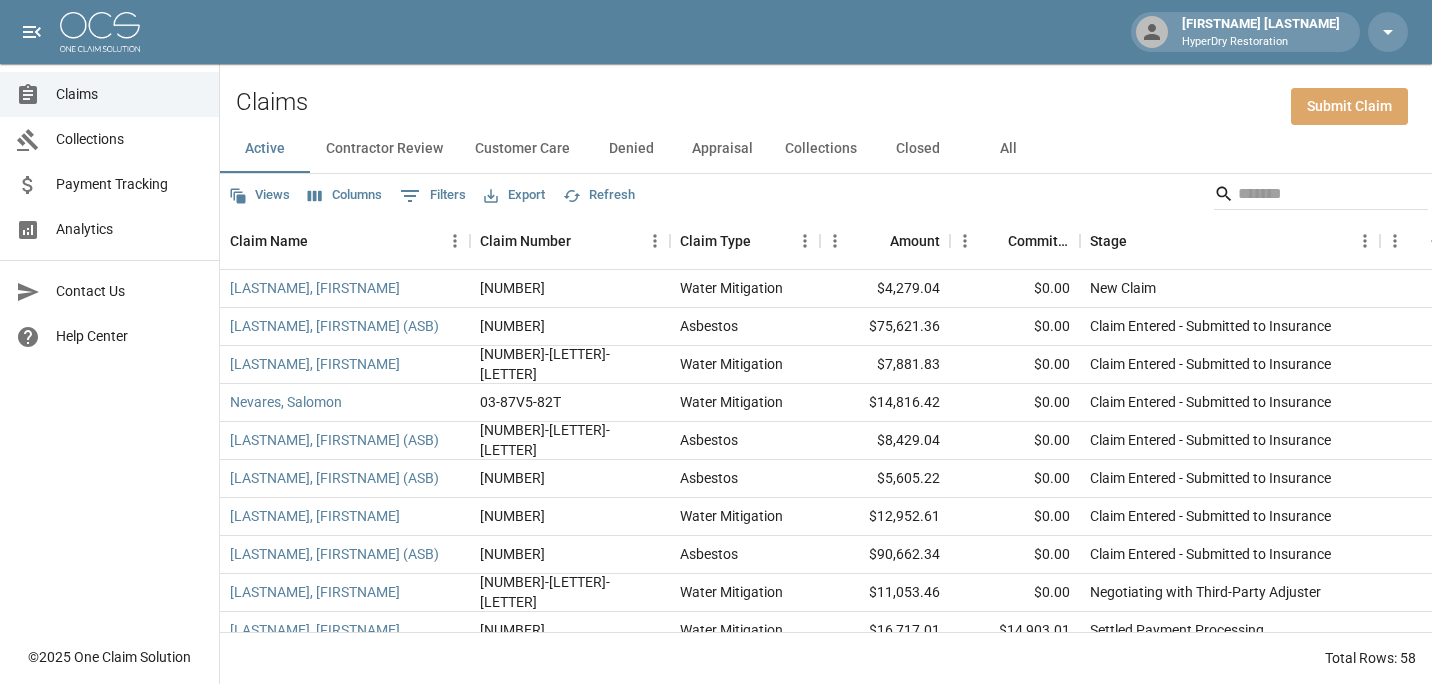 click on "Submit Claim" at bounding box center (1349, 106) 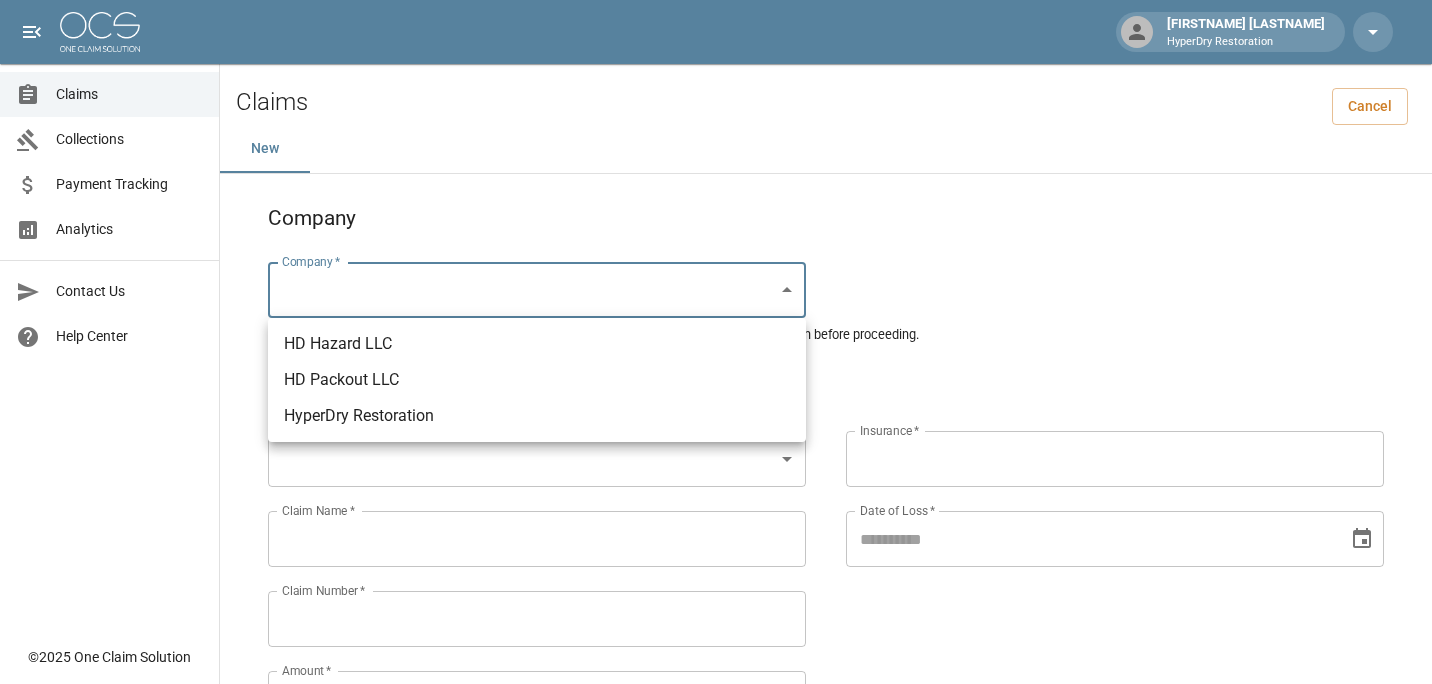 click on "[FIRSTNAME] [LASTNAME] HyperDry Restoration Claims Collections Payment Tracking Analytics Contact Us Help Center © [YEAR] One Claim Solution Claims Cancel New Company Company   * ​ Company   * Please ensure you select the correct company to submit your claim. Double-check your selection before proceeding. Claim Information Claim Type   * ​ Claim Type   * Claim Name   * Claim Name   * Claim Number   * Claim Number   * Amount   * Amount   * Insurance   * Insurance   * Date of Loss   * Date of Loss   * Insured's Information Property Owner   * Property Owner   * Mailing Address   * Mailing Address   * Mailing City   * Mailing City   * Mailing State   * Mailing State   * Mailing Zip   * Mailing Zip   * Phone Number   * Phone Number   * Alt. Phone Number Alt. Phone Number Email Email Documentation Invoice (PDF)* ​ Upload file(s) Invoice (PDF)* Work Authorization* ​ Upload file(s) Work Authorization* Photo Link Photo Link ​ Upload file(s) Testing ​ *" at bounding box center [716, 921] 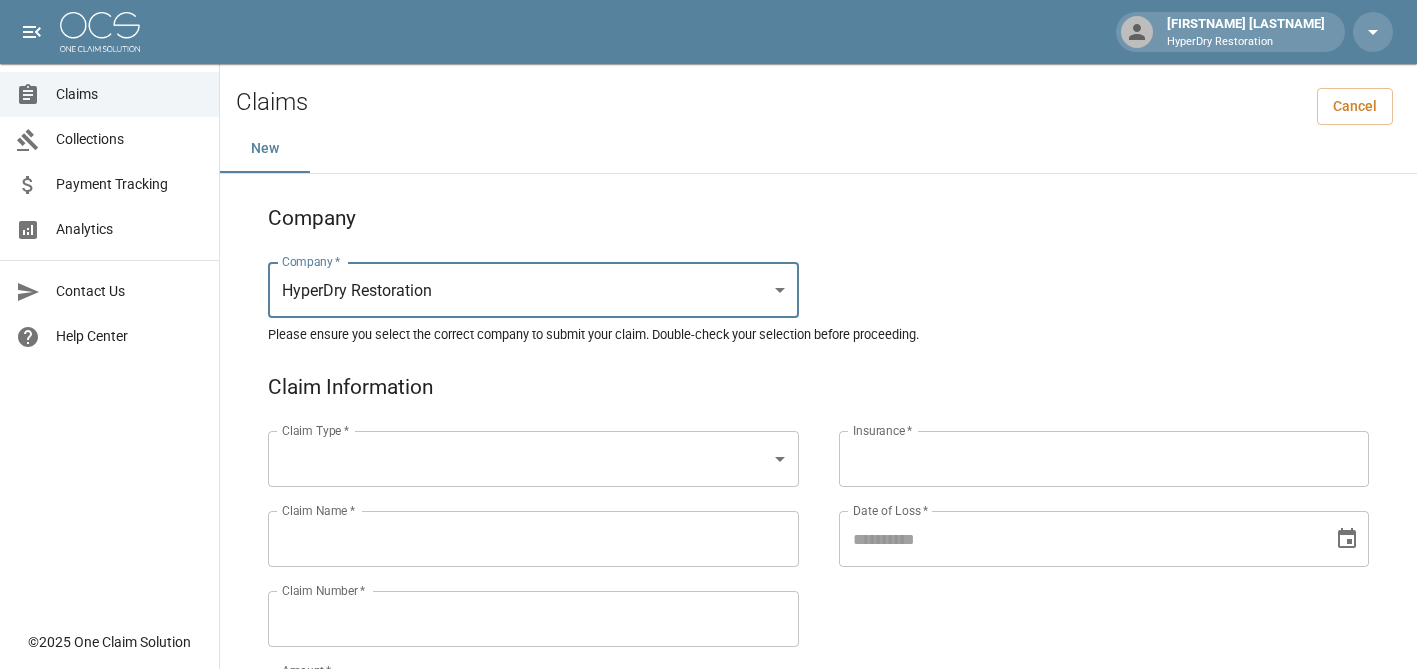 click on "[FIRSTNAME] [LASTNAME] HyperDry Restoration Claims Collections Payment Tracking Analytics Contact Us Help Center © [YEAR] One Claim Solution Claims Cancel New Company Company   * HyperDry Restoration ******** Company   * Please ensure you select the correct company to submit your claim. Double-check your selection before proceeding. Claim Information Claim Type   * ​ Claim Type   * Claim Name   * Claim Name   * Claim Number   * Claim Number   * Amount   * Amount   * Insurance   * Insurance   * Date of Loss   * Date of Loss   * Insured's Information Property Owner   * Property Owner   * Mailing Address   * Mailing Address   * Mailing City   * Mailing City   * Mailing State   * Mailing State   * Mailing Zip   * Mailing Zip   * Phone Number   * Phone Number   * Alt. Phone Number Alt. Phone Number Email Email Documentation Invoice (PDF)* ​ Upload file(s) Invoice (PDF)* Work Authorization* ​ Upload file(s) Work Authorization* Photo Link Photo Link ​ ​" at bounding box center [708, 921] 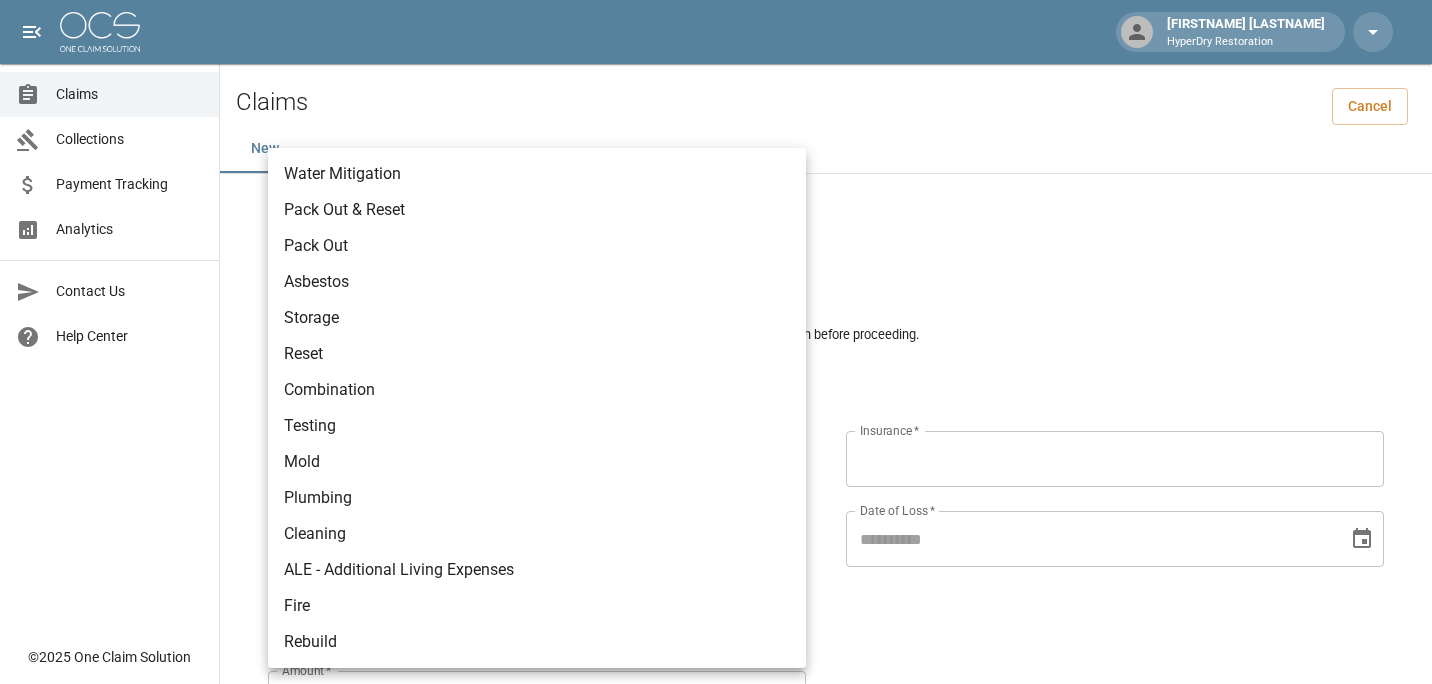 click on "Water Mitigation" at bounding box center (537, 174) 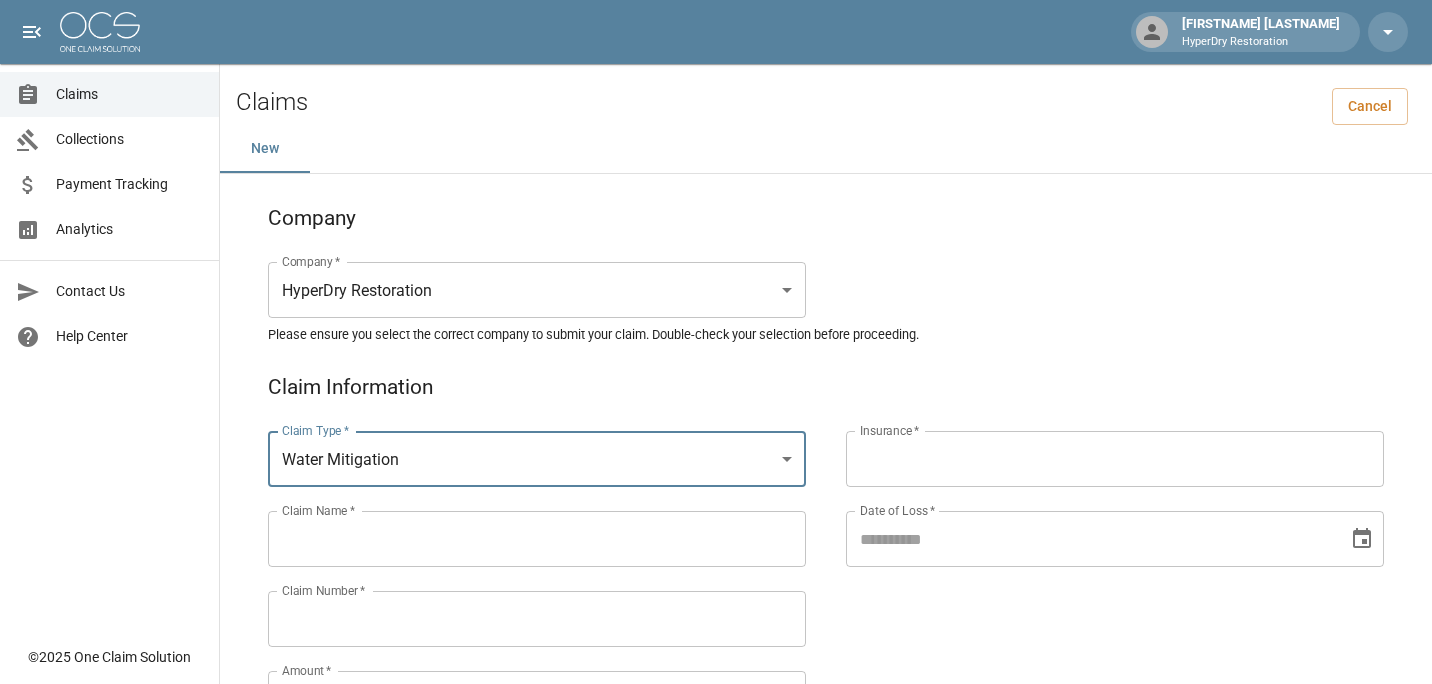 type on "**********" 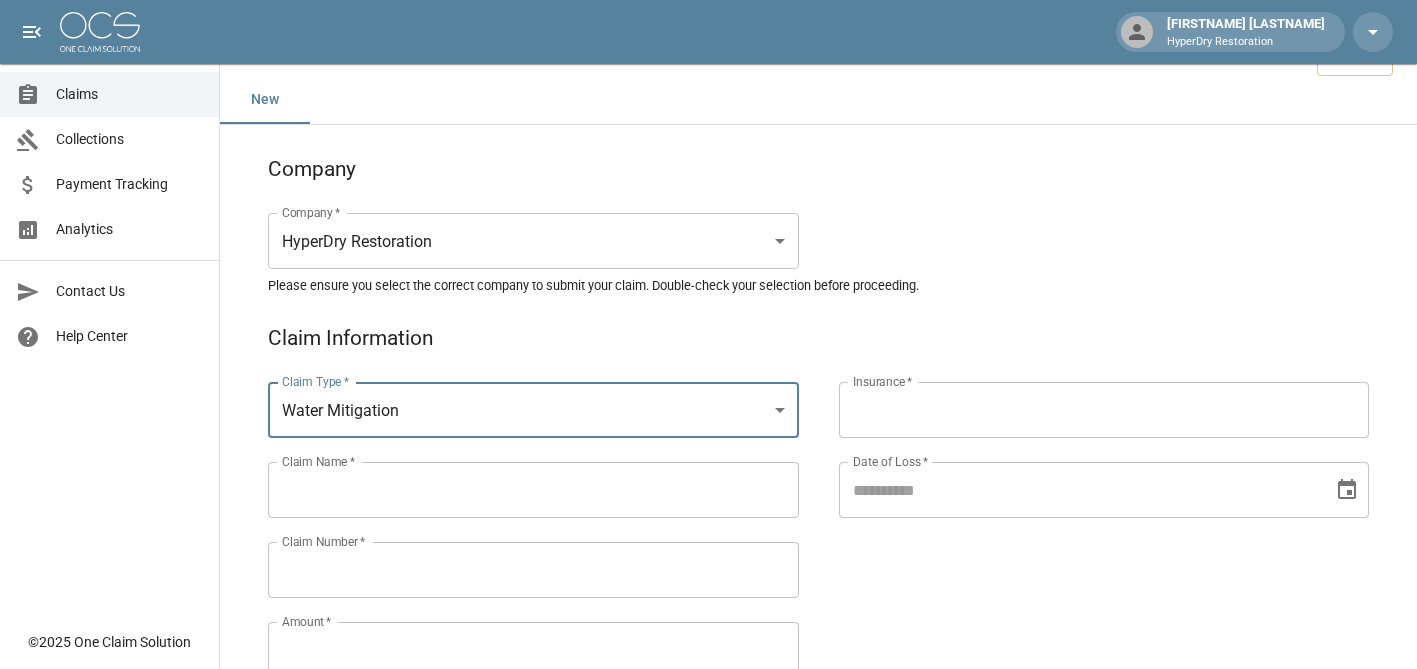 scroll, scrollTop: 54, scrollLeft: 0, axis: vertical 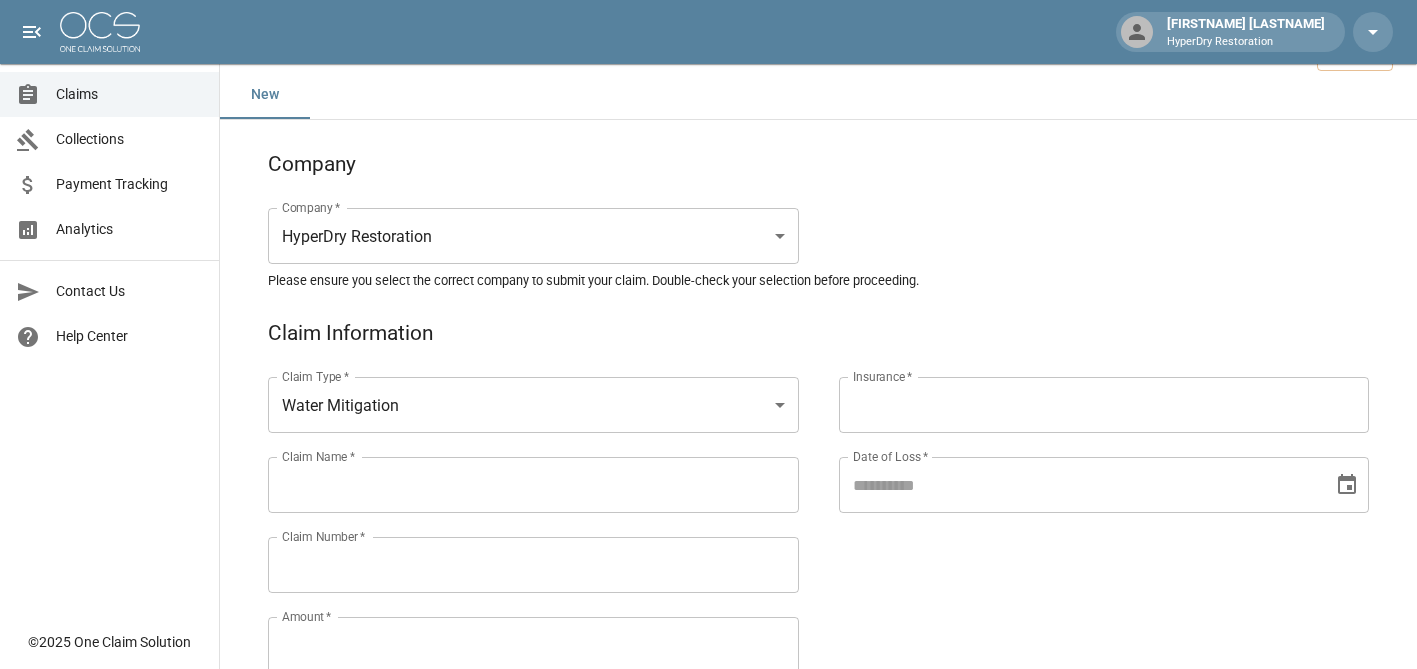 click on "**********" at bounding box center [513, 501] 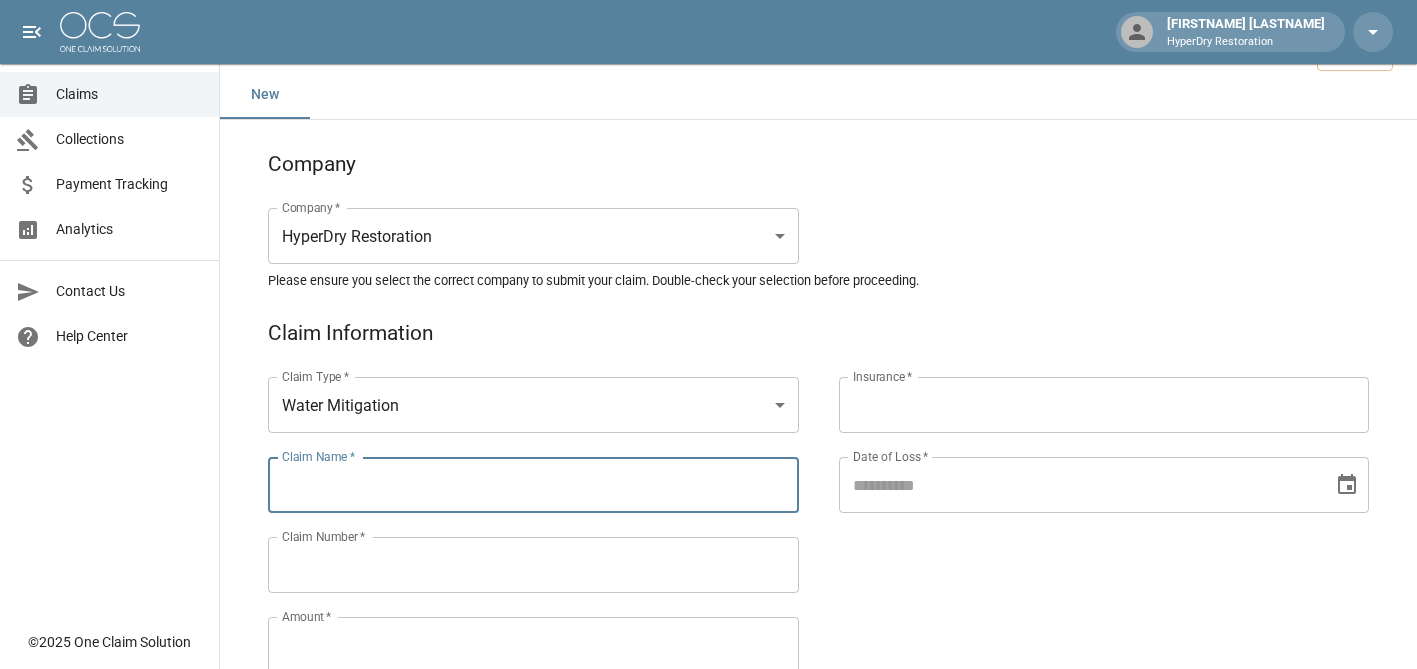 click on "Claim Name   *" at bounding box center [533, 485] 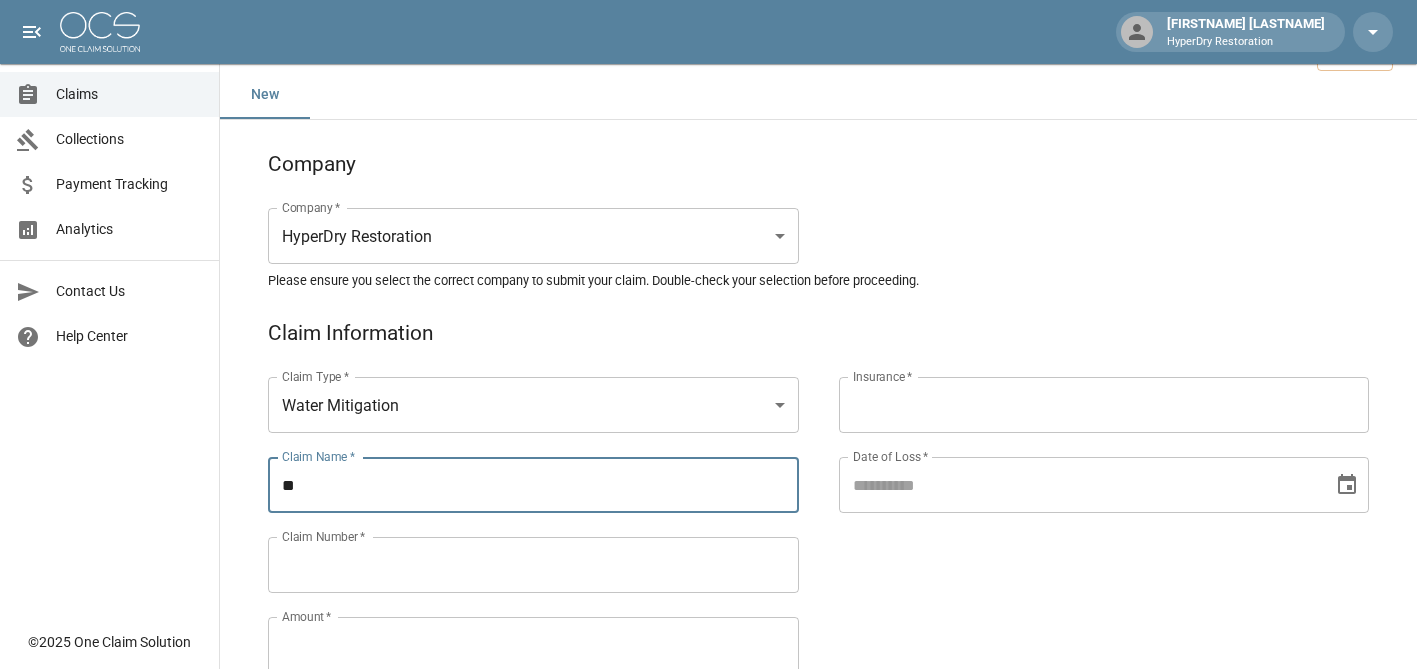 type on "*" 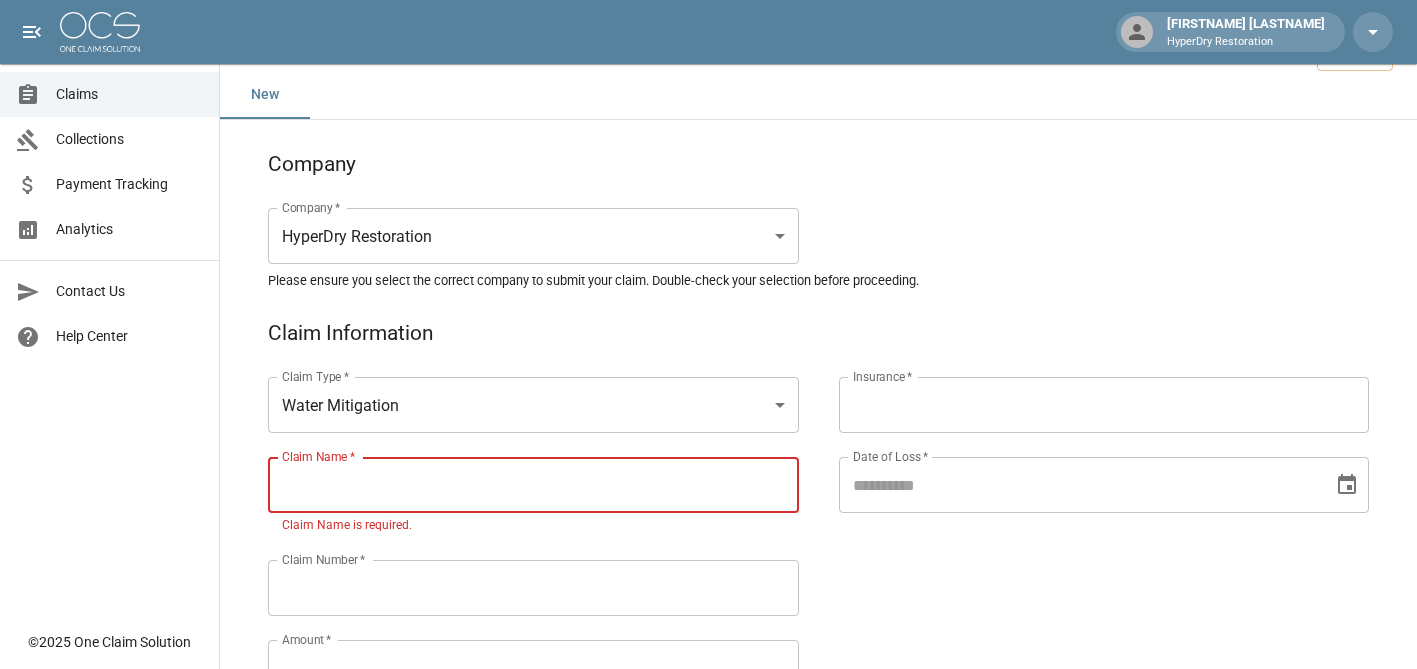 paste on "**********" 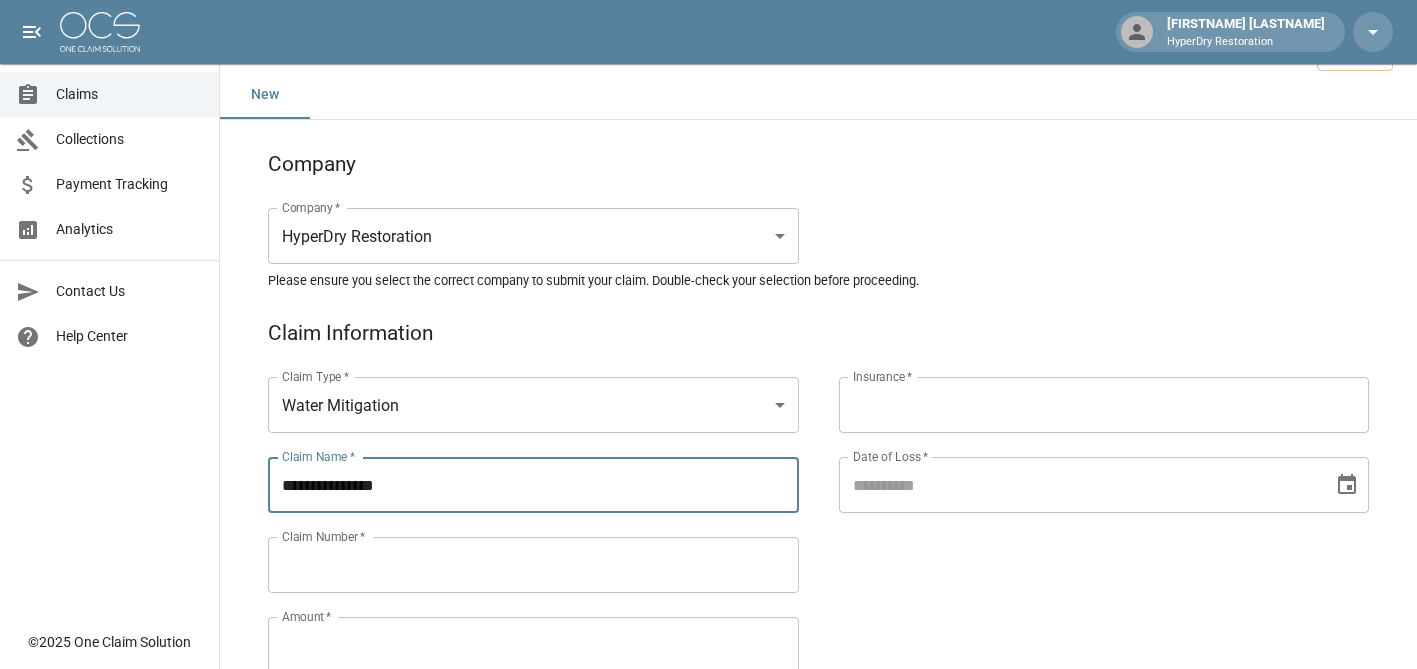 click on "**********" at bounding box center (533, 485) 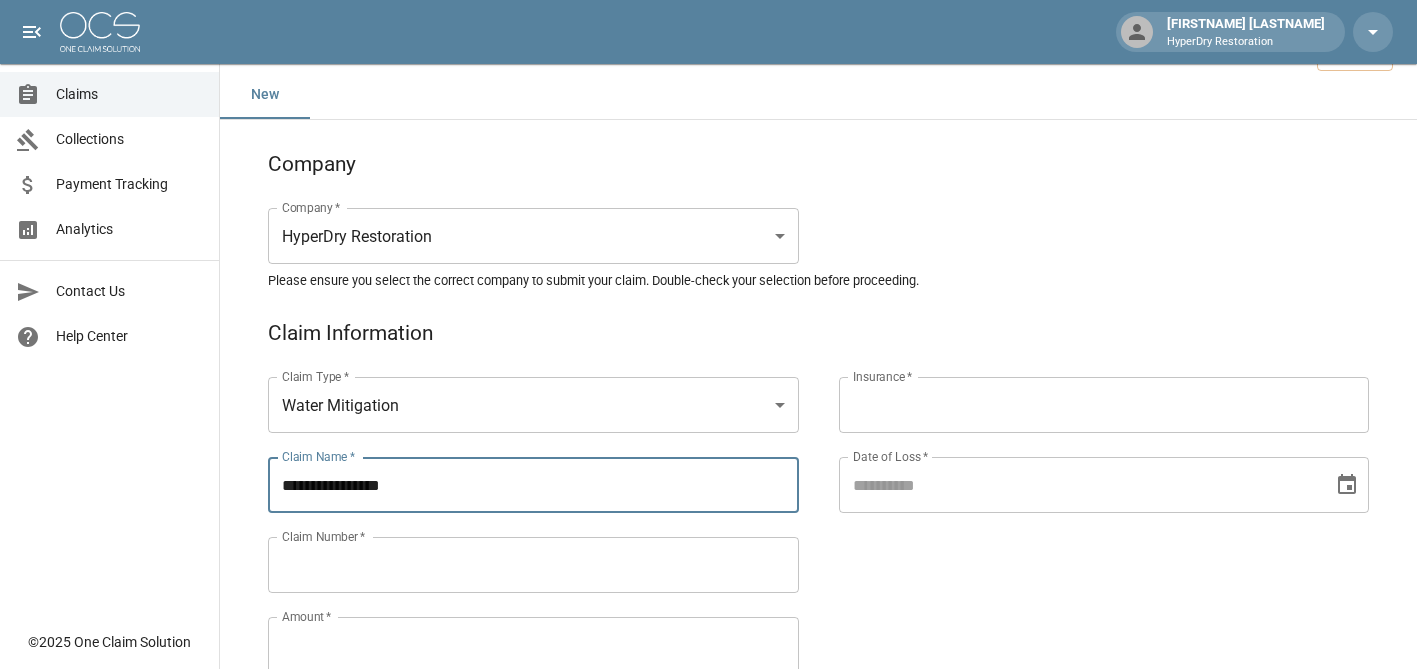 type on "**********" 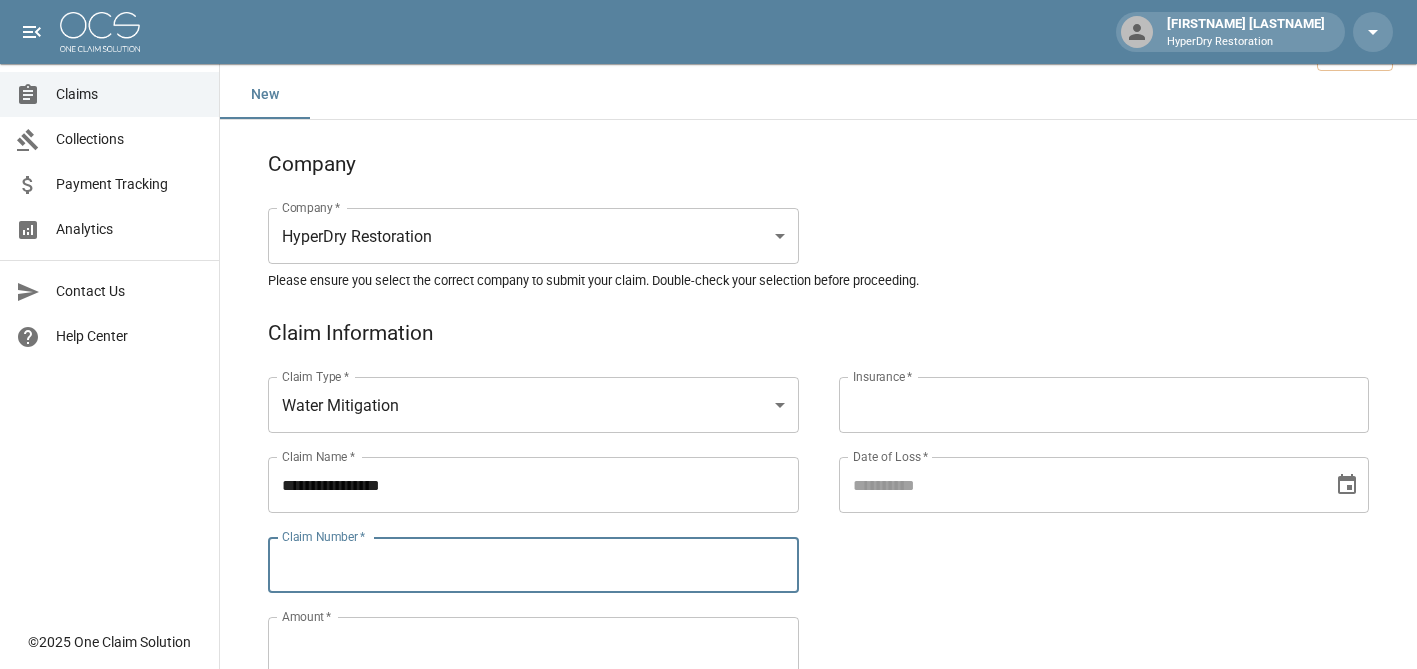 click on "Claim Number   *" at bounding box center (533, 565) 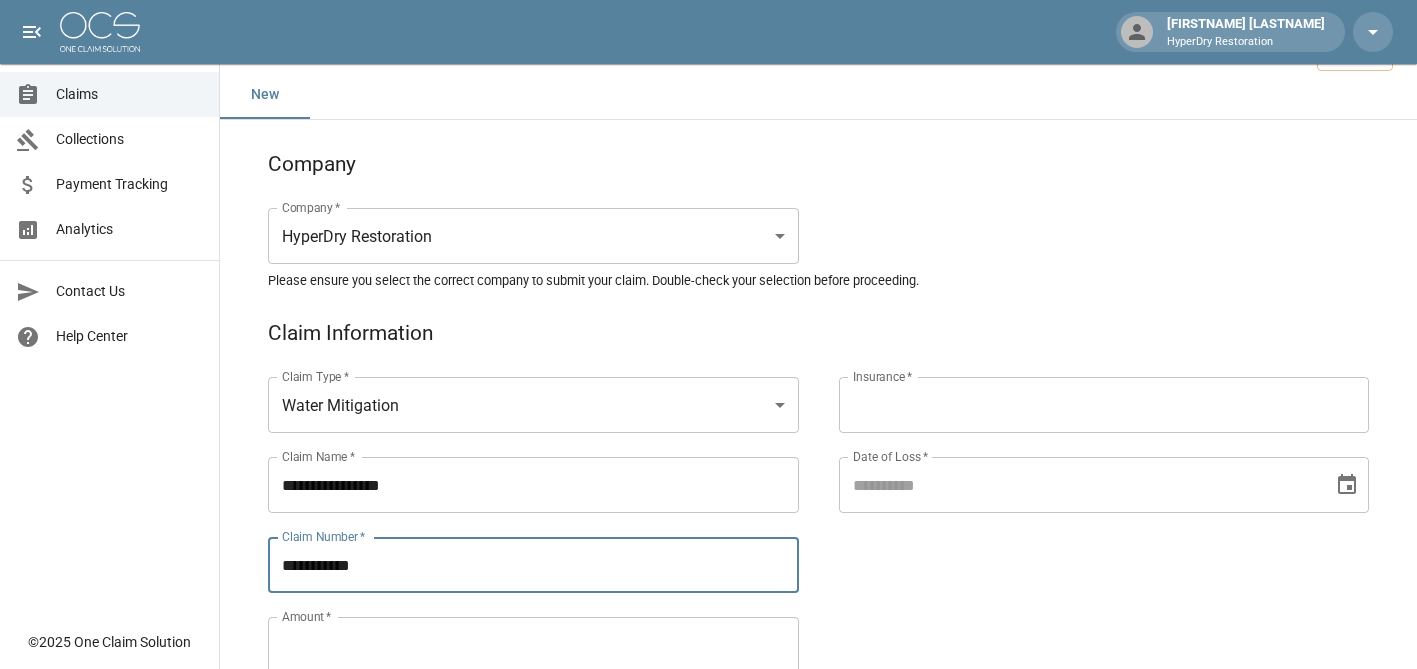 type on "**********" 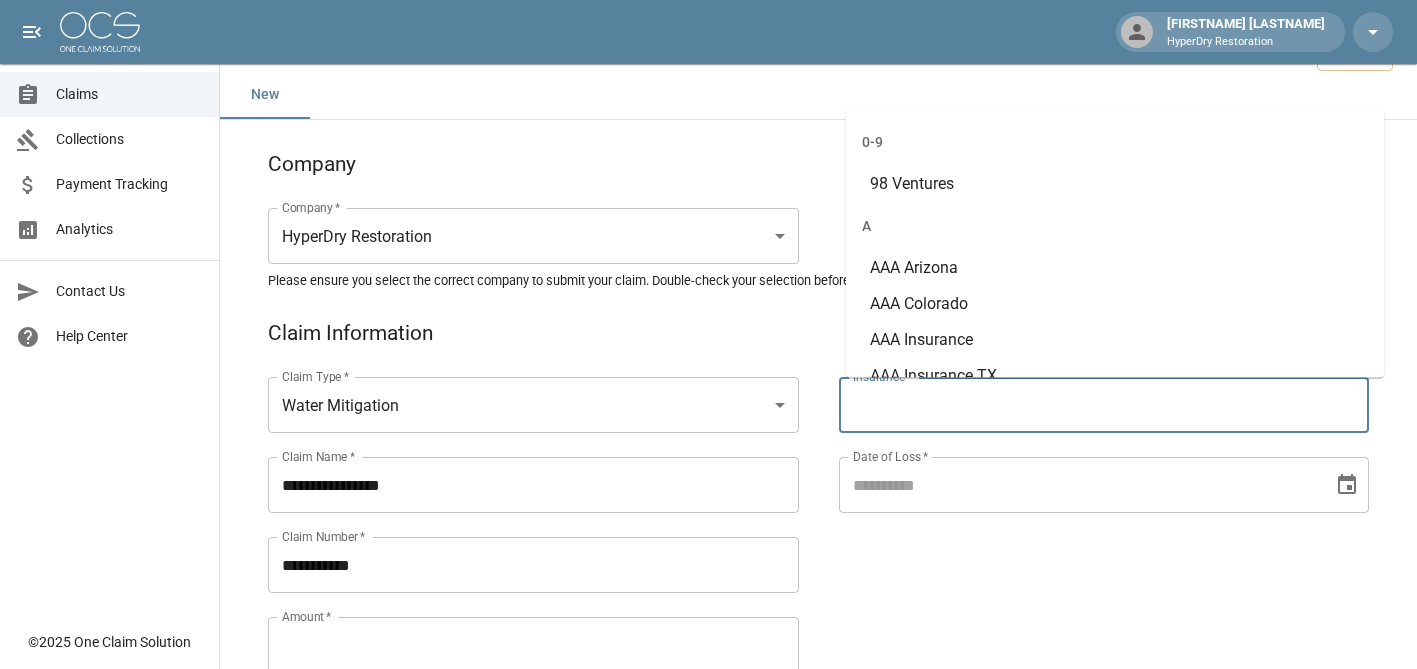 click on "Insurance   *" at bounding box center [1104, 405] 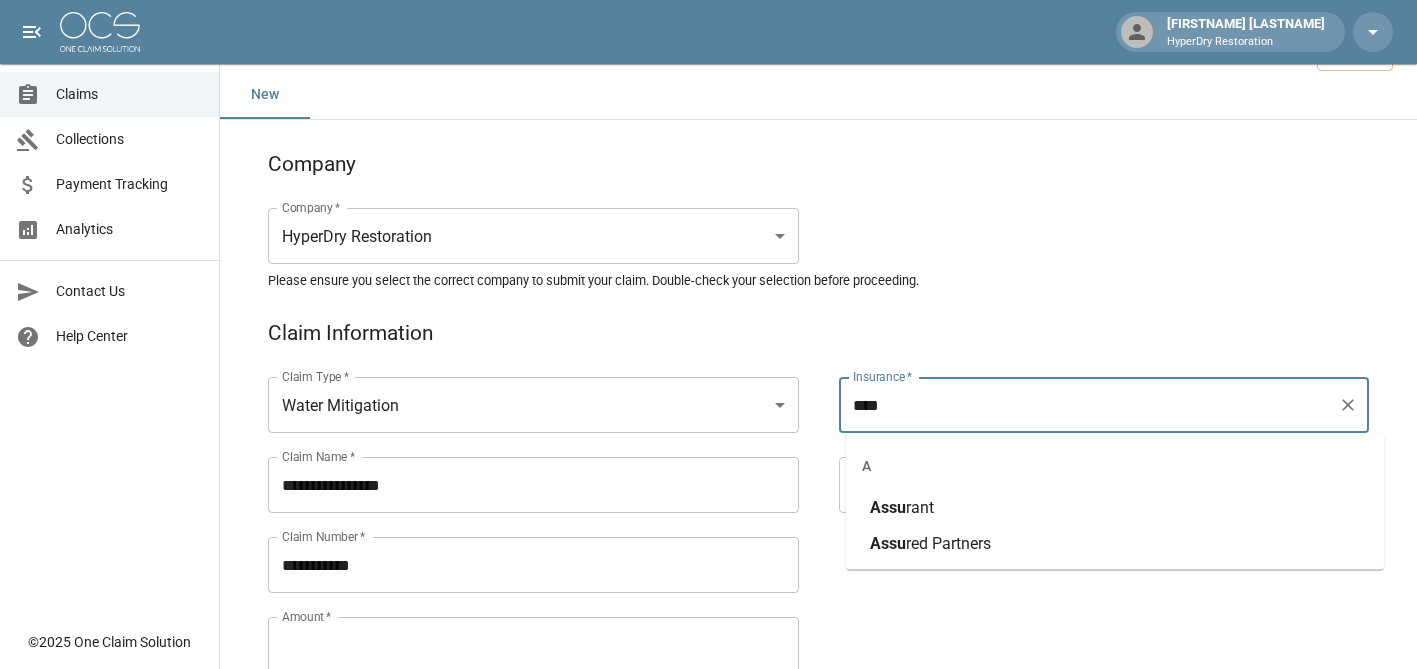 click on "rant" at bounding box center [920, 507] 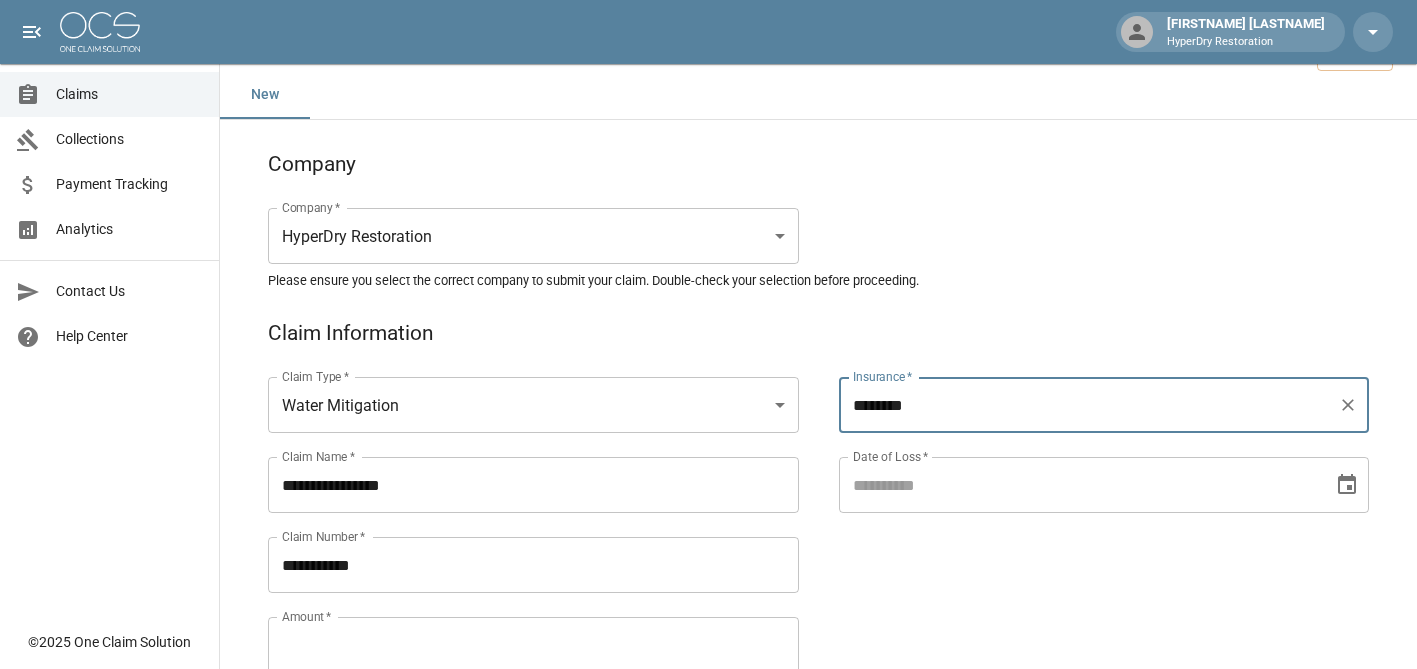 type on "********" 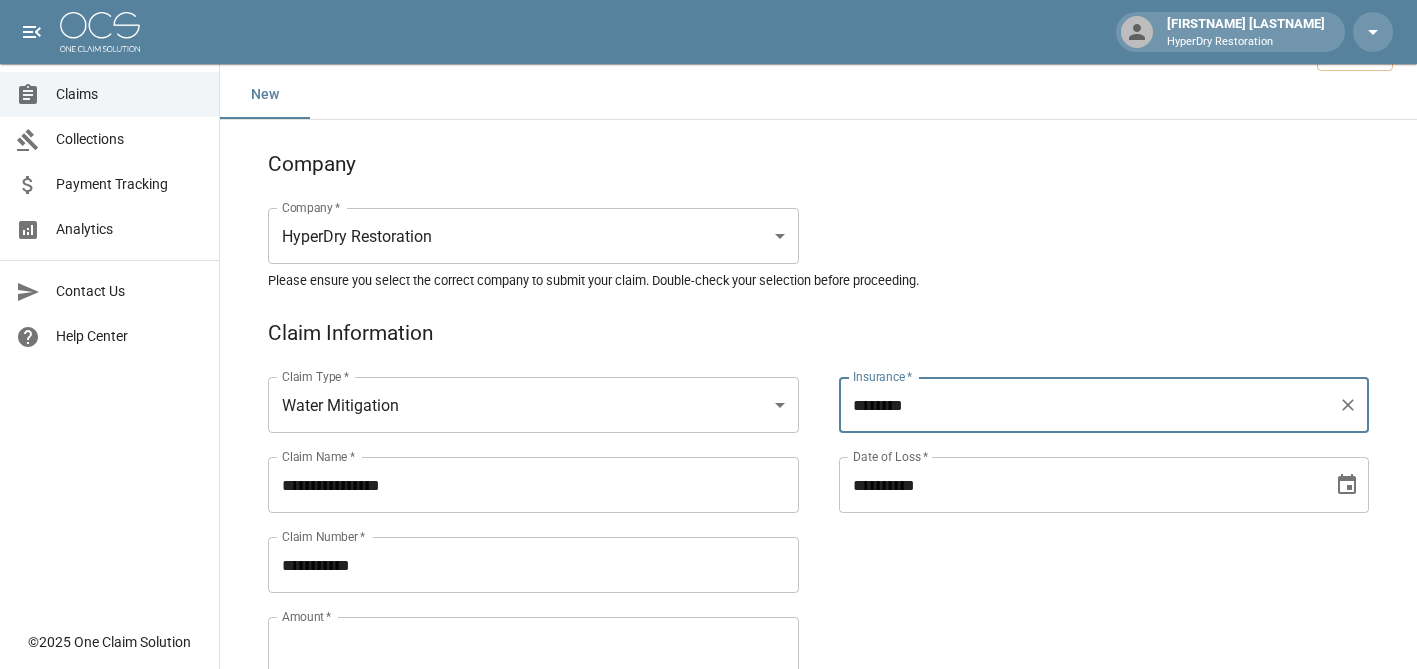 click on "**********" at bounding box center [1079, 485] 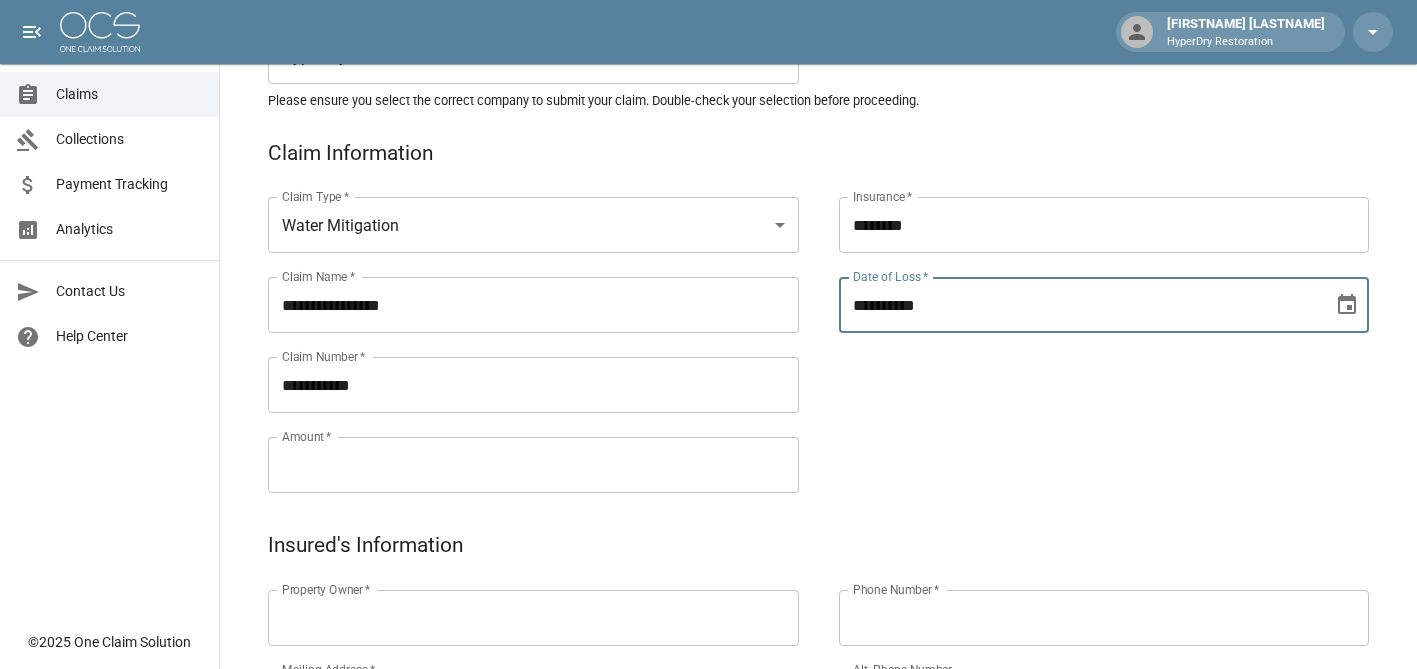 scroll, scrollTop: 236, scrollLeft: 0, axis: vertical 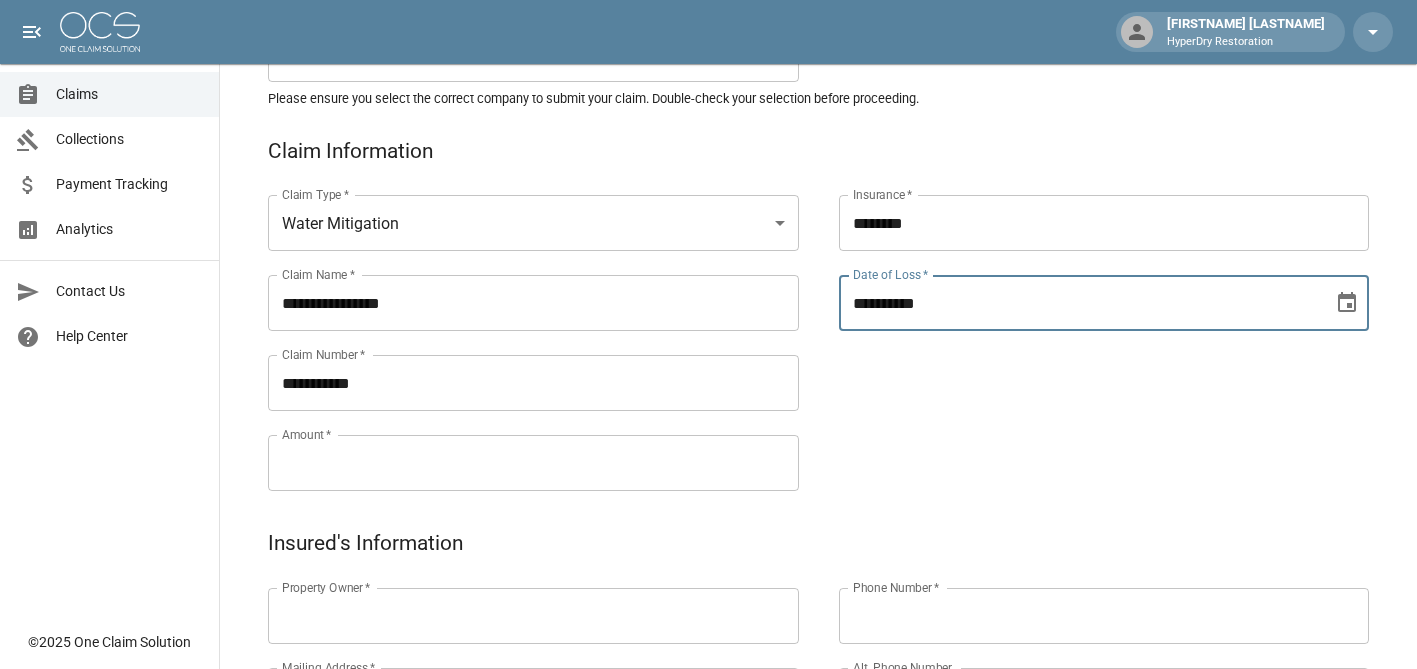 type on "**********" 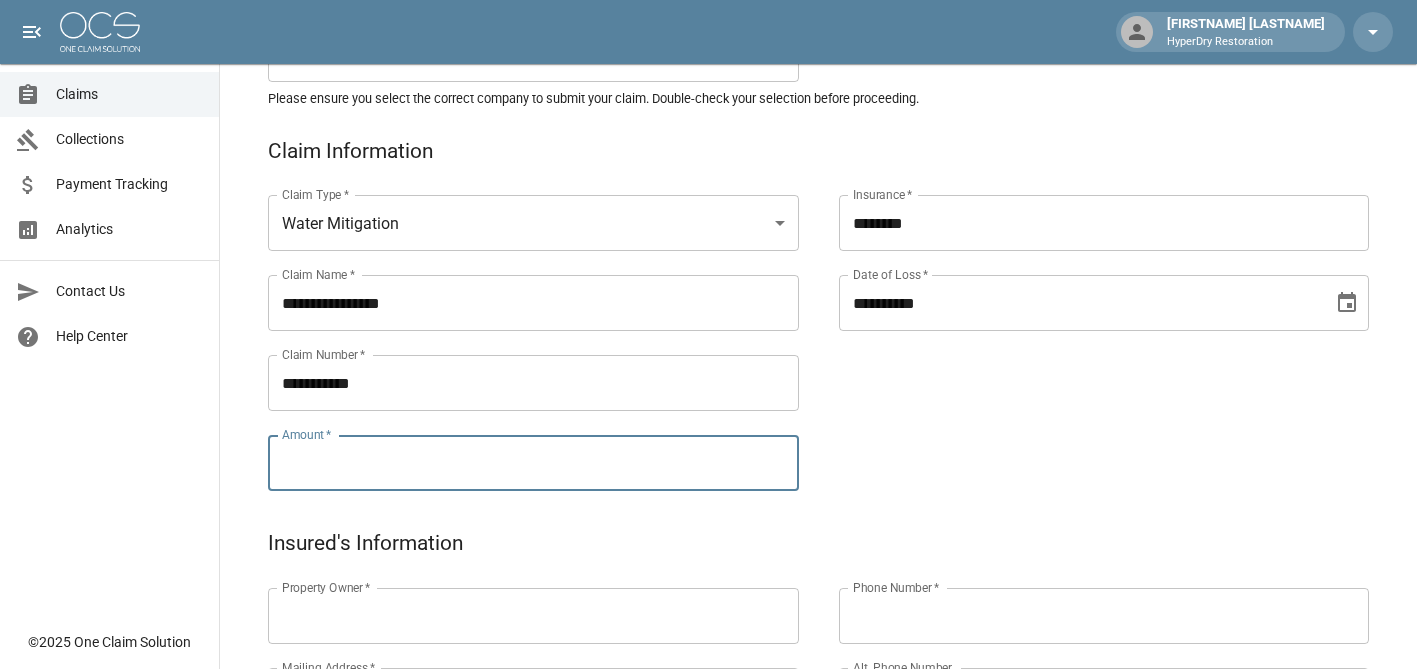click on "Amount   *" at bounding box center (533, 463) 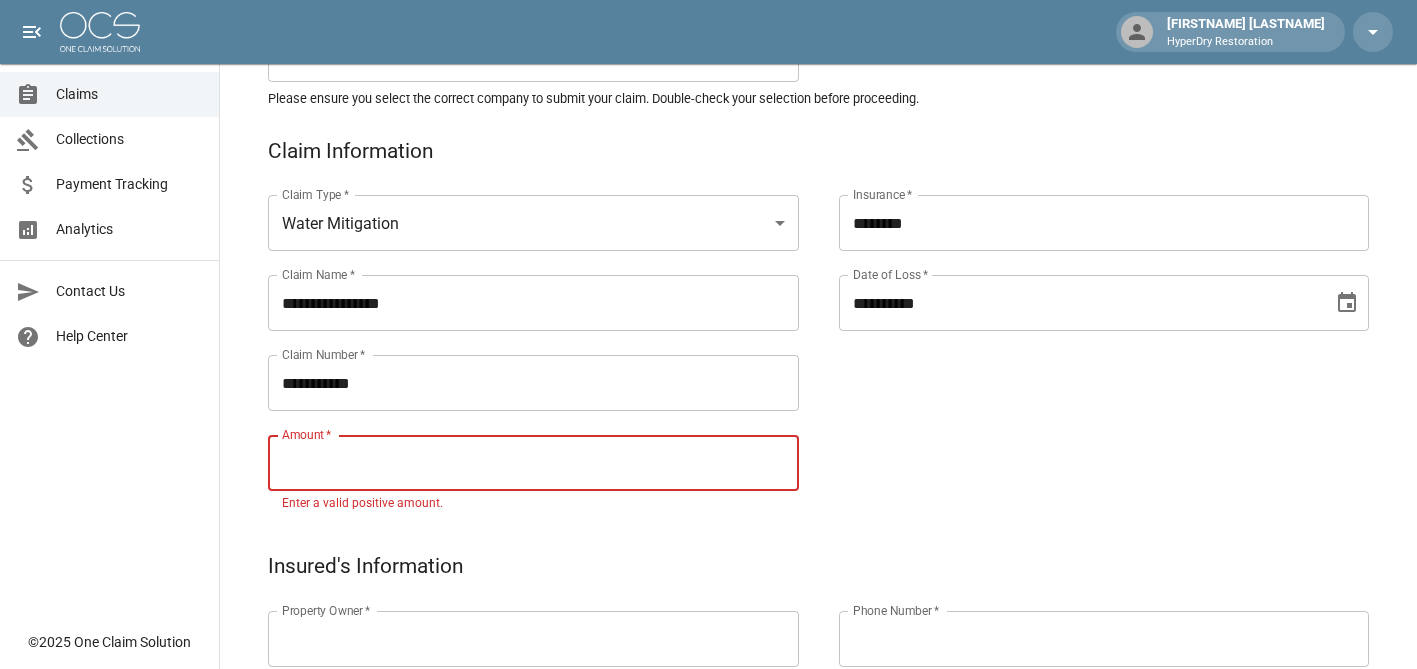 paste on "*********" 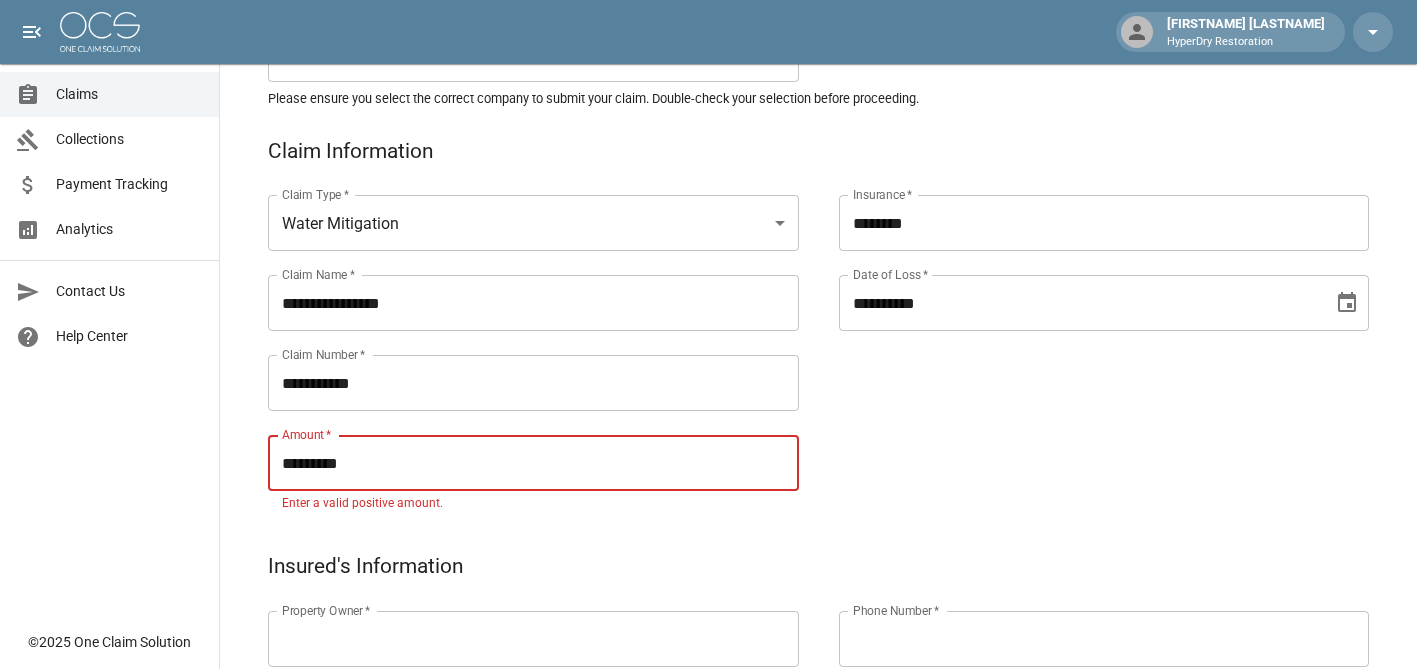 scroll, scrollTop: 322, scrollLeft: 0, axis: vertical 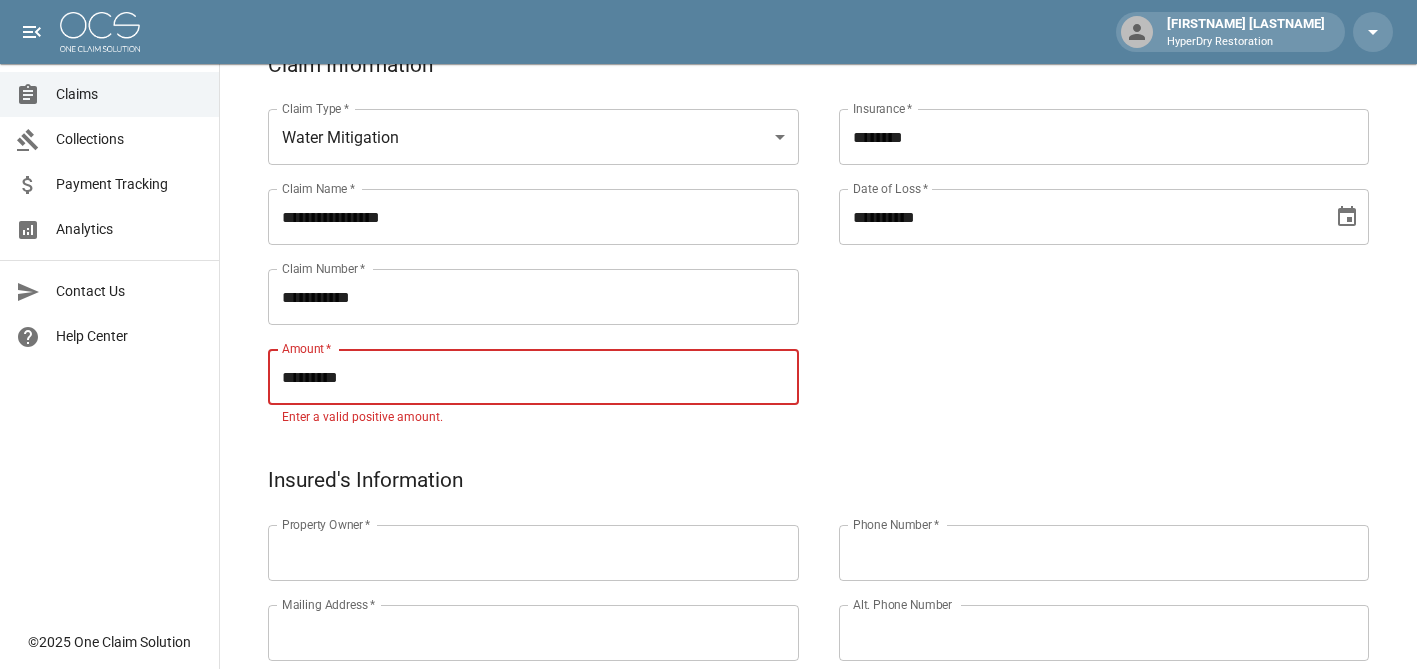 type on "*********" 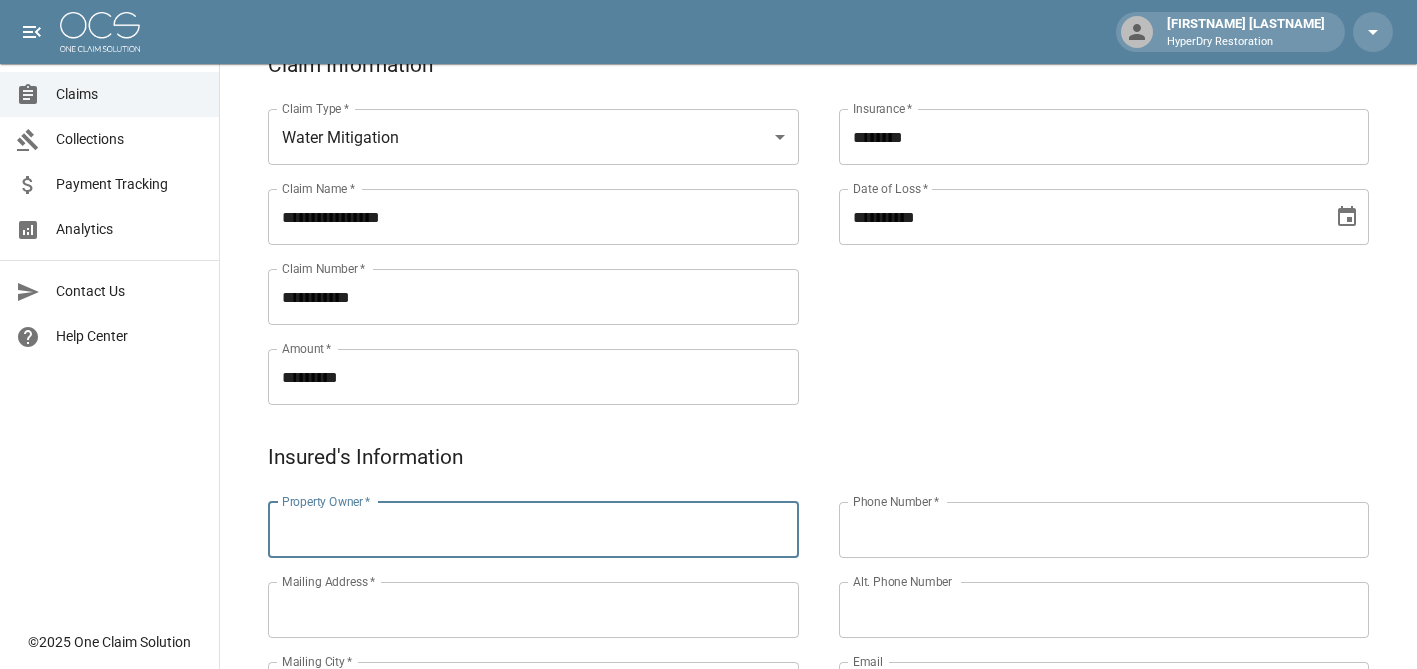 click on "Property Owner   *" at bounding box center (533, 530) 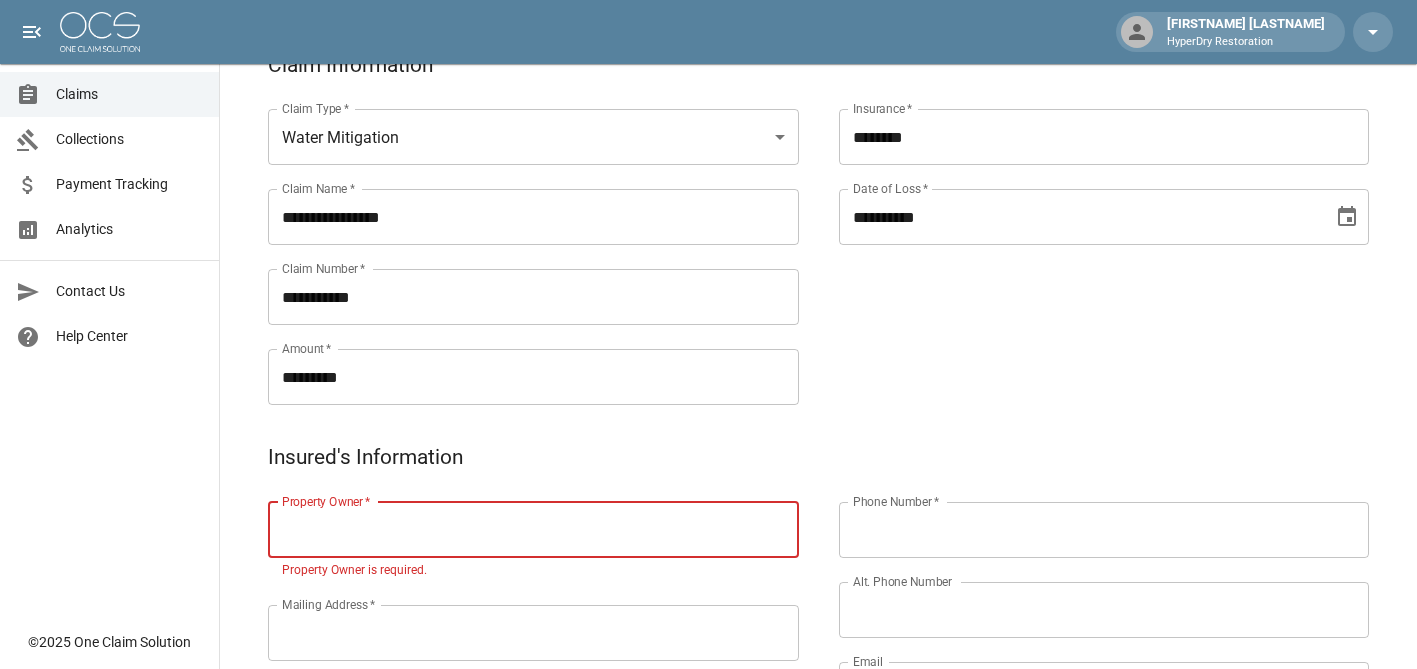 paste on "**********" 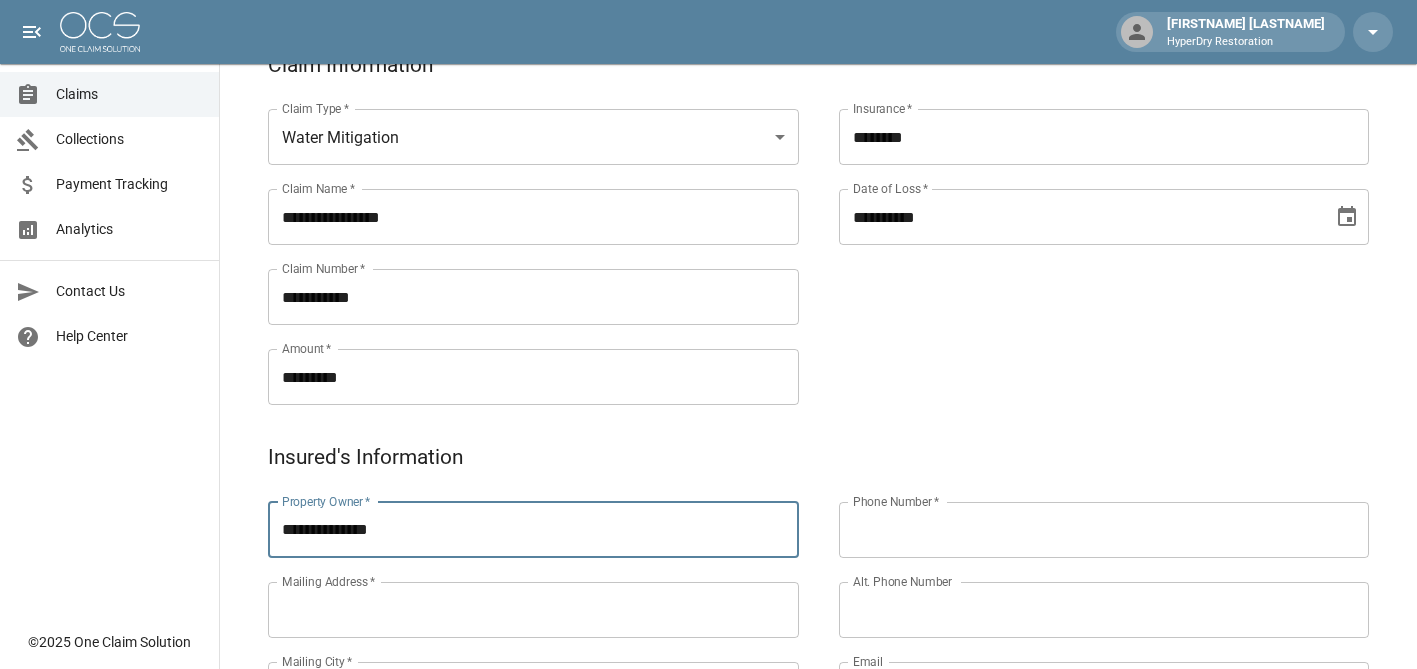 type on "**********" 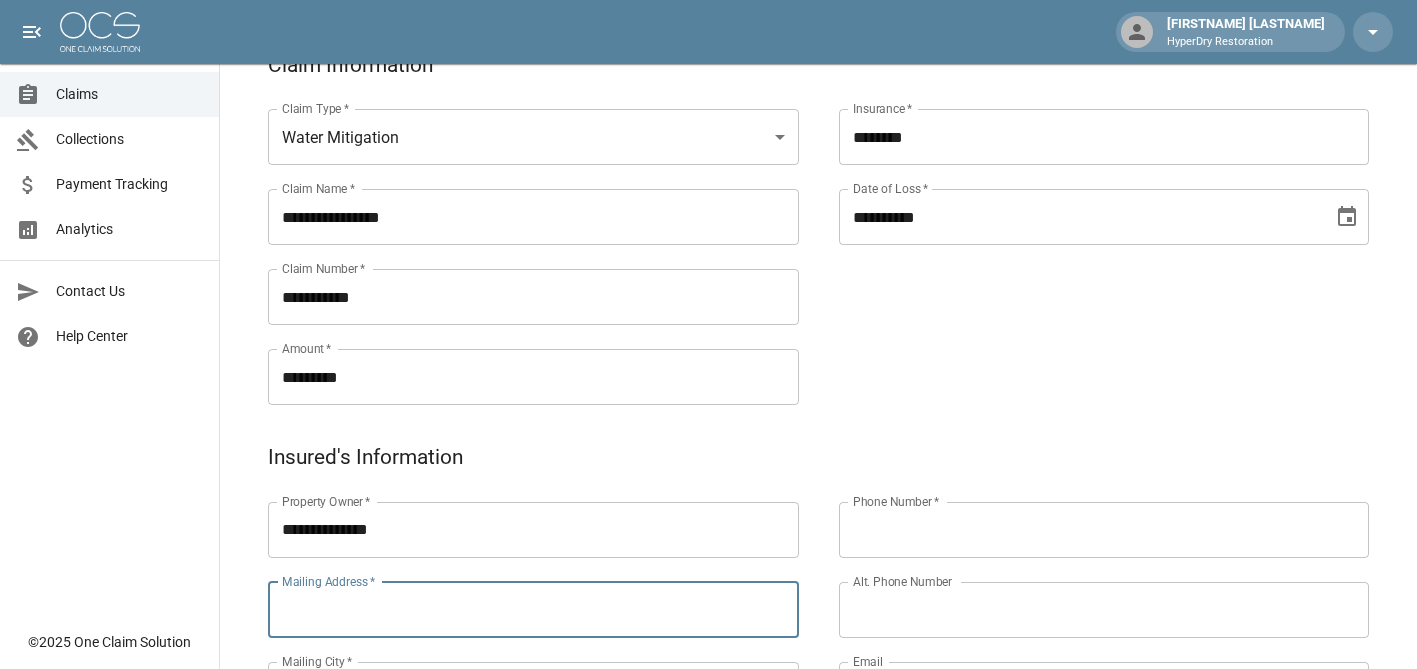 paste on "**********" 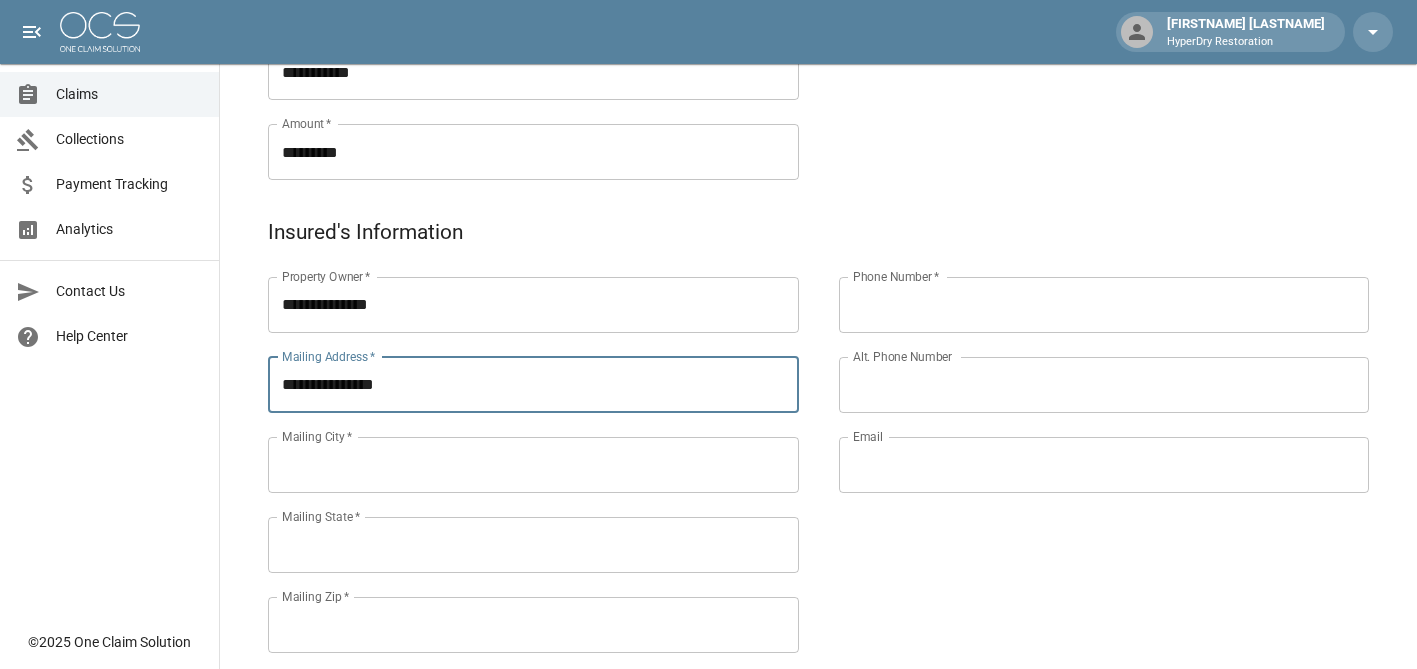 scroll, scrollTop: 548, scrollLeft: 0, axis: vertical 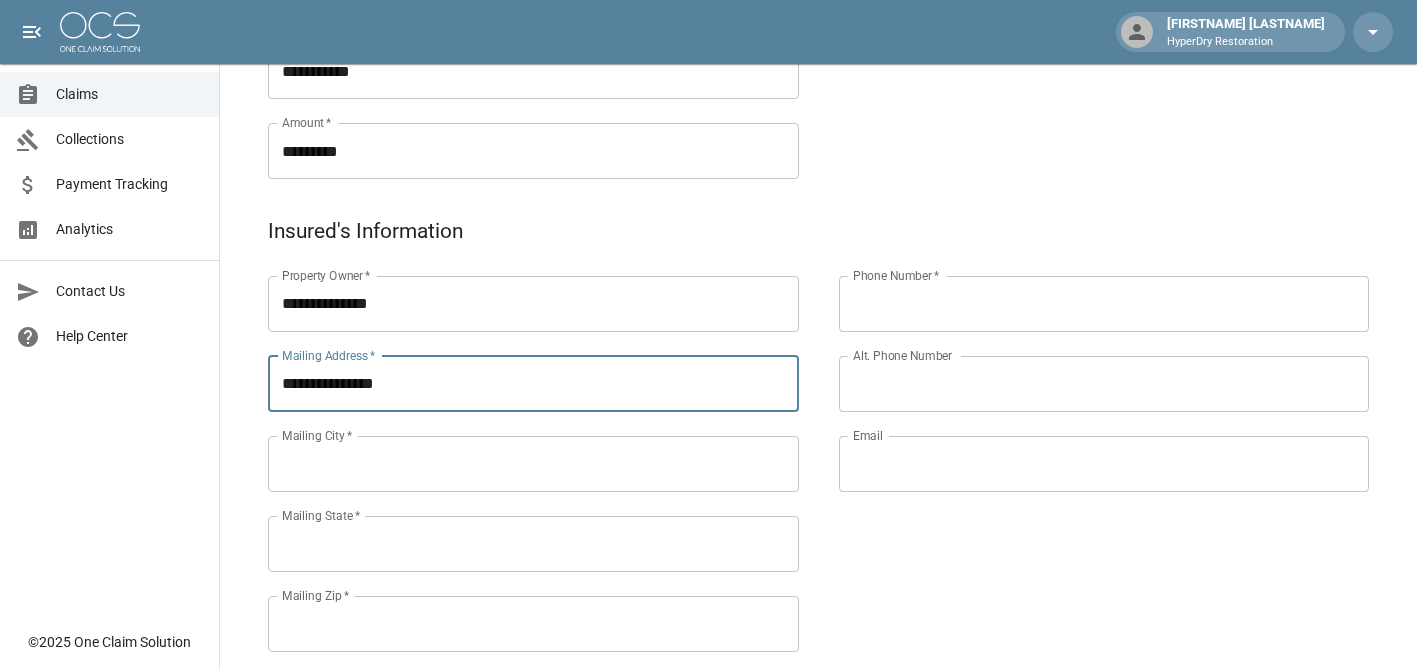 type on "**********" 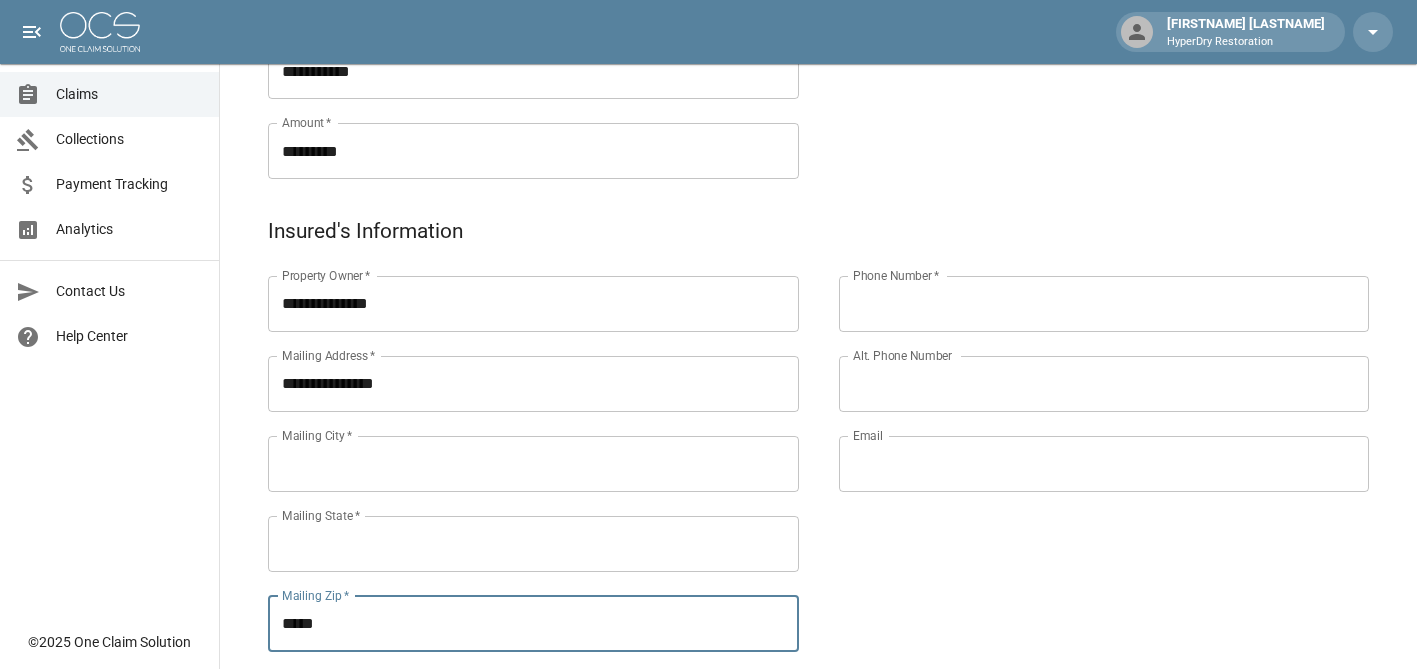 type on "*****" 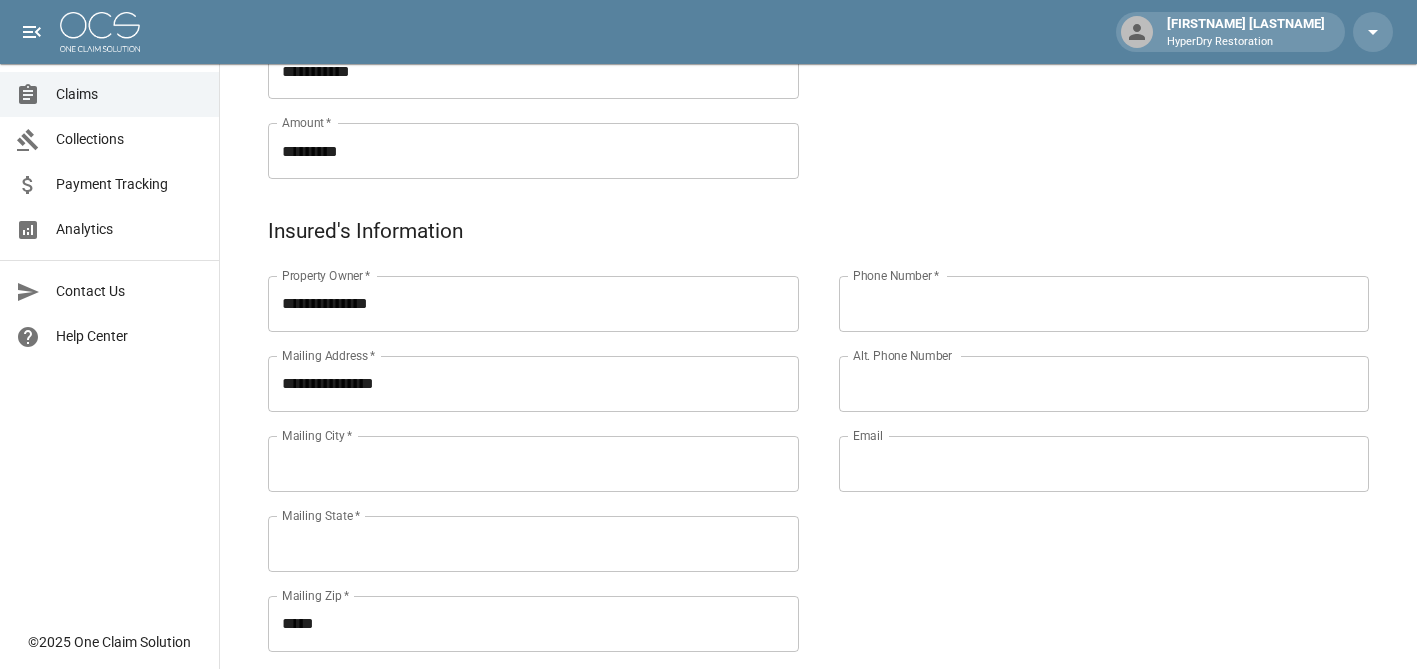 click on "Mailing City   *" at bounding box center [533, 464] 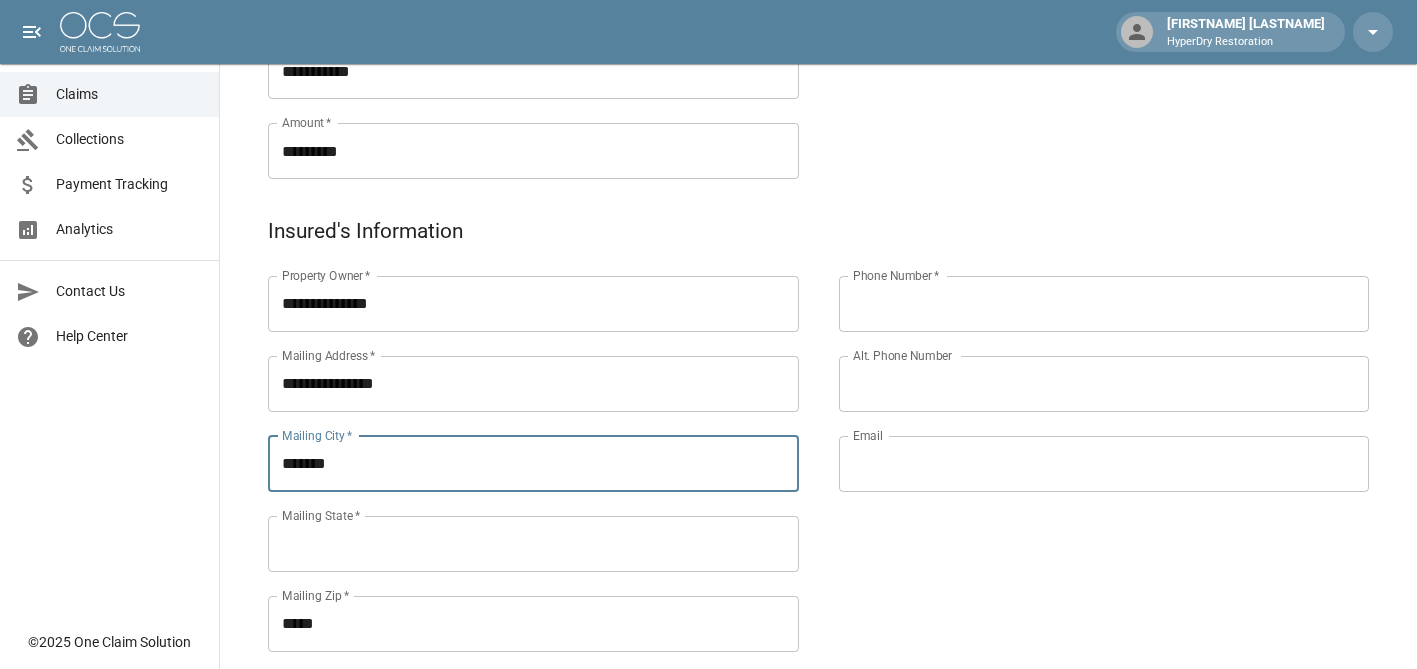 type on "*******" 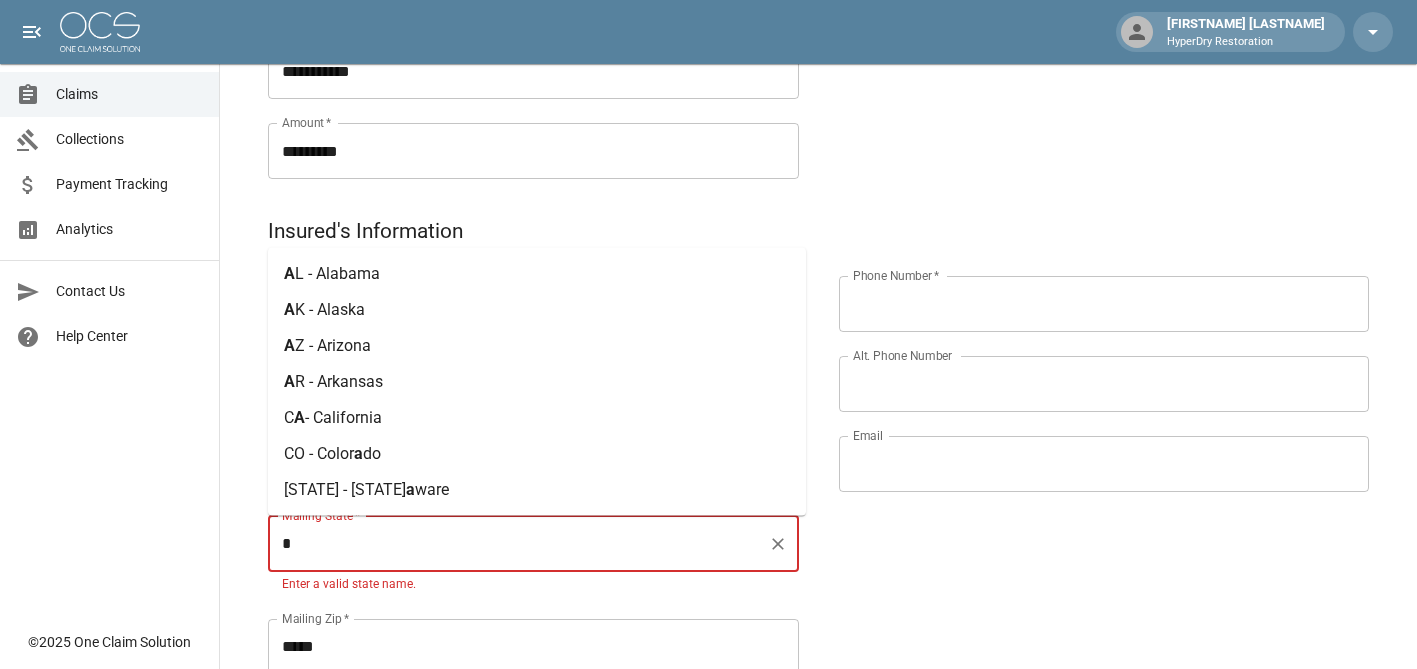 click on "[LASTNAME] - [STATE]" at bounding box center (537, 346) 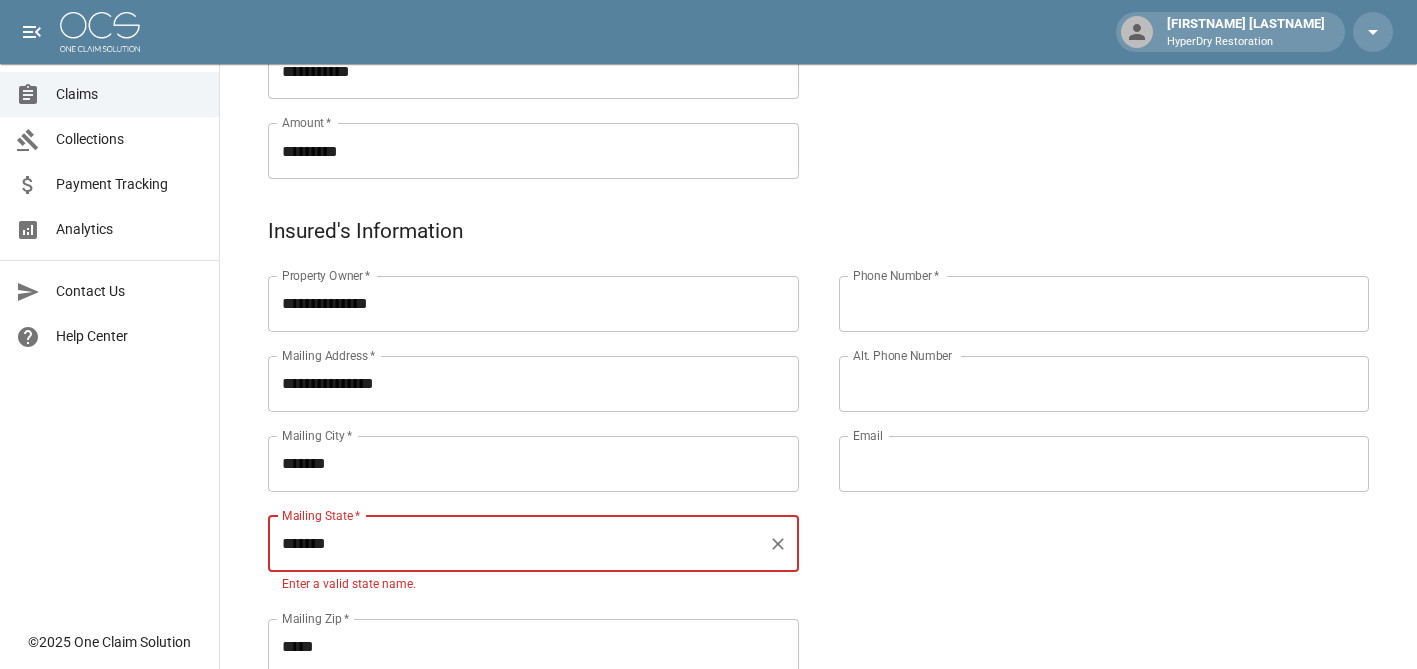 scroll, scrollTop: 636, scrollLeft: 0, axis: vertical 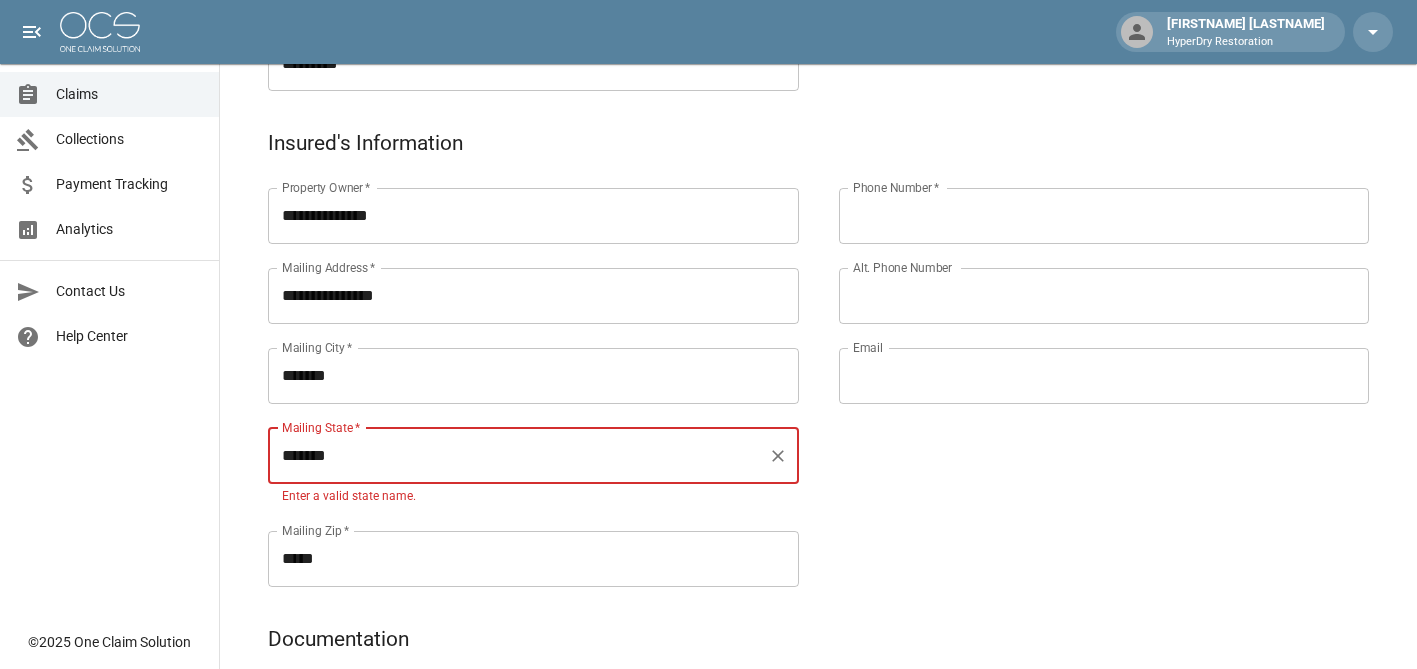 type on "*******" 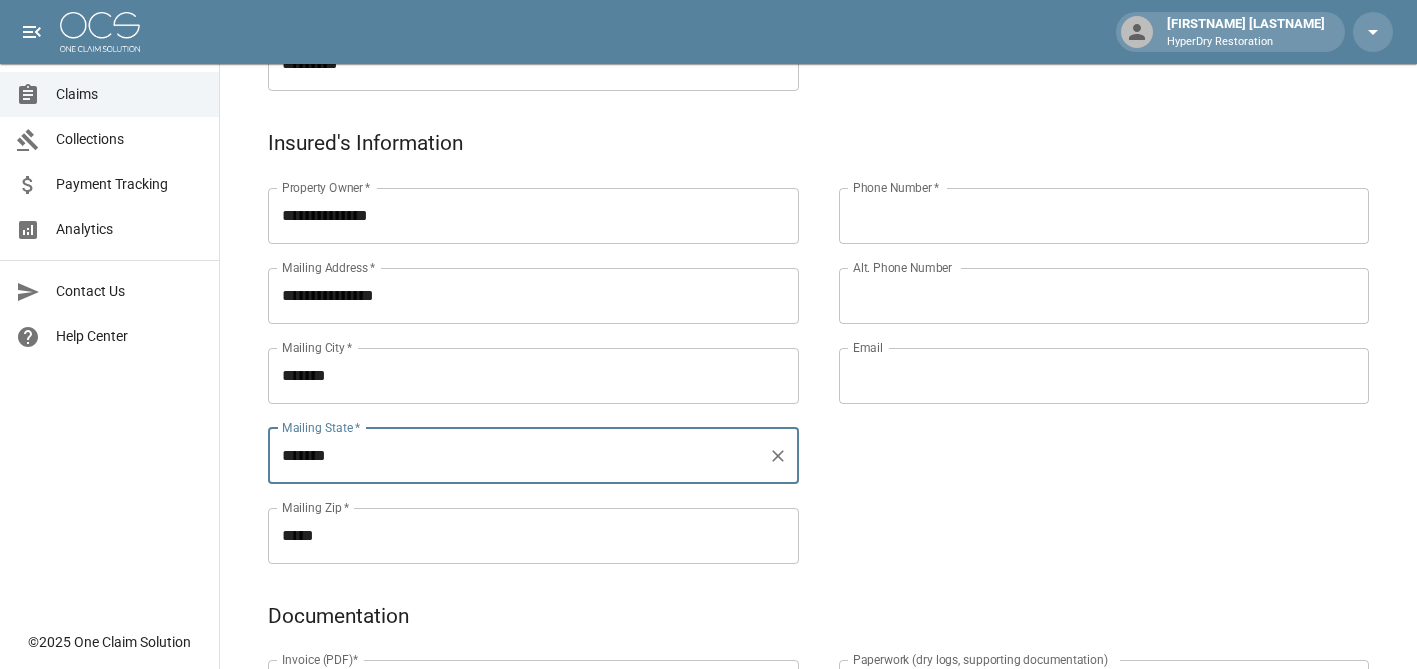 click on "Phone Number   *" at bounding box center (1104, 216) 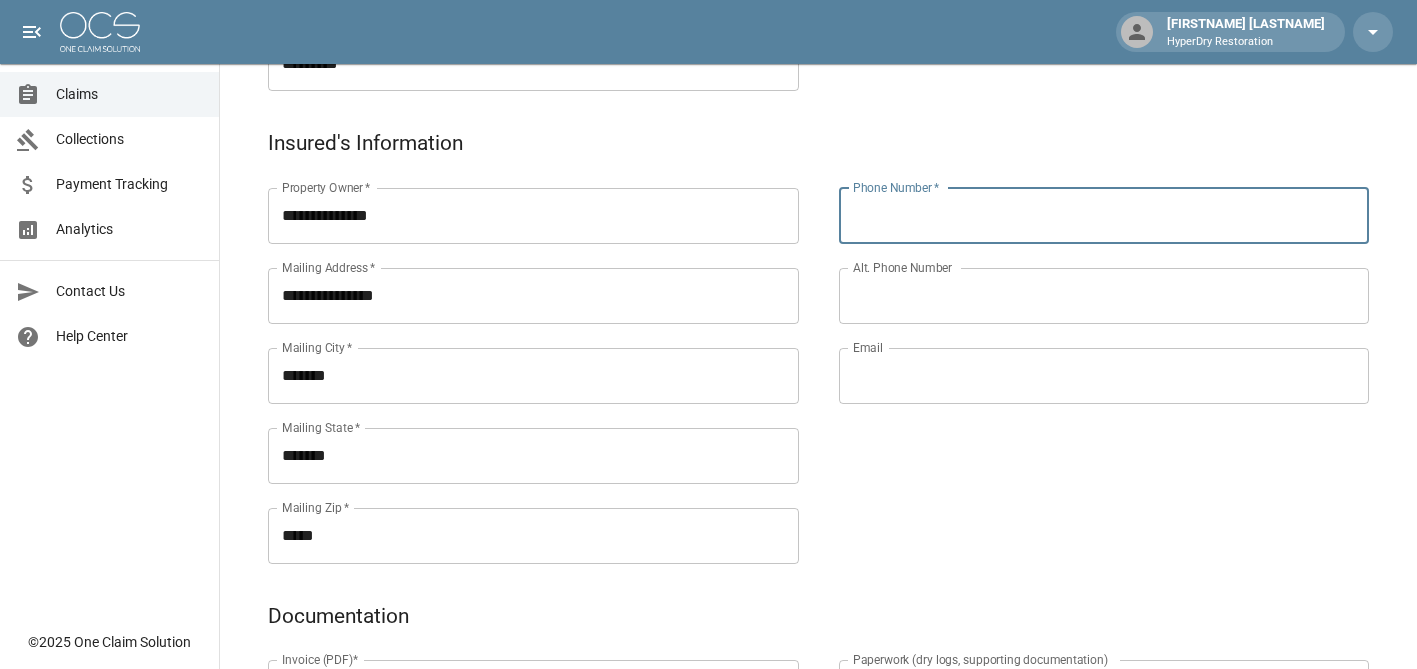 paste on "**********" 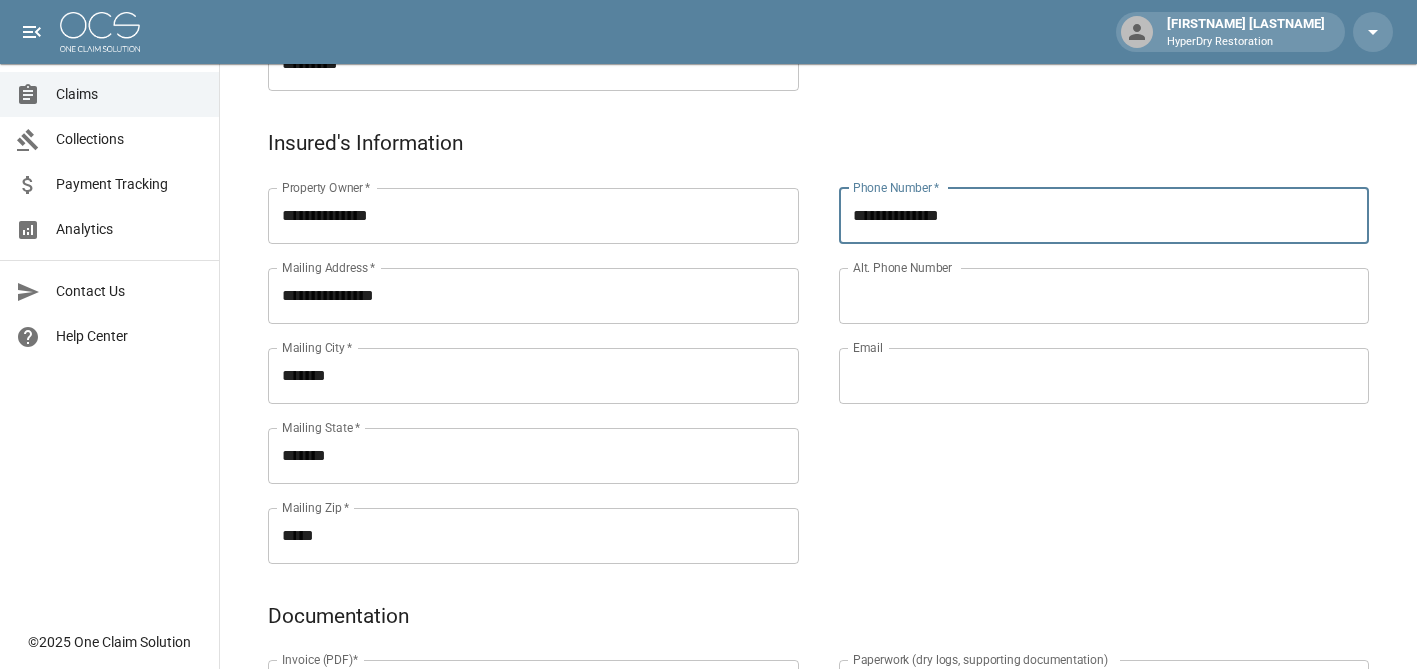 type on "**********" 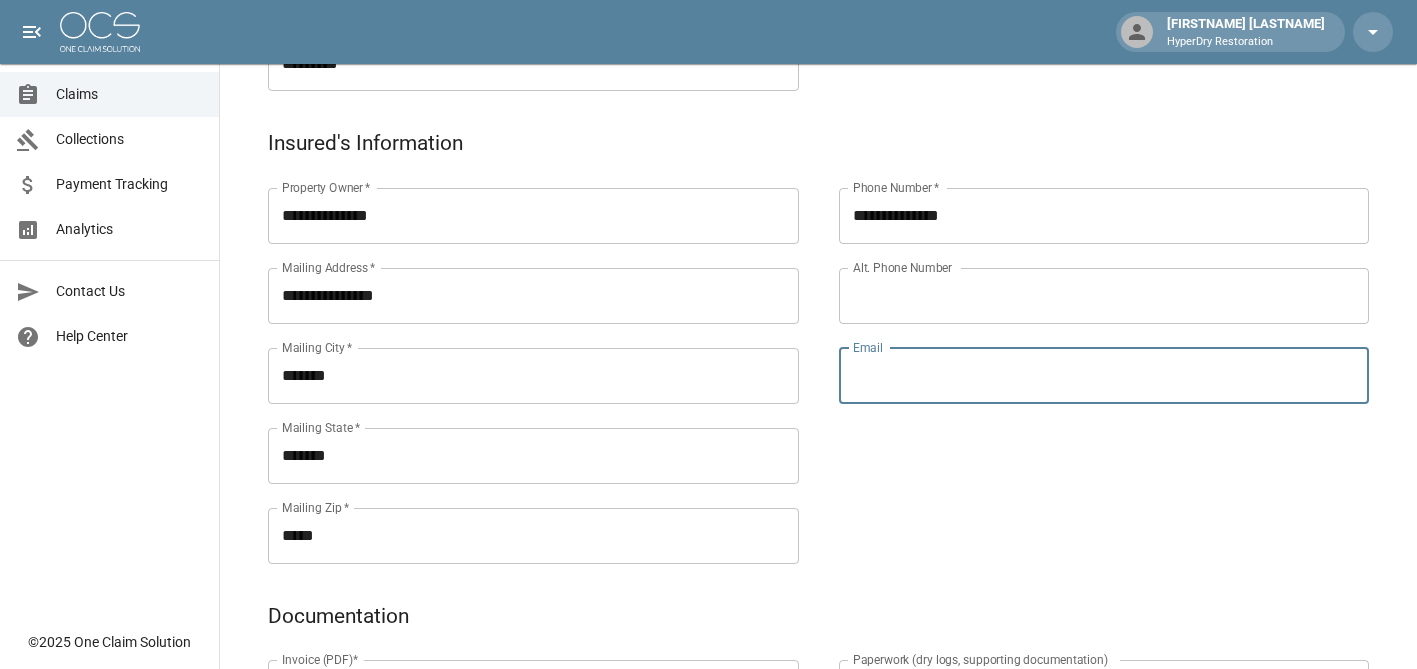 click on "Email" at bounding box center [1104, 376] 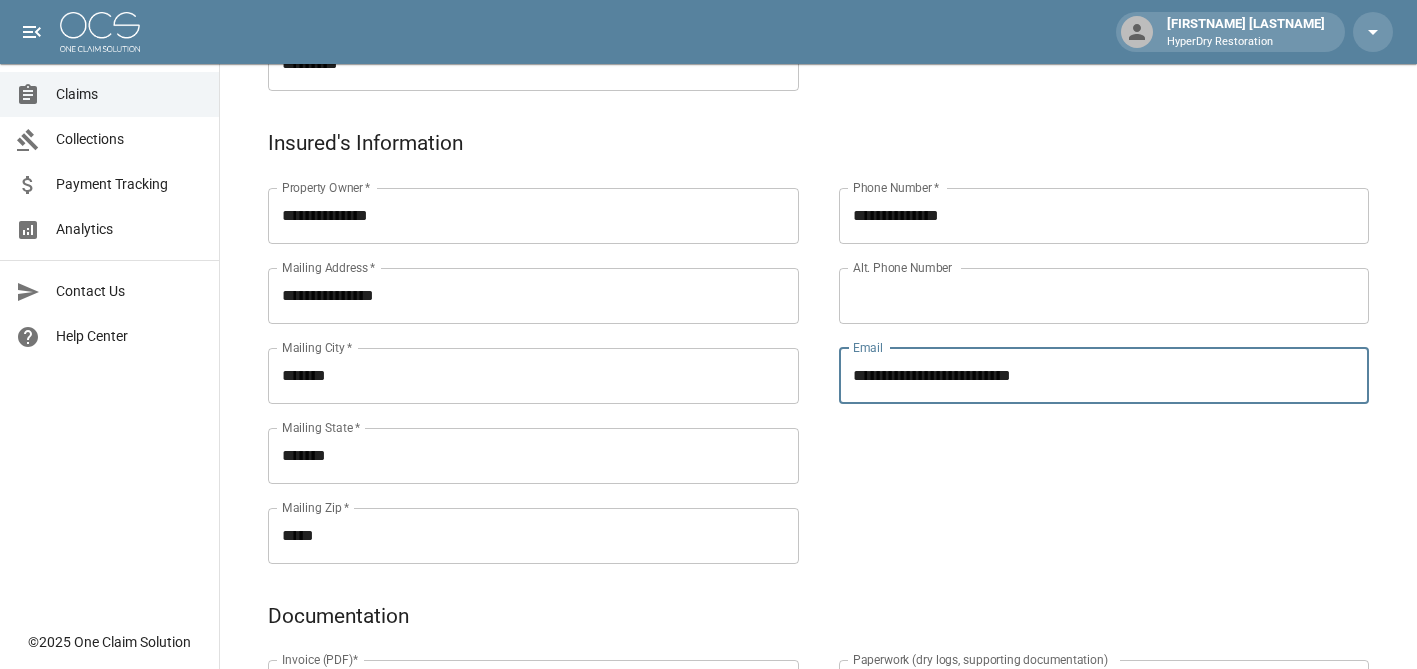 type on "**********" 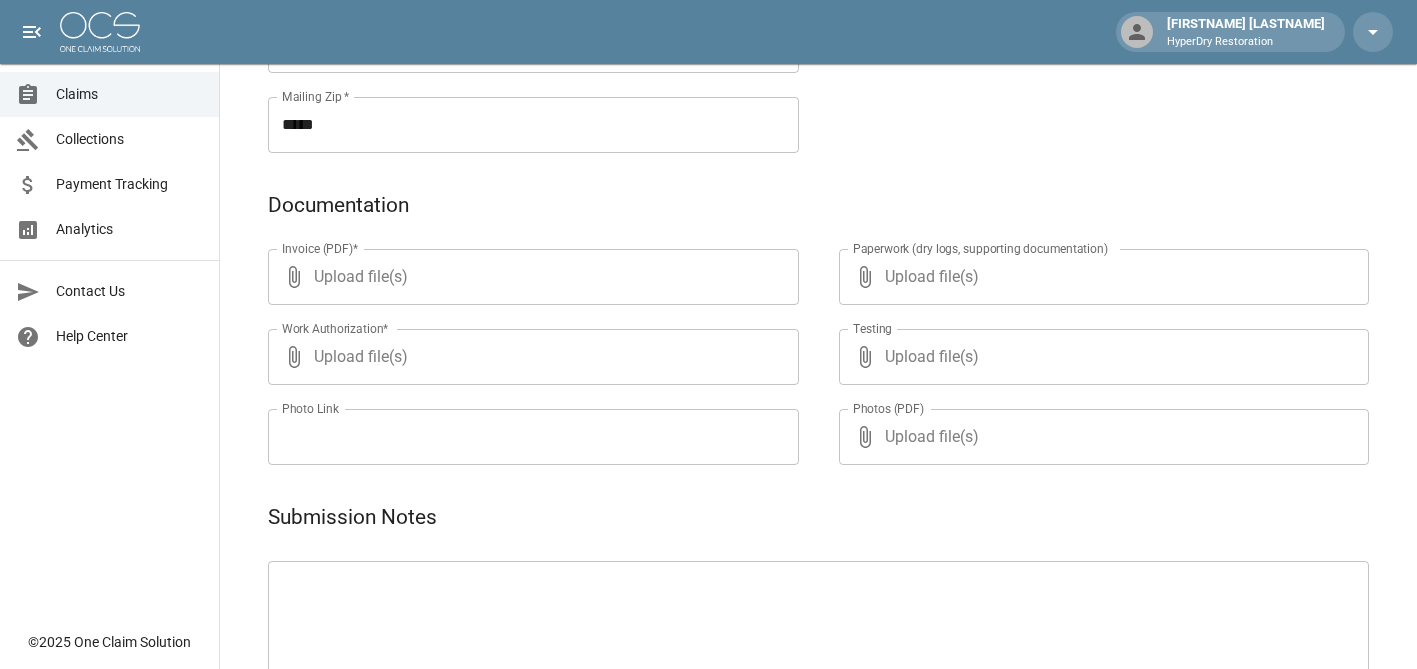 scroll, scrollTop: 1050, scrollLeft: 0, axis: vertical 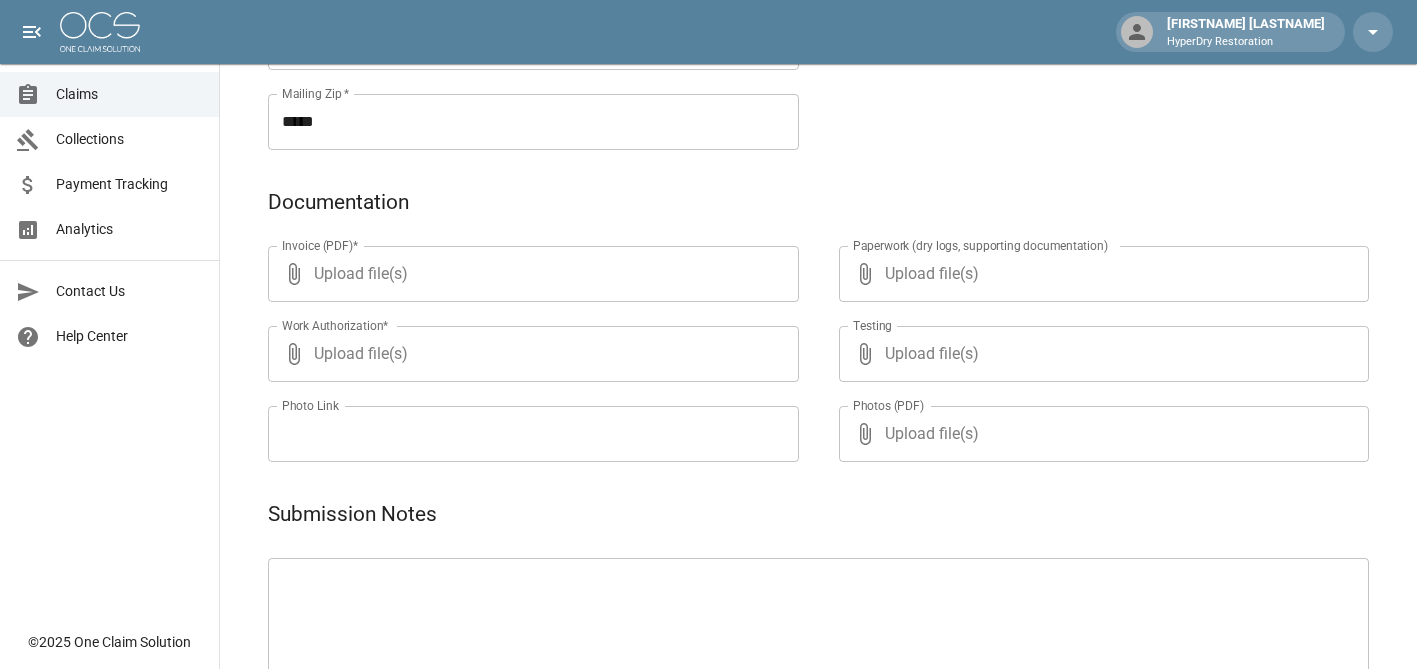 click on "Upload file(s)" at bounding box center (529, 274) 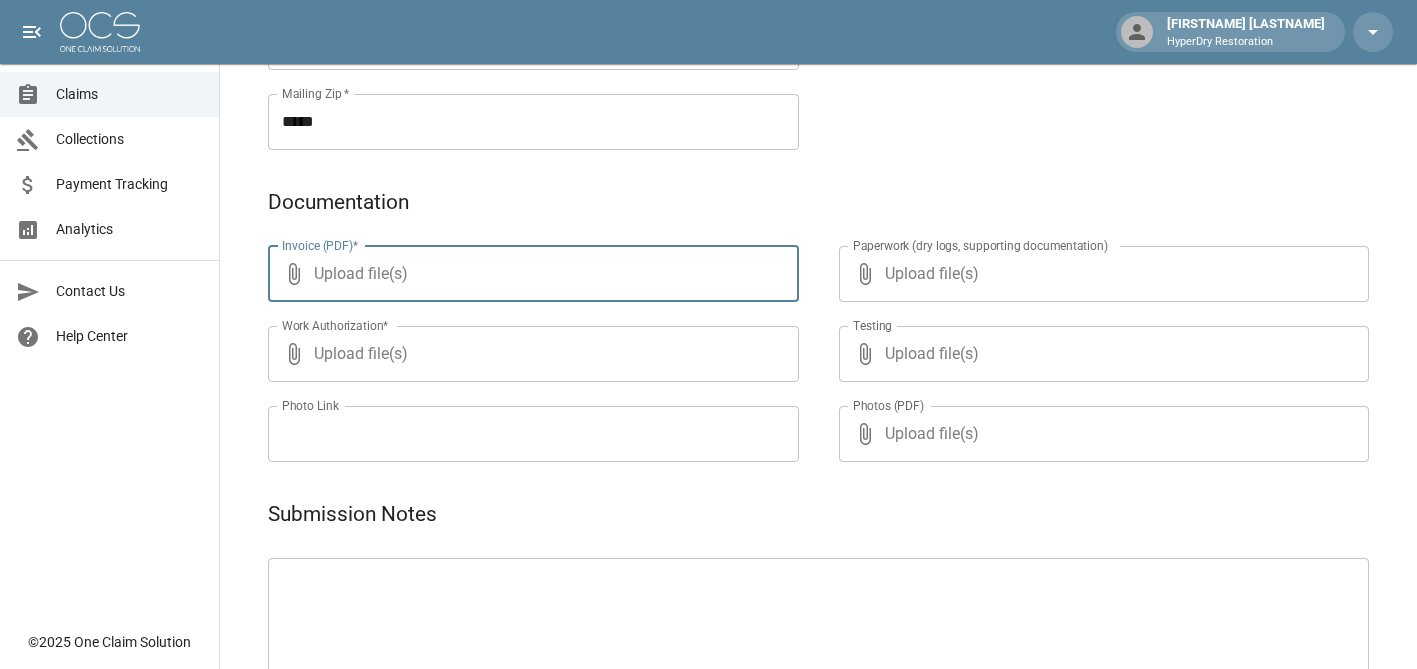 type on "**********" 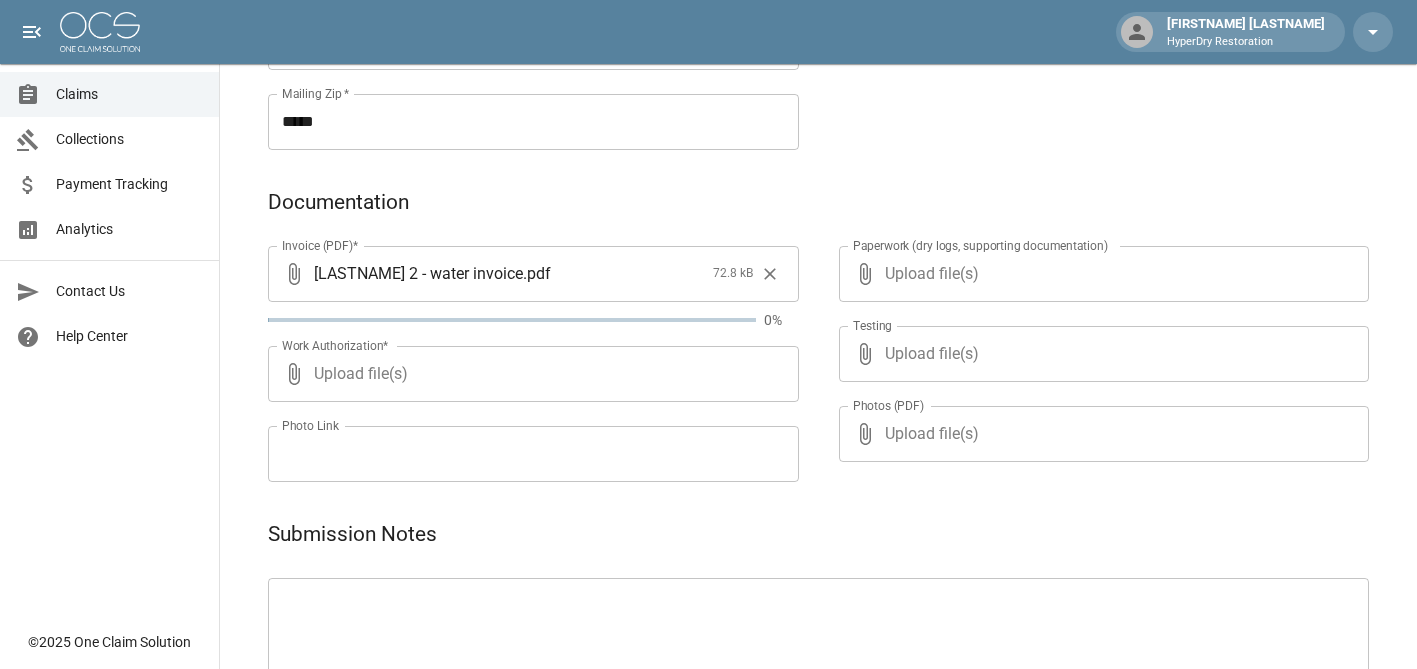 click on "Upload file(s)" at bounding box center [529, 374] 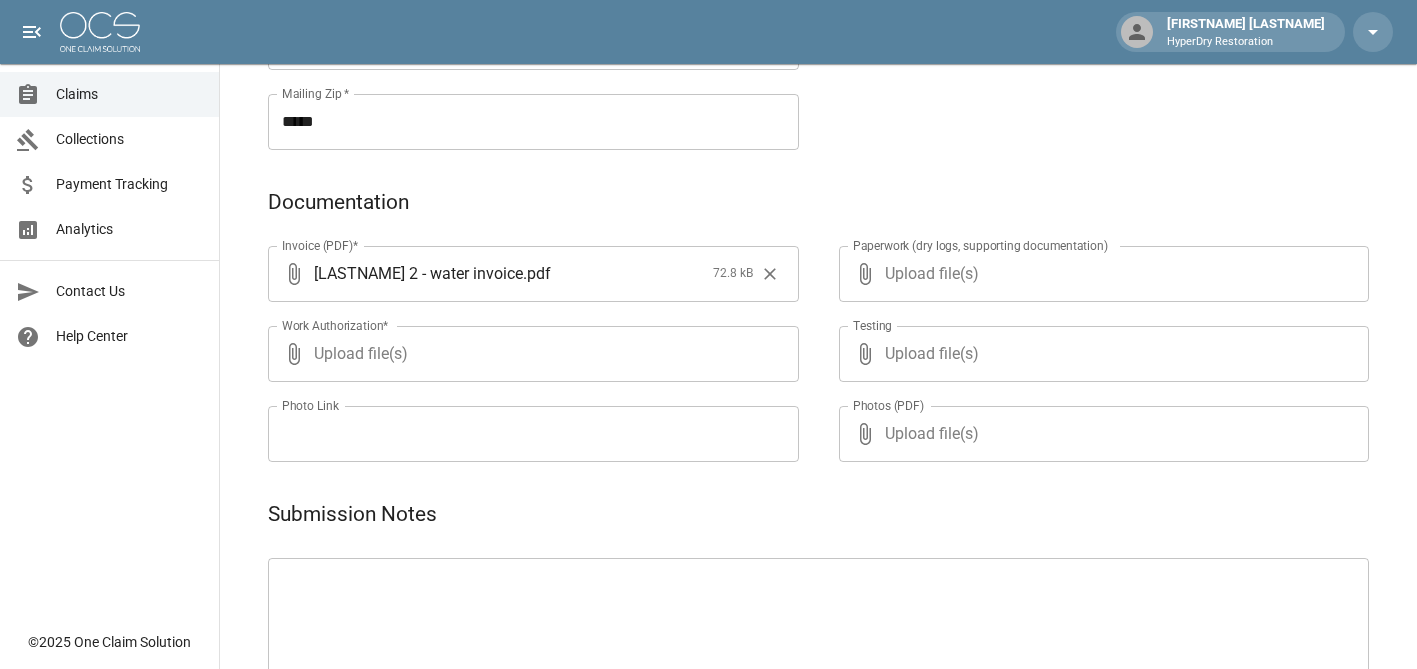 type on "**********" 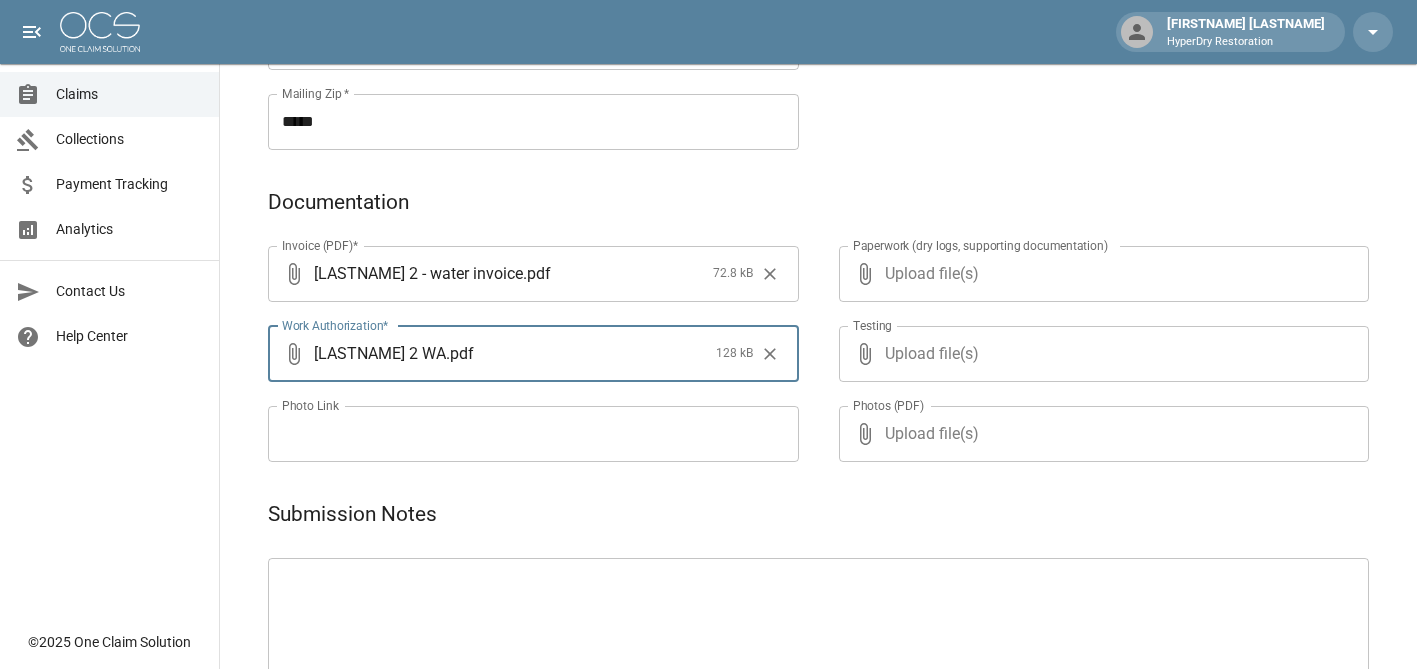 click on "Upload file(s)" at bounding box center [1100, 274] 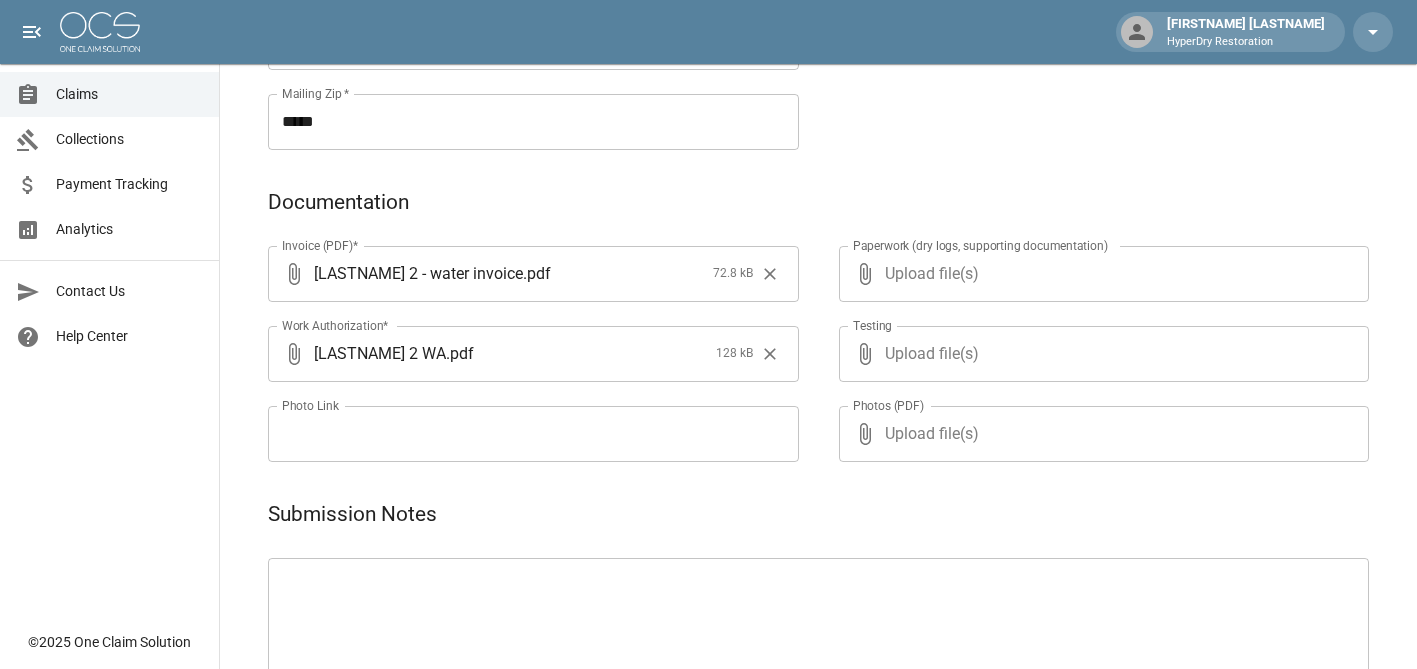 type on "**********" 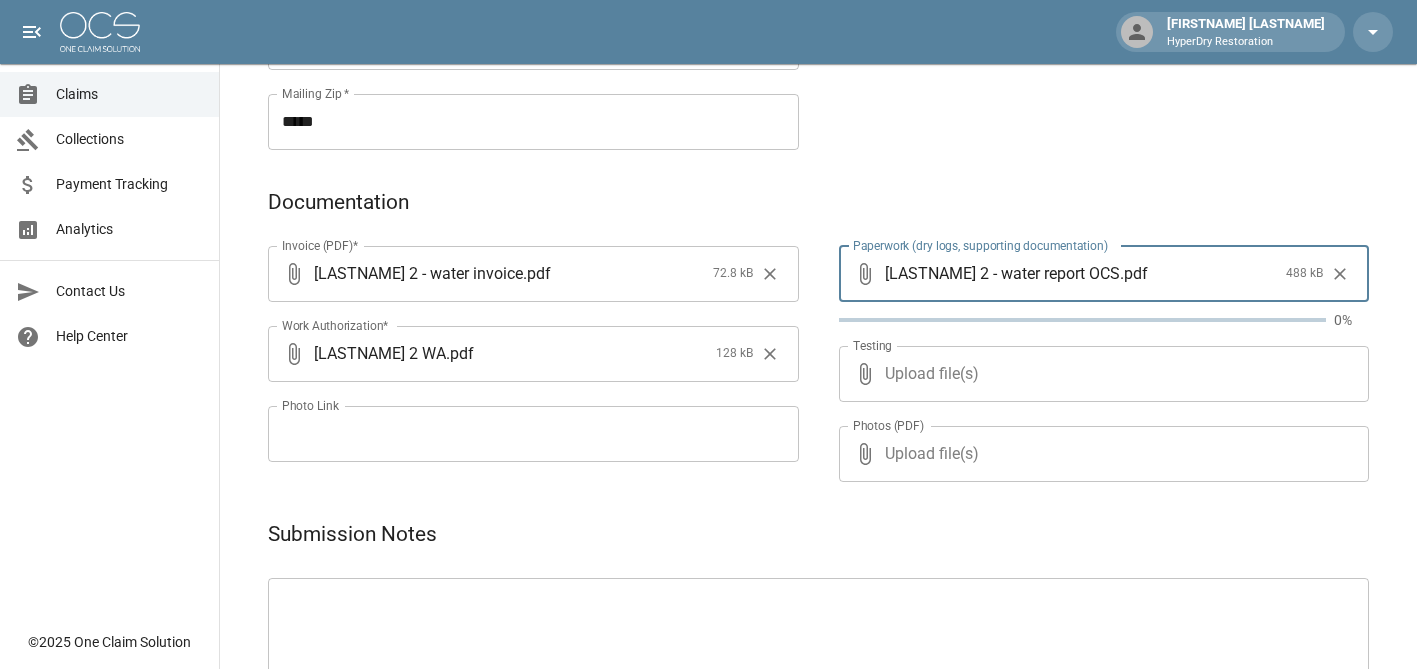 click on "Upload file(s)" at bounding box center [1100, 374] 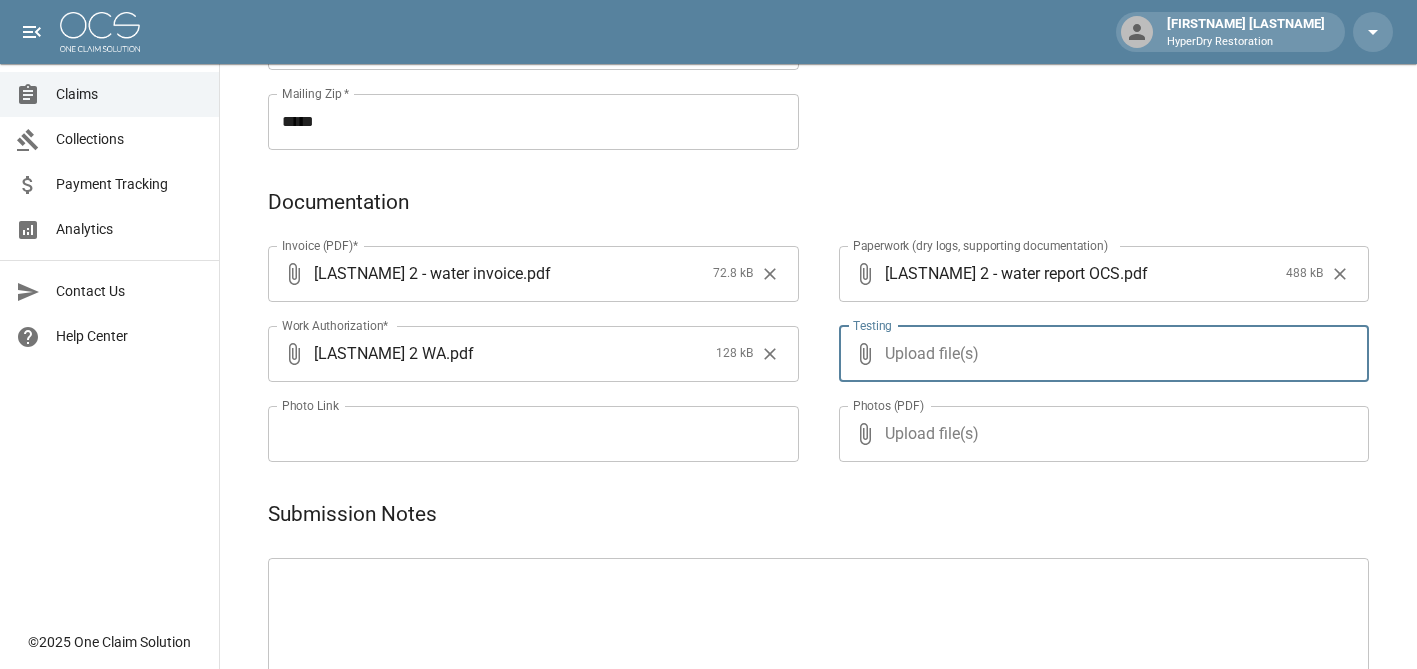 type on "**********" 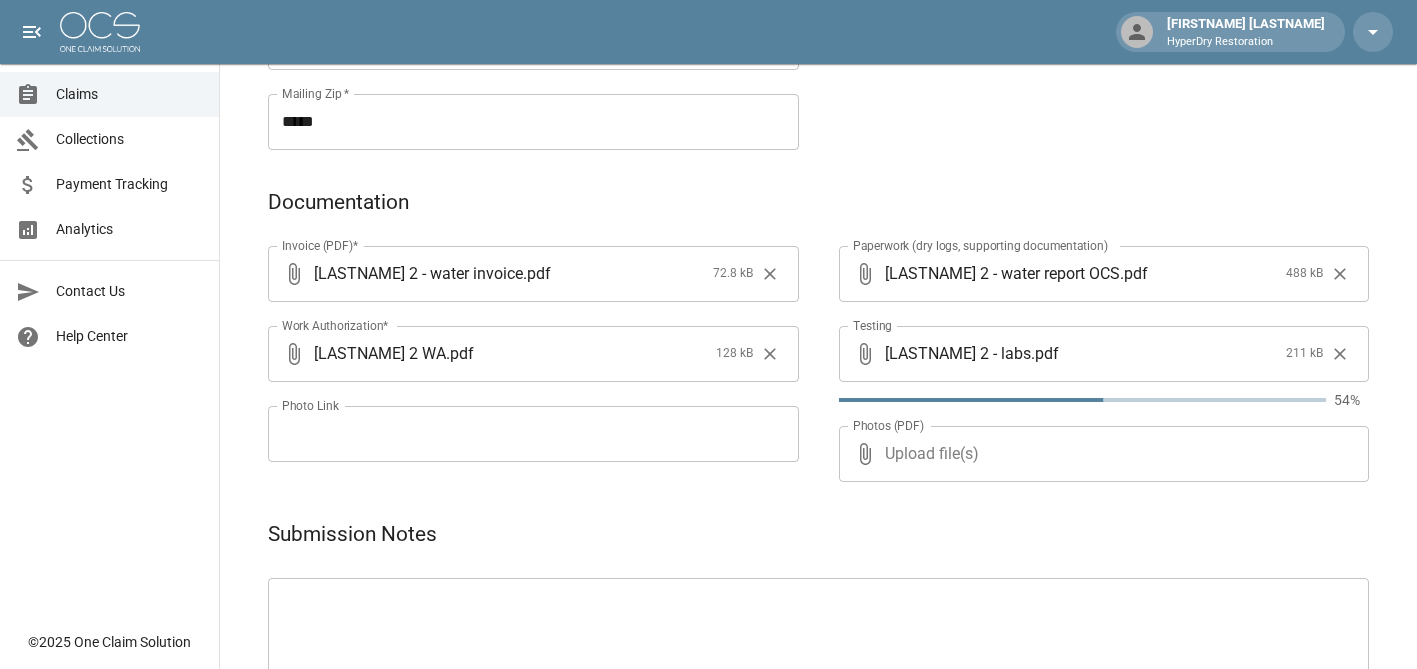 click on "Upload file(s)" at bounding box center [1100, 454] 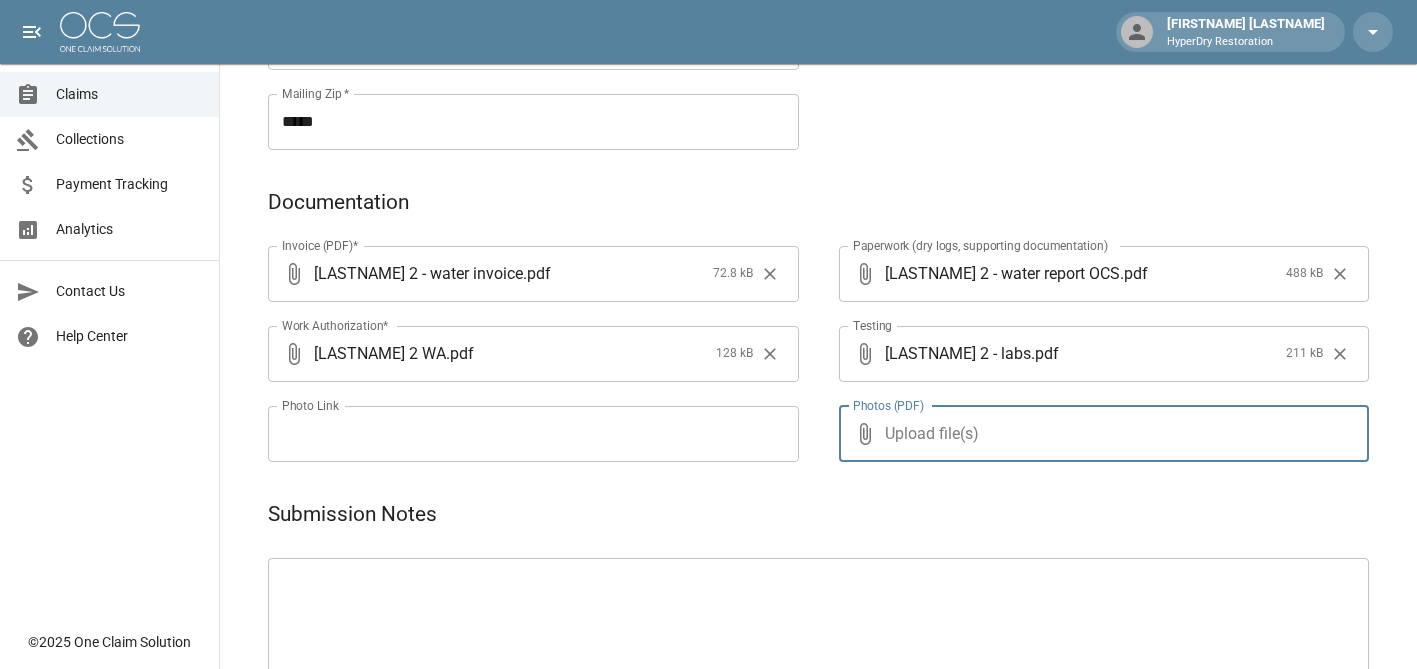 type on "**********" 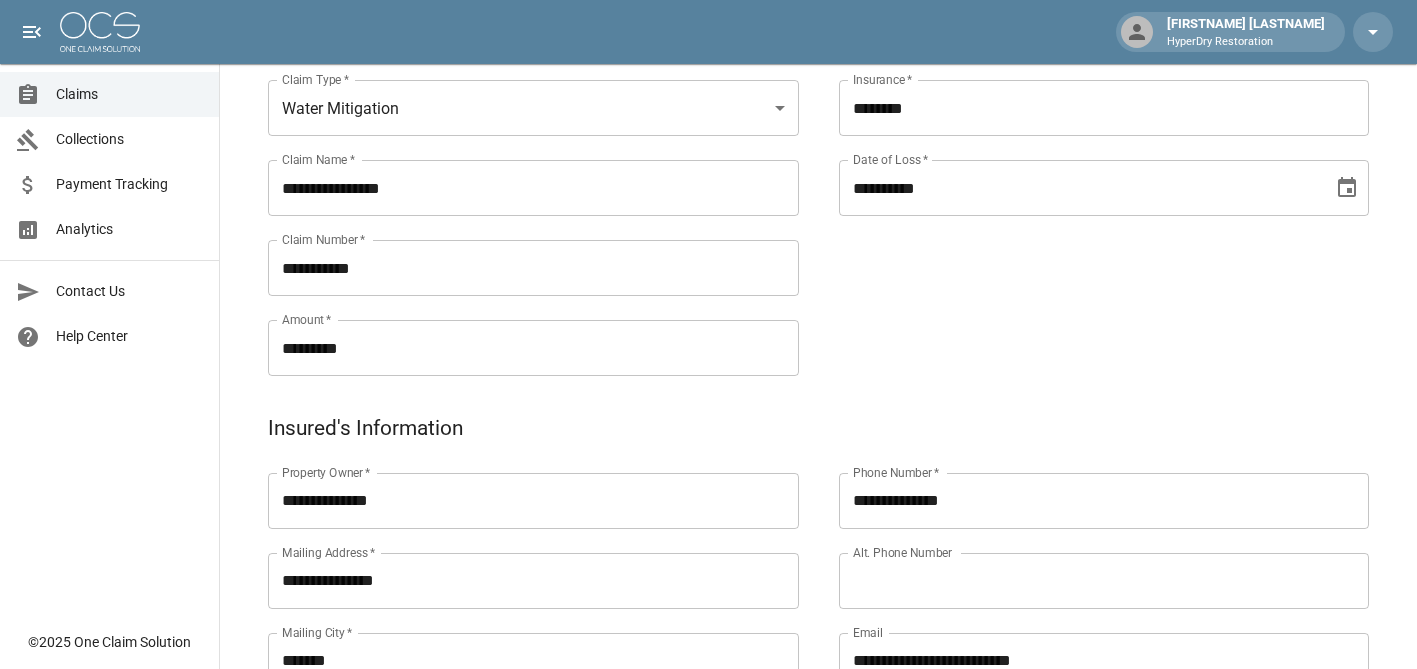 scroll, scrollTop: 322, scrollLeft: 0, axis: vertical 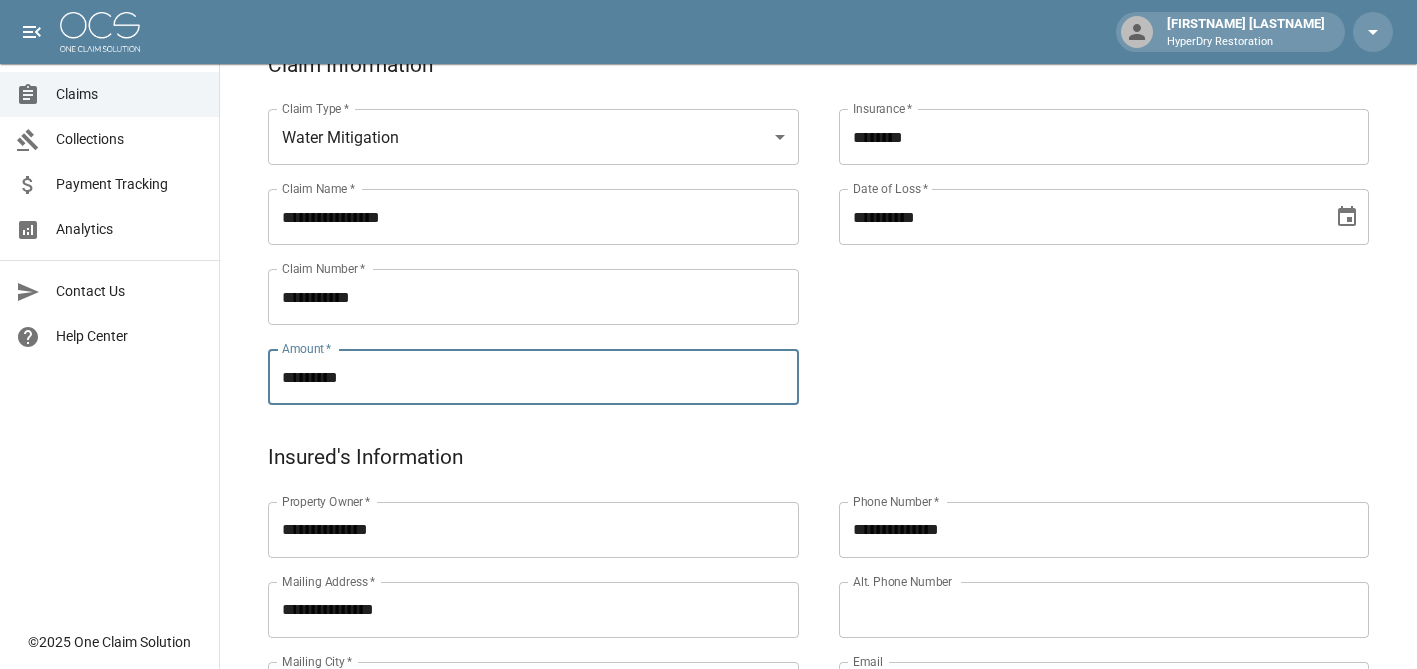 drag, startPoint x: 372, startPoint y: 381, endPoint x: 258, endPoint y: 380, distance: 114.00439 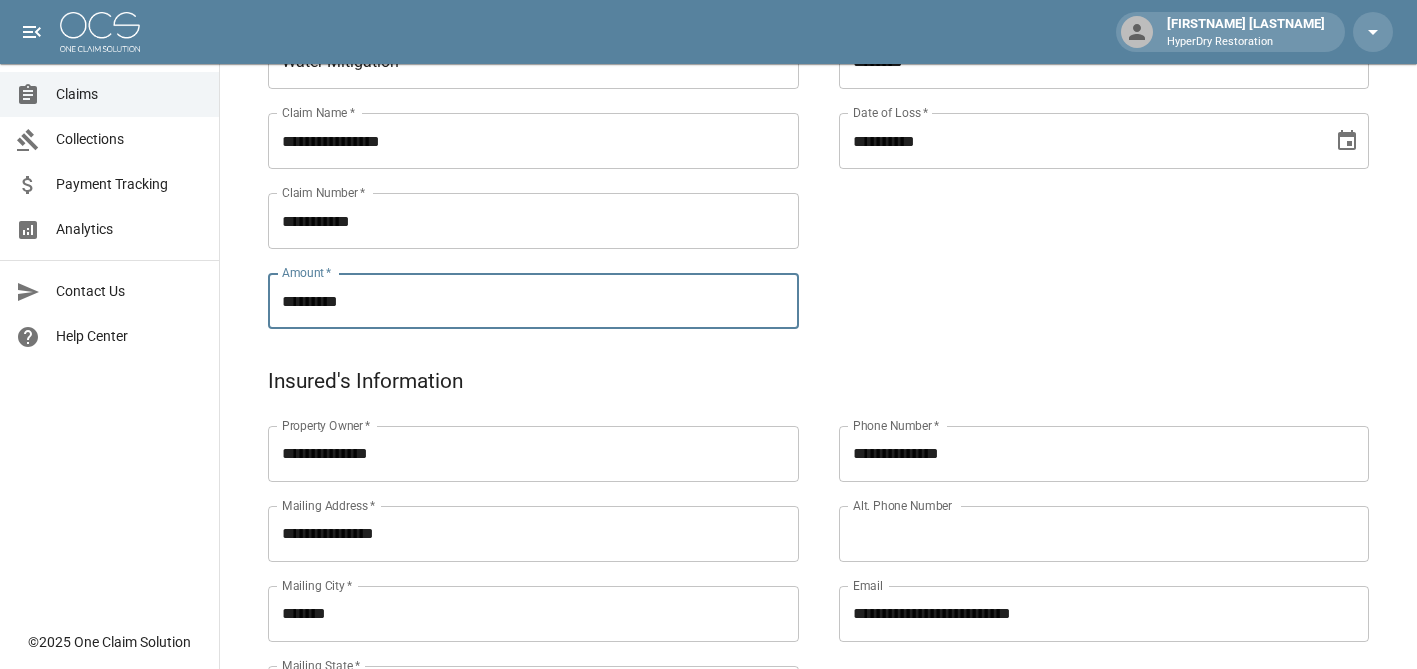 scroll, scrollTop: 374, scrollLeft: 0, axis: vertical 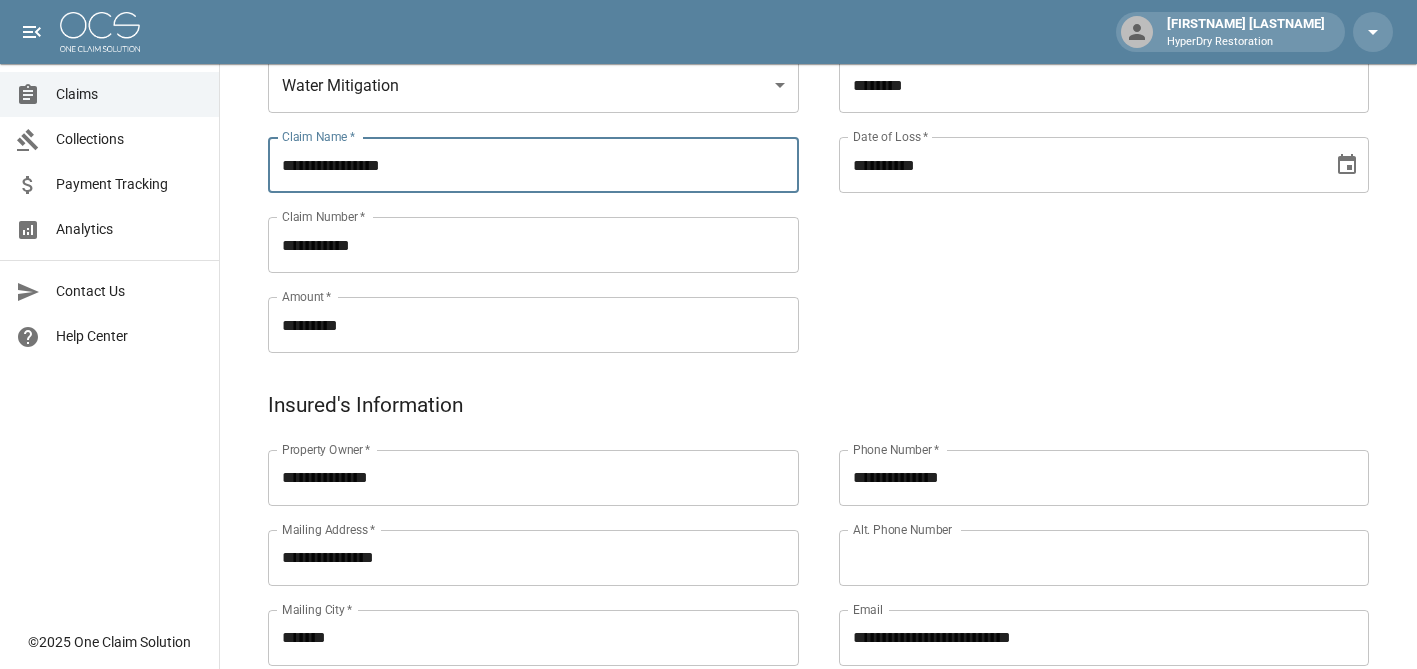 click on "**********" at bounding box center (533, 165) 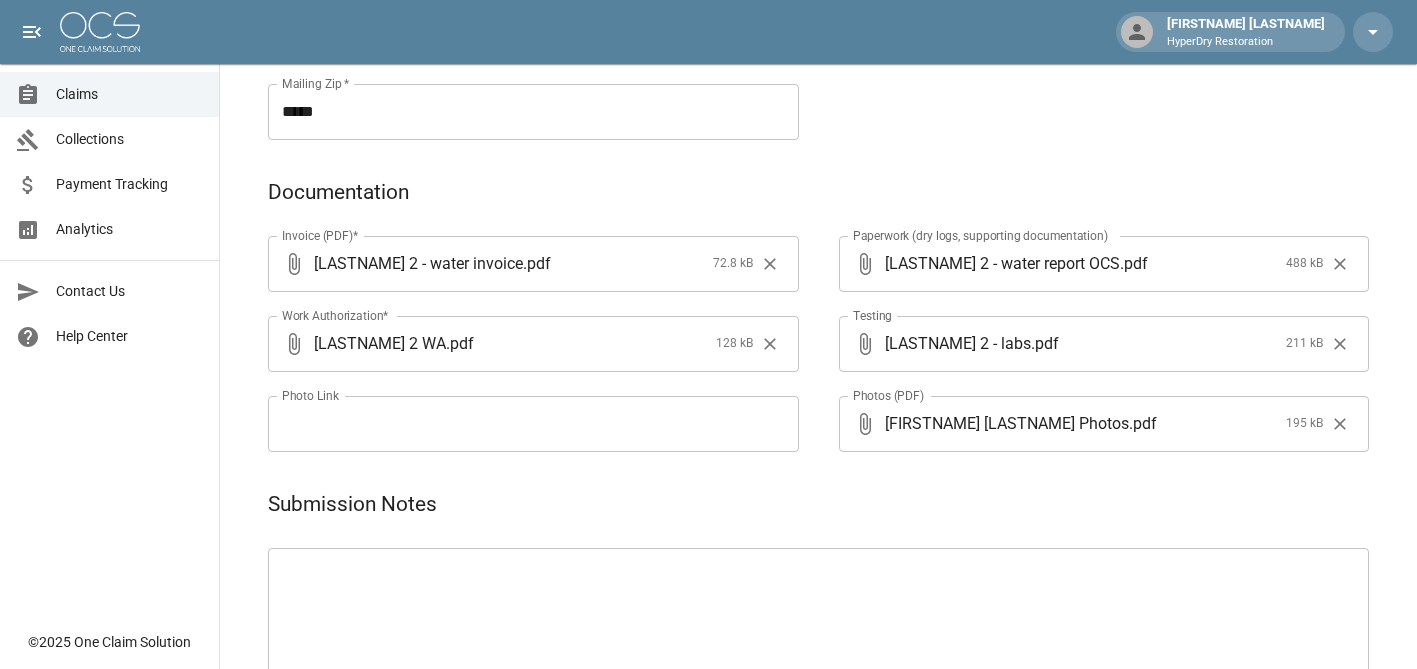 scroll, scrollTop: 1172, scrollLeft: 0, axis: vertical 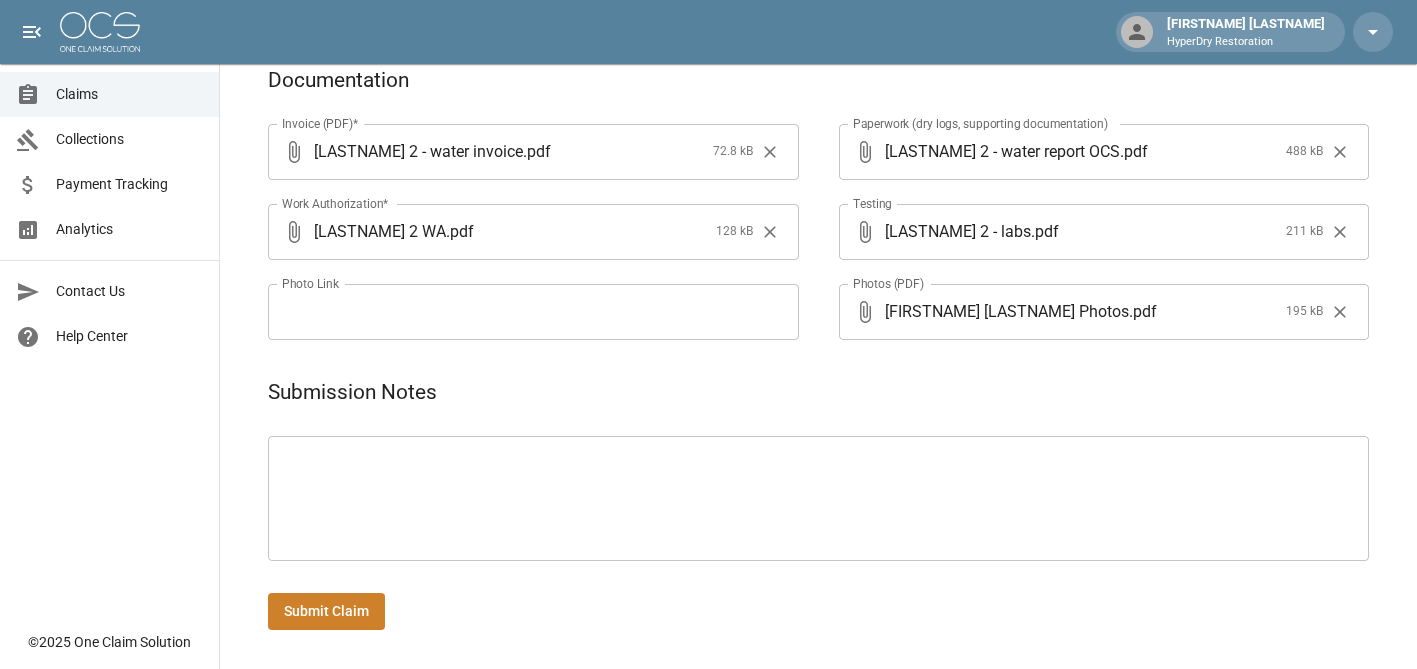type on "**********" 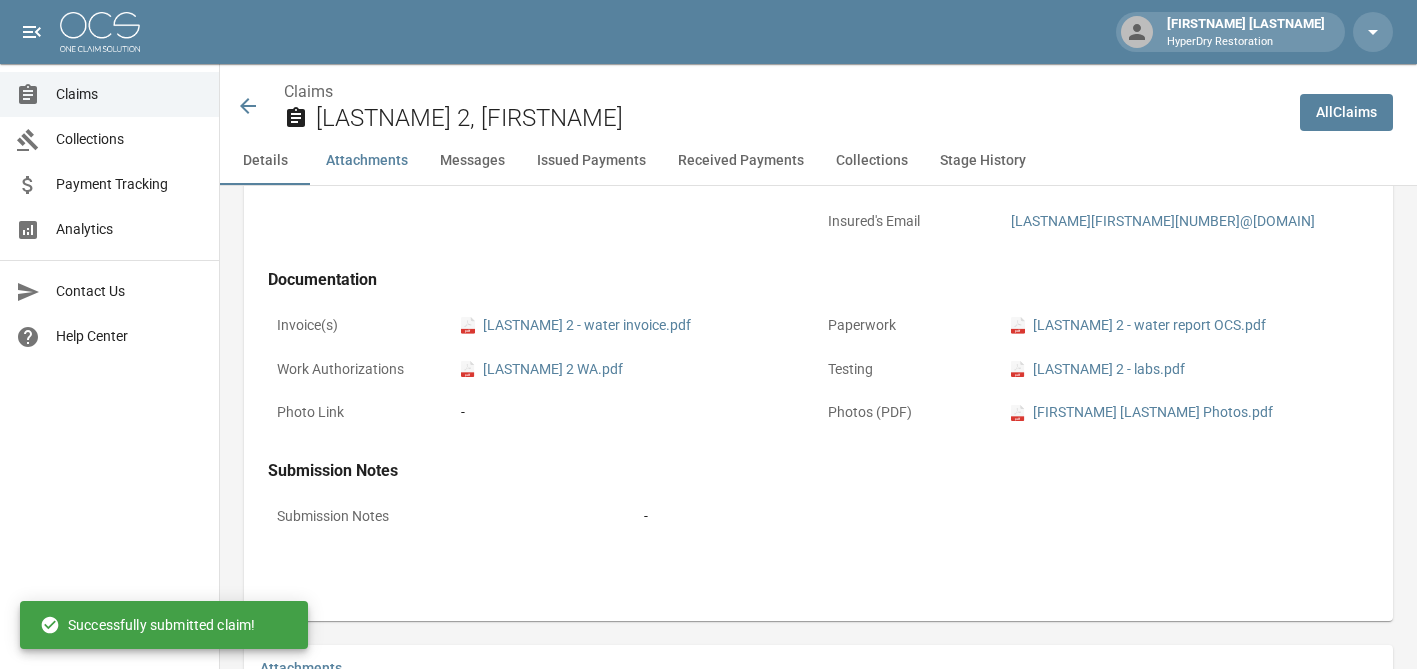 scroll, scrollTop: 1172, scrollLeft: 0, axis: vertical 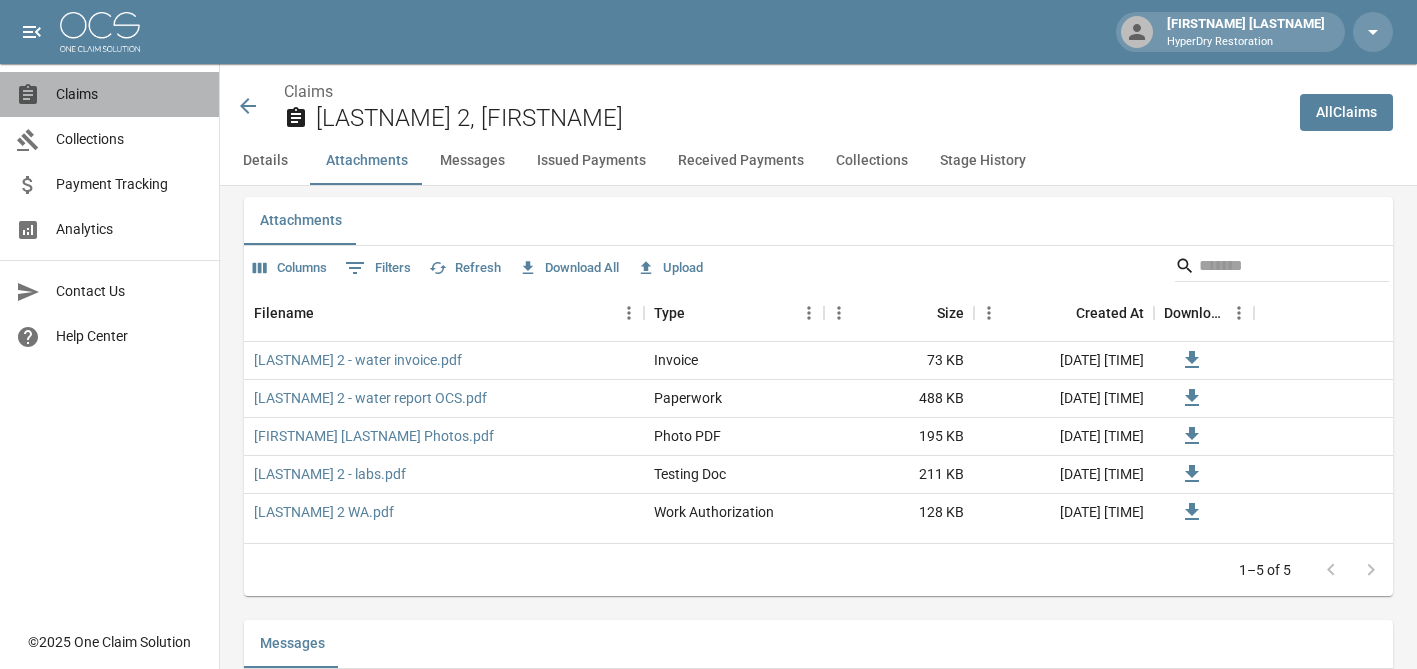 drag, startPoint x: 136, startPoint y: 86, endPoint x: 62, endPoint y: 86, distance: 74 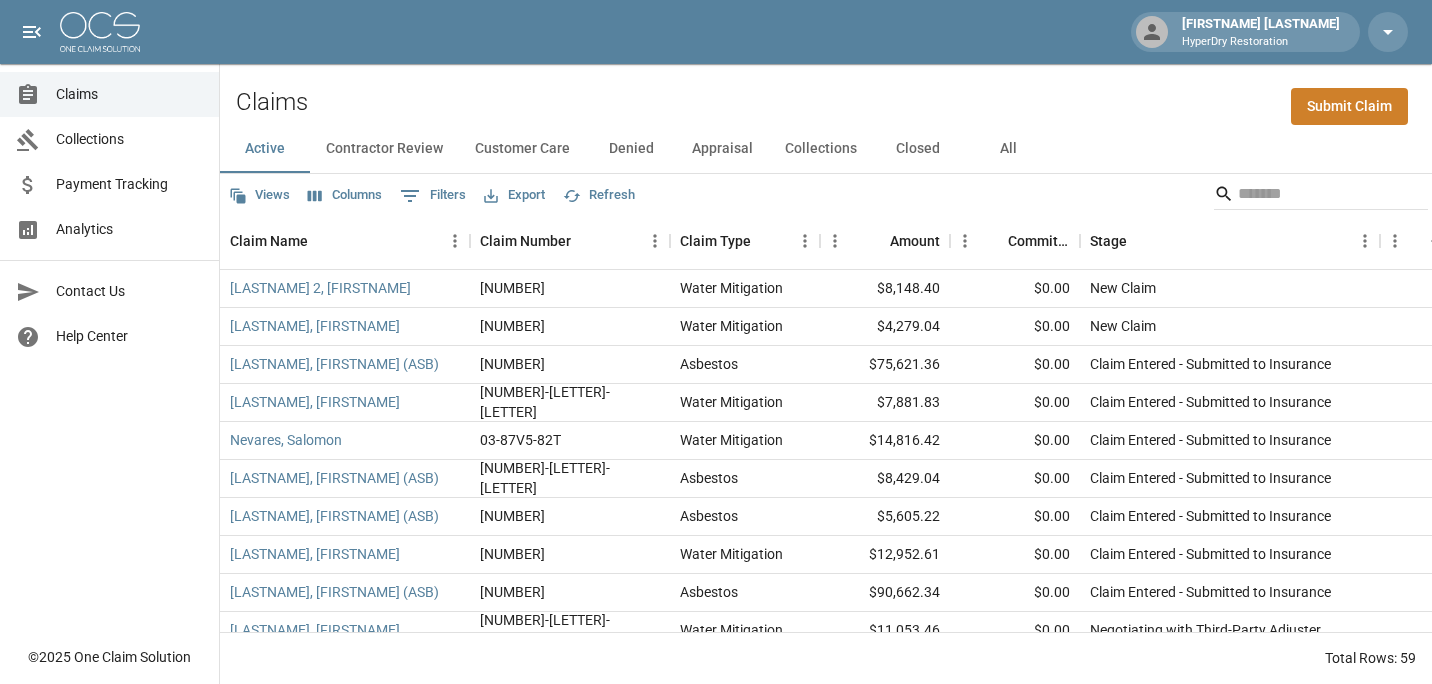 click on "Active Contractor Review Customer Care Denied Appraisal Collections Closed All" at bounding box center (826, 149) 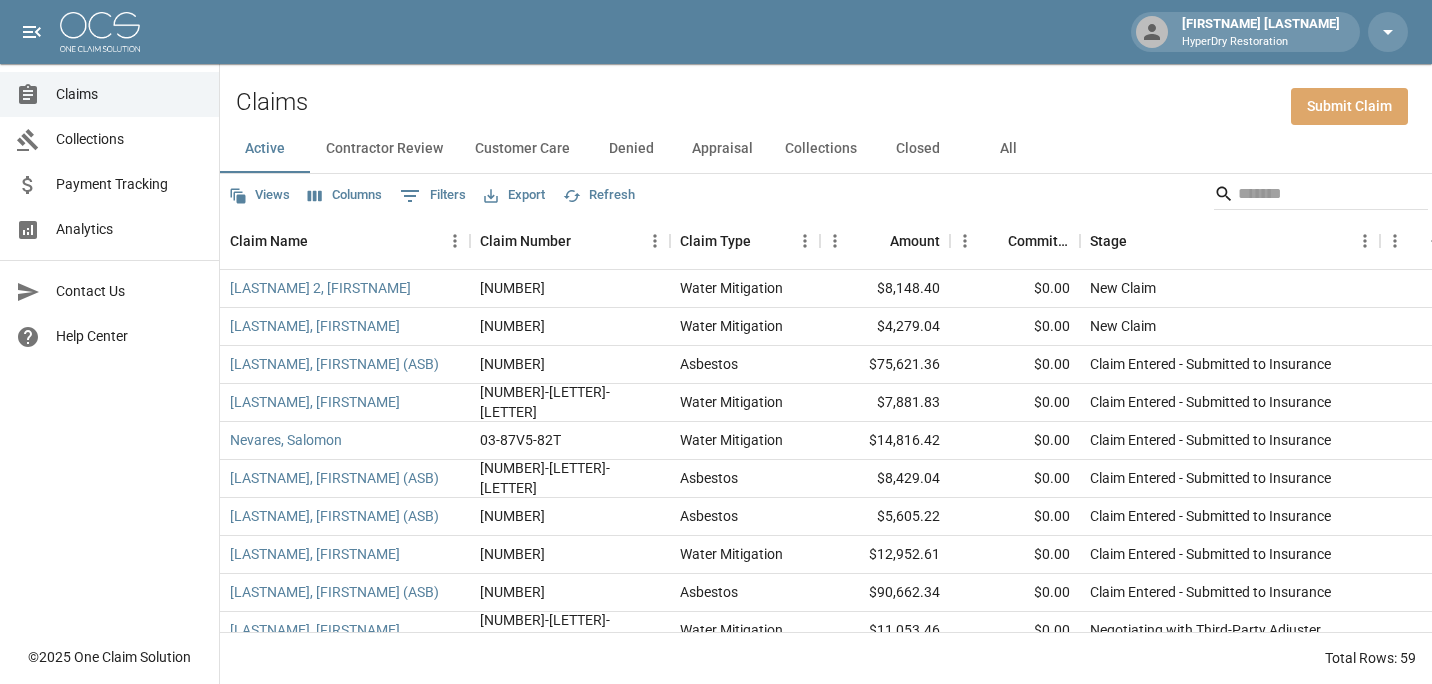 click on "Submit Claim" at bounding box center [1349, 106] 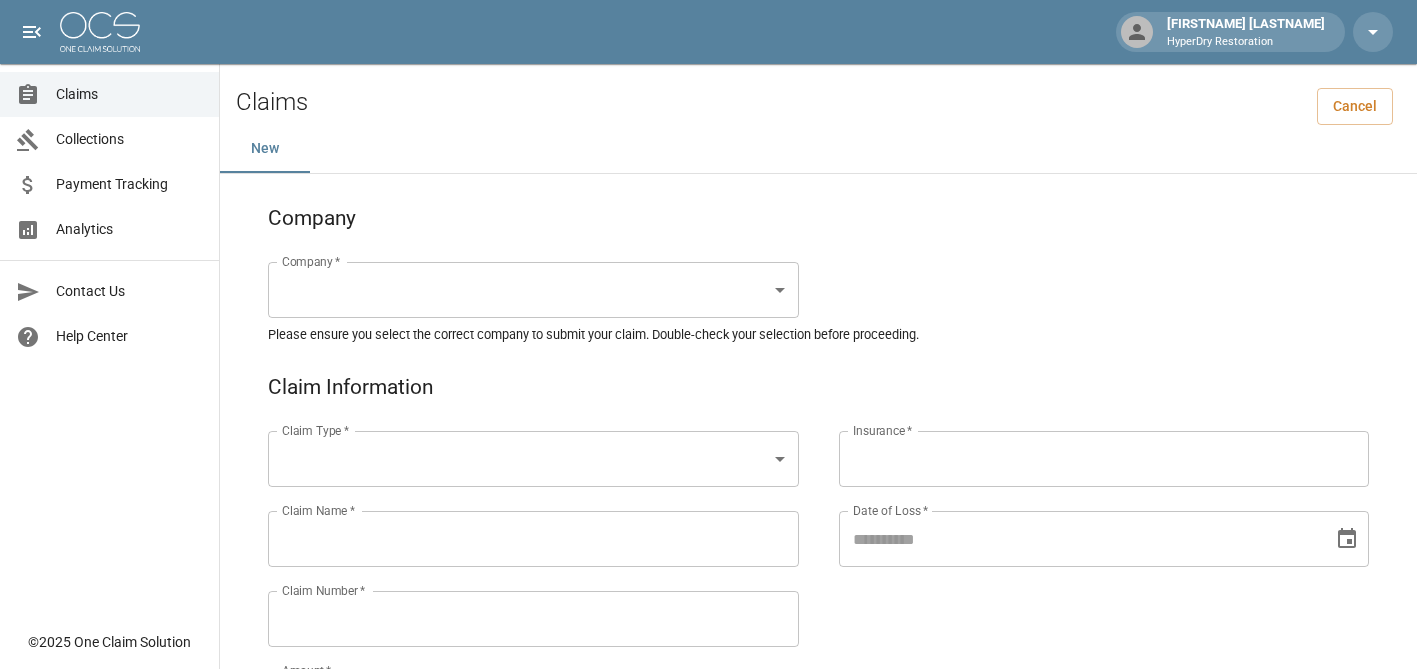 click on "[FIRSTNAME] [LASTNAME] HyperDry Restoration Claims Collections Payment Tracking Analytics Contact Us Help Center © [YEAR] One Claim Solution Claims Cancel New Company Company   * ​ Company   * Please ensure you select the correct company to submit your claim. Double-check your selection before proceeding. Claim Information Claim Type   * ​ Claim Type   * Claim Name   * Claim Name   * Claim Number   * Claim Number   * Amount   * Amount   * Insurance   * Insurance   * Date of Loss   * Date of Loss   * Insured's Information Property Owner   * Property Owner   * Mailing Address   * Mailing Address   * Mailing City   * Mailing City   * Mailing State   * Mailing State   * Mailing Zip   * Mailing Zip   * Phone Number   * Phone Number   * Alt. Phone Number Alt. Phone Number Email Email Documentation Invoice (PDF)* ​ Upload file(s) Invoice (PDF)* Work Authorization* ​ Upload file(s) Work Authorization* Photo Link Photo Link ​ Upload file(s) Testing ​ *" at bounding box center [708, 921] 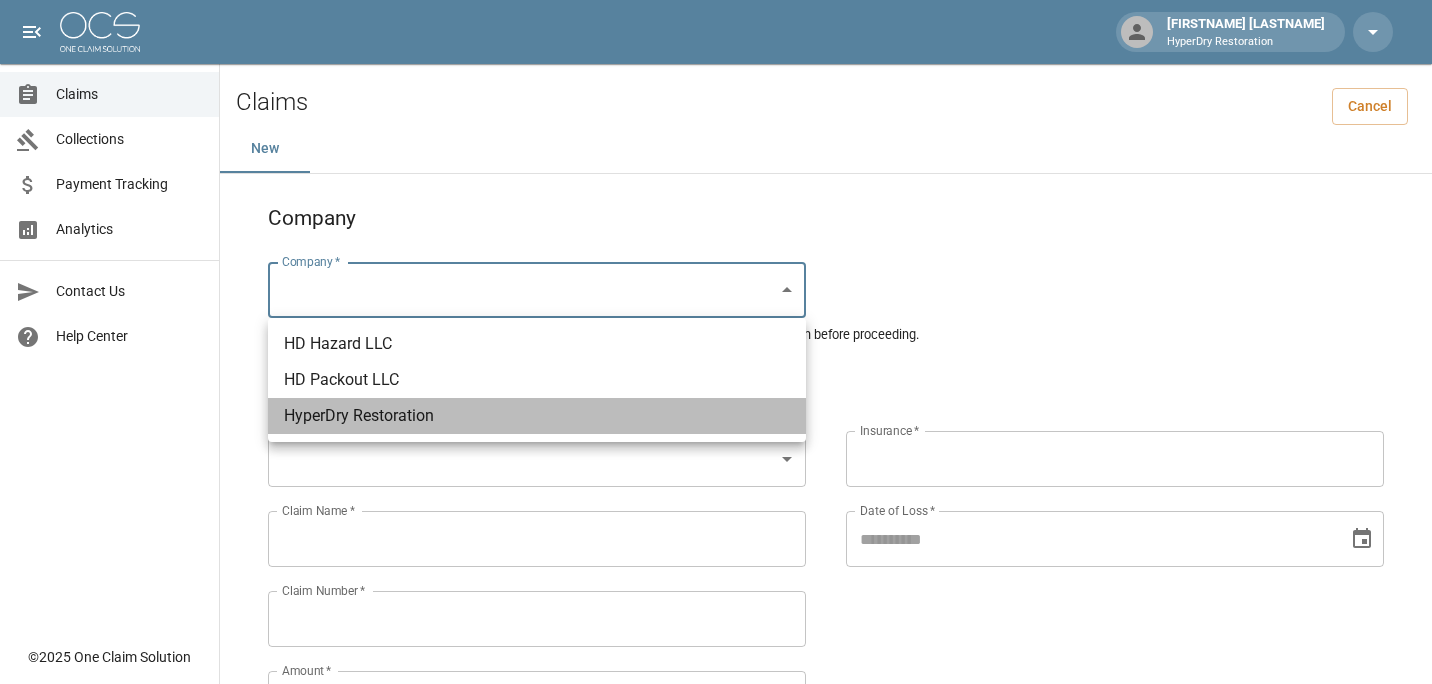 click on "HyperDry Restoration" at bounding box center [537, 416] 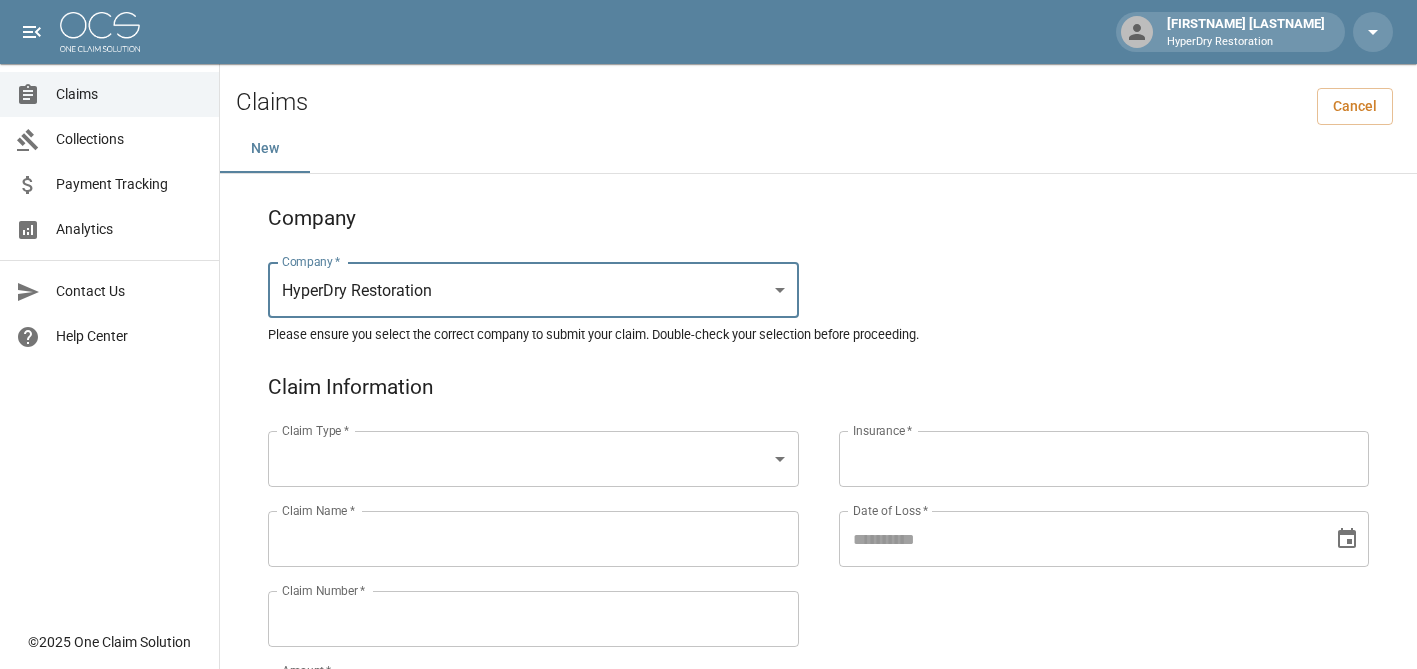 click on "[FIRSTNAME] [LASTNAME] HyperDry Restoration Claims Collections Payment Tracking Analytics Contact Us Help Center © [YEAR] One Claim Solution Claims Cancel New Company Company   * HyperDry Restoration ******** Company   * Please ensure you select the correct company to submit your claim. Double-check your selection before proceeding. Claim Information Claim Type   * ​ Claim Type   * Claim Name   * Claim Name   * Claim Number   * Claim Number   * Amount   * Amount   * Insurance   * Insurance   * Date of Loss   * Date of Loss   * Insured's Information Property Owner   * Property Owner   * Mailing Address   * Mailing Address   * Mailing City   * Mailing City   * Mailing State   * Mailing State   * Mailing Zip   * Mailing Zip   * Phone Number   * Phone Number   * Alt. Phone Number Alt. Phone Number Email Email Documentation Invoice (PDF)* ​ Upload file(s) Invoice (PDF)* Work Authorization* ​ Upload file(s) Work Authorization* Photo Link Photo Link ​ ​" at bounding box center (708, 921) 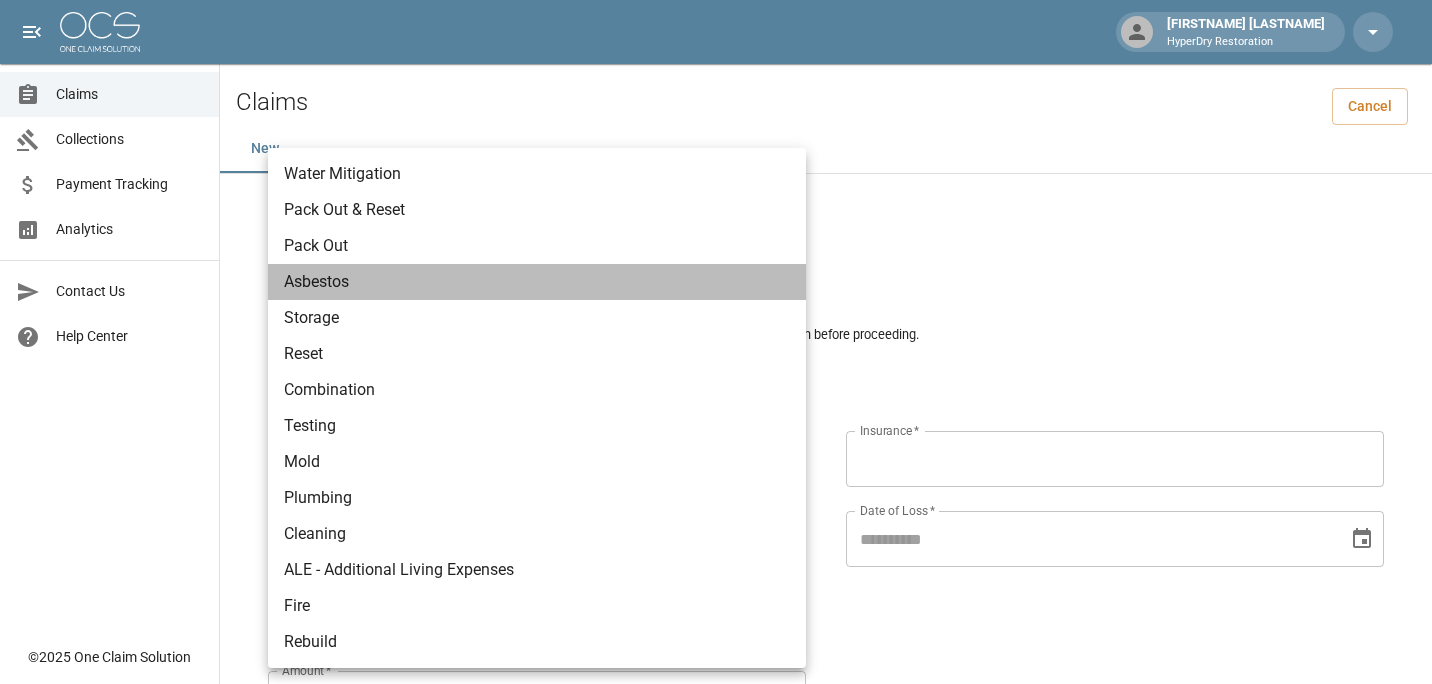 click on "Asbestos" at bounding box center [537, 282] 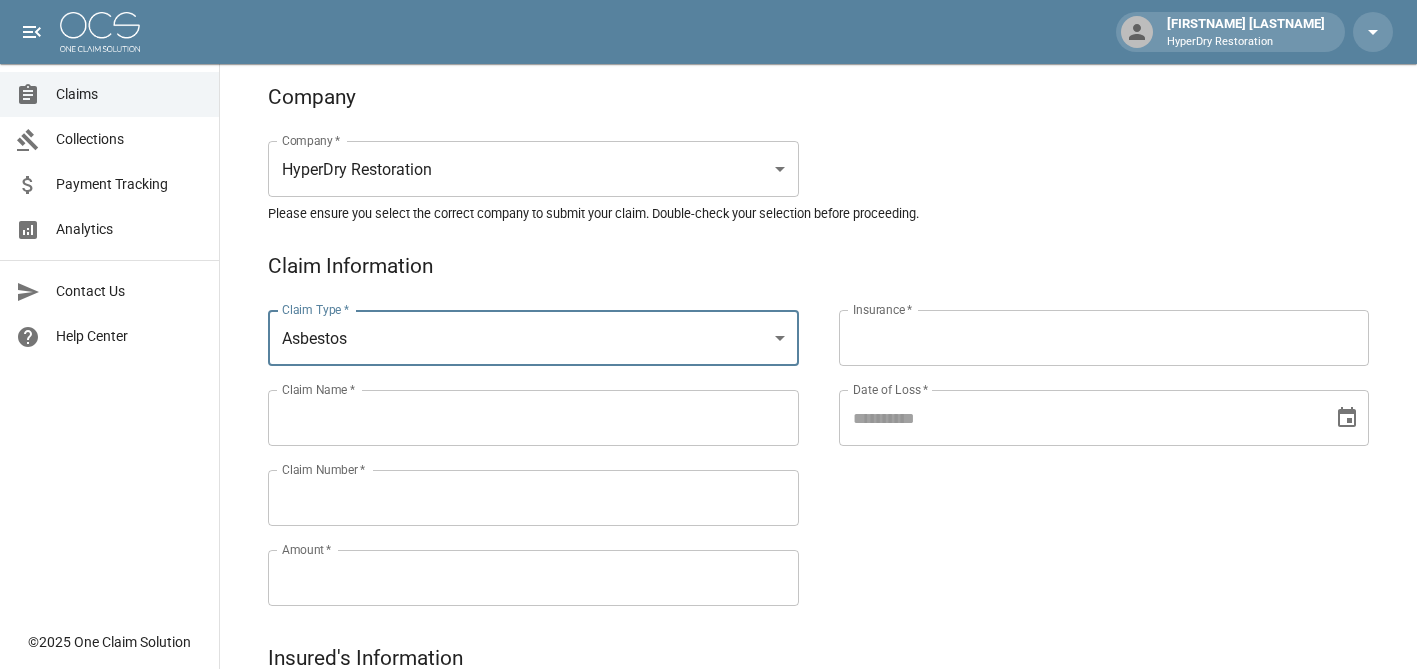 scroll, scrollTop: 122, scrollLeft: 0, axis: vertical 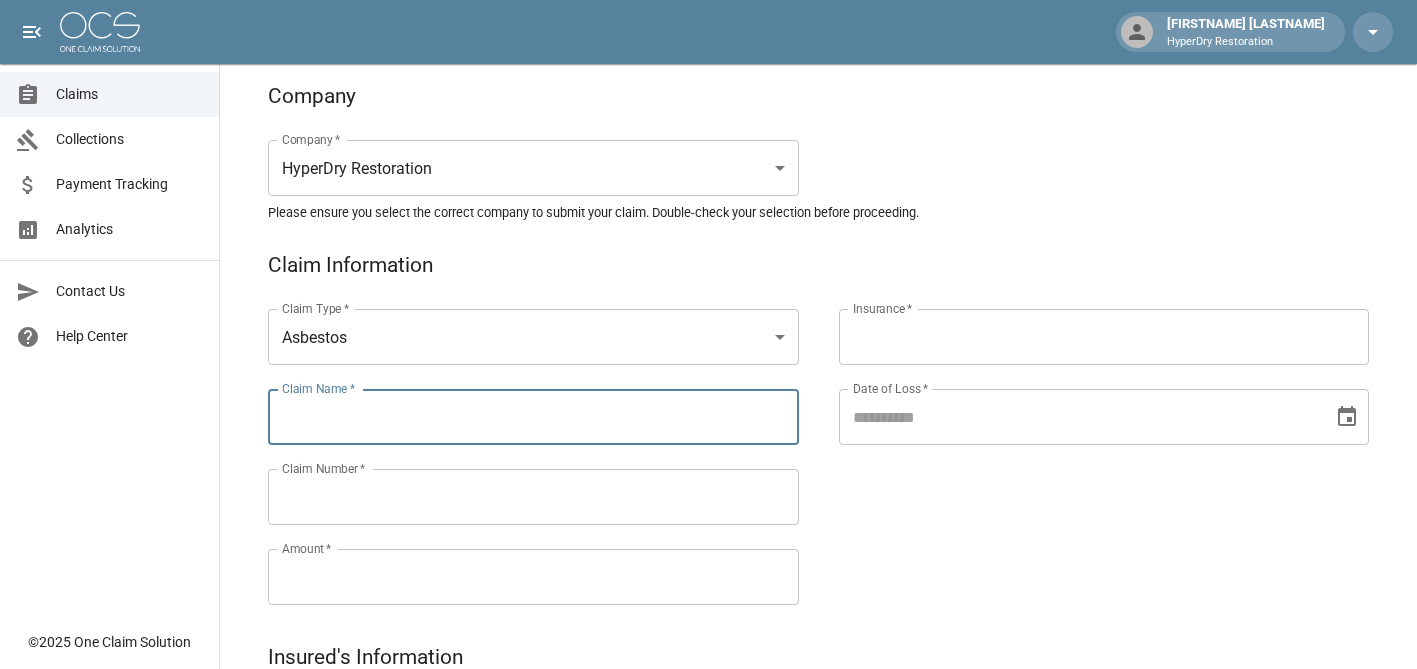 click on "Claim Name   *" at bounding box center (533, 417) 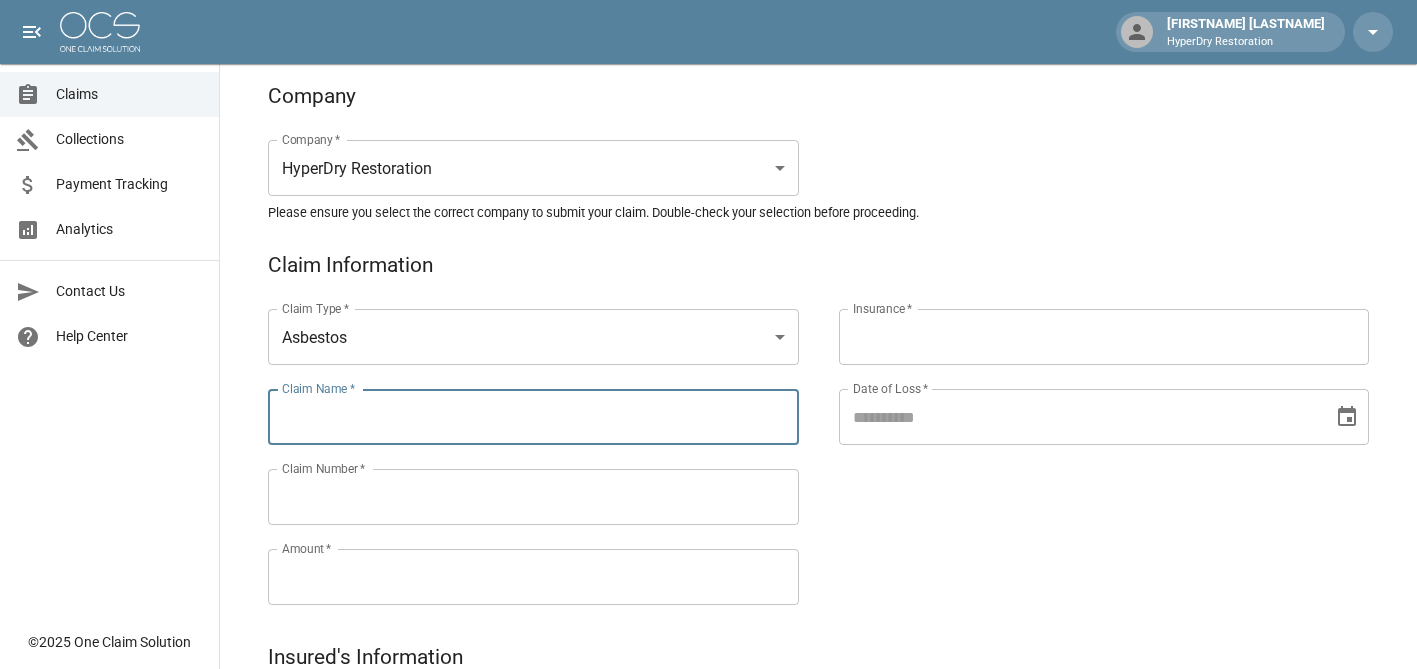 type on "**********" 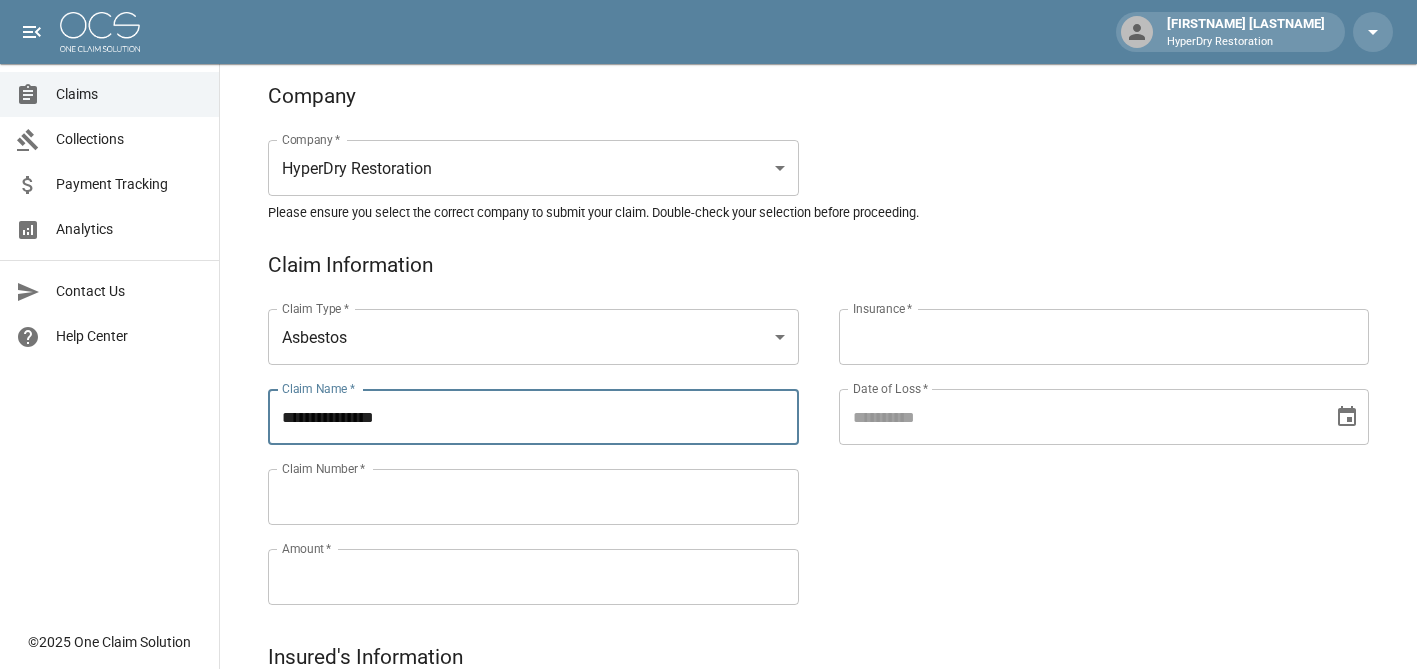 type on "**********" 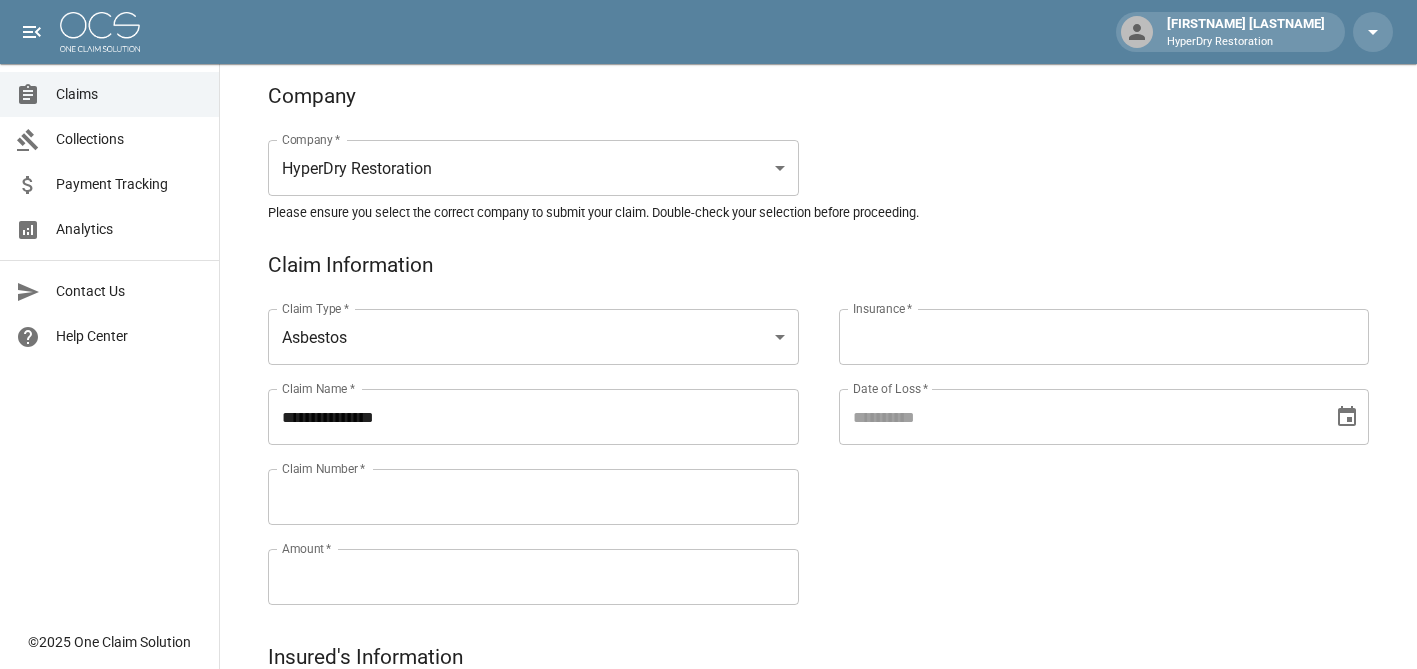 click on "Insurance   * Insurance   * Date of Loss   * Date of Loss   *" at bounding box center (1084, 433) 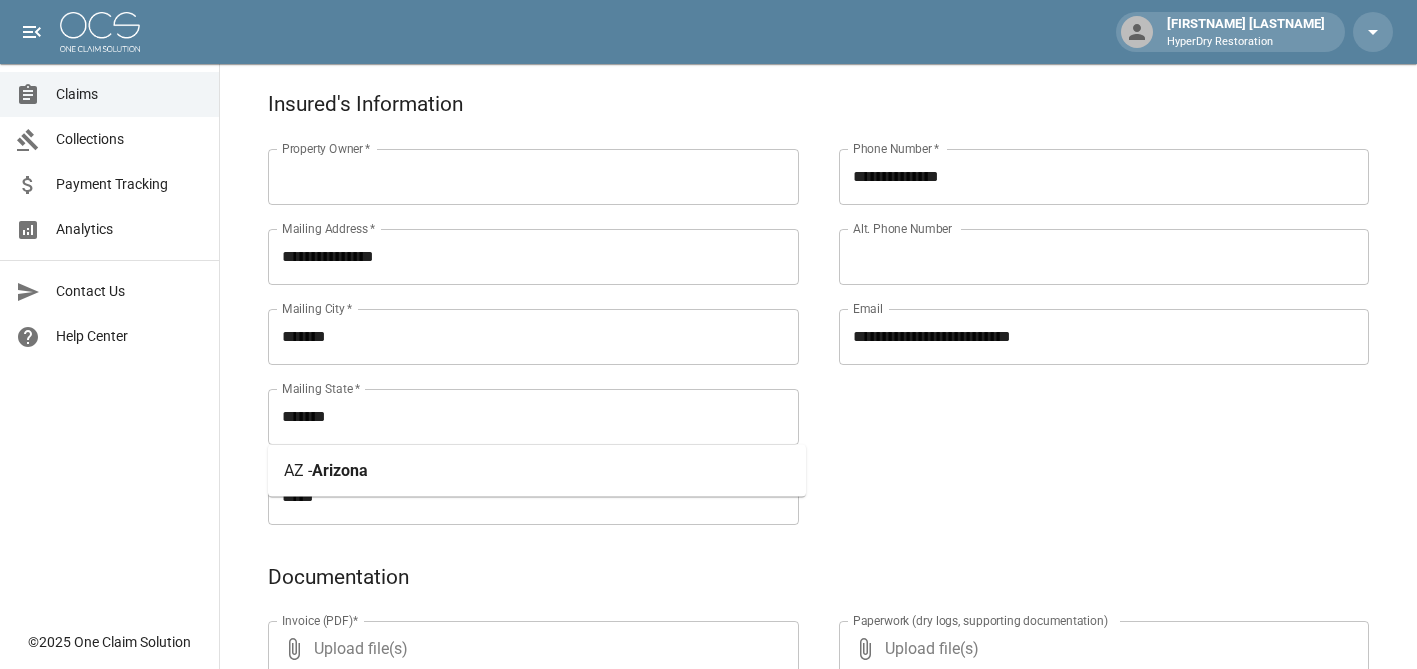 scroll, scrollTop: 676, scrollLeft: 0, axis: vertical 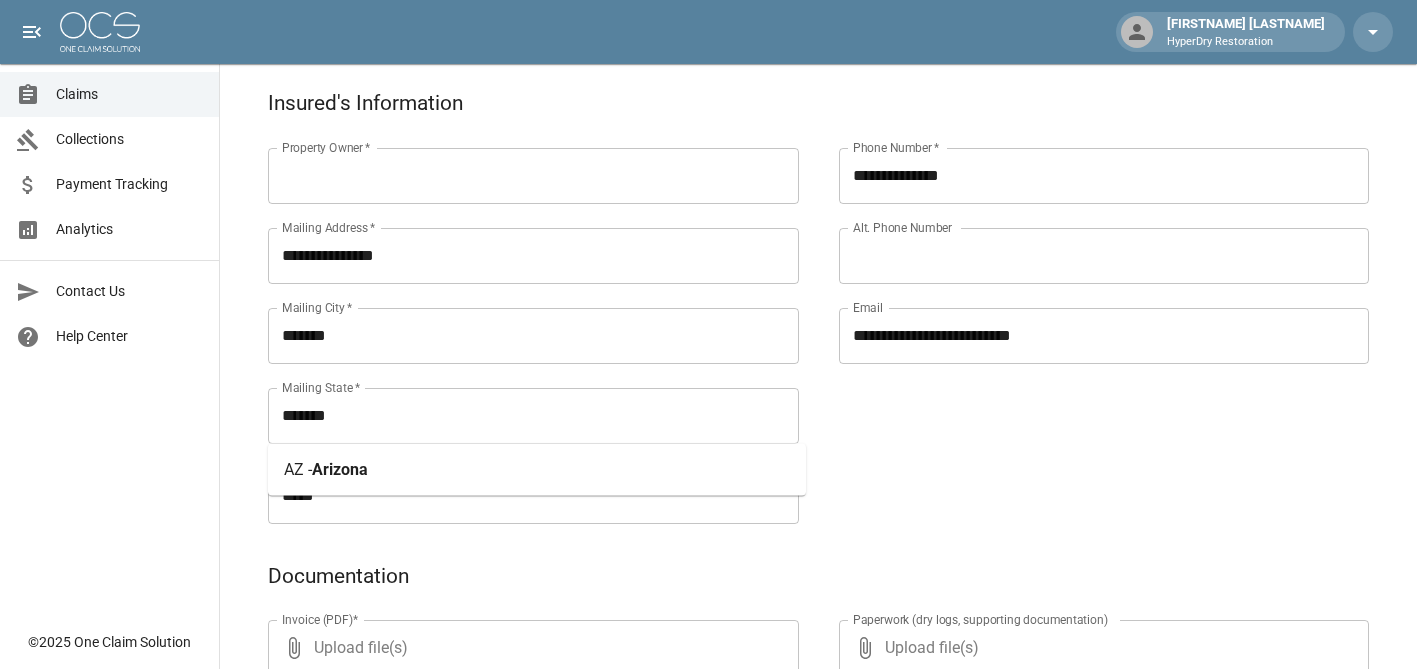 click on "[STATE] -  [STATE]" at bounding box center [537, 470] 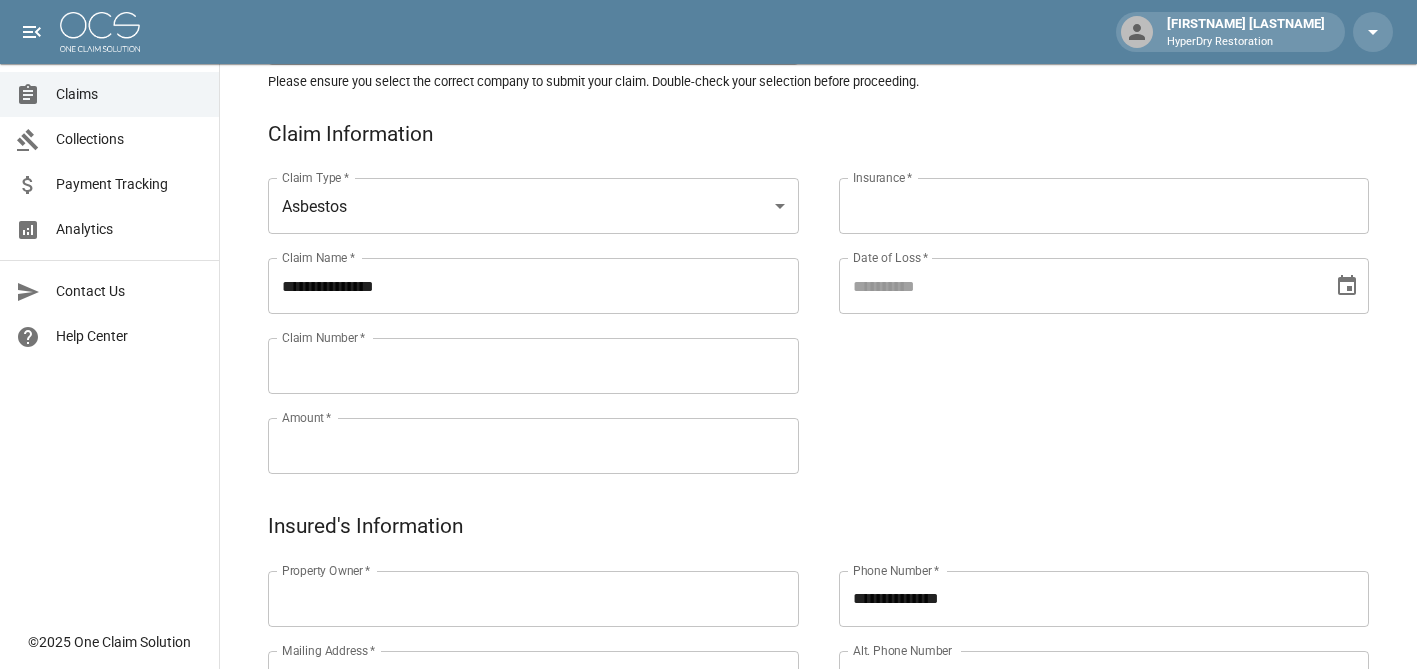 scroll, scrollTop: 251, scrollLeft: 0, axis: vertical 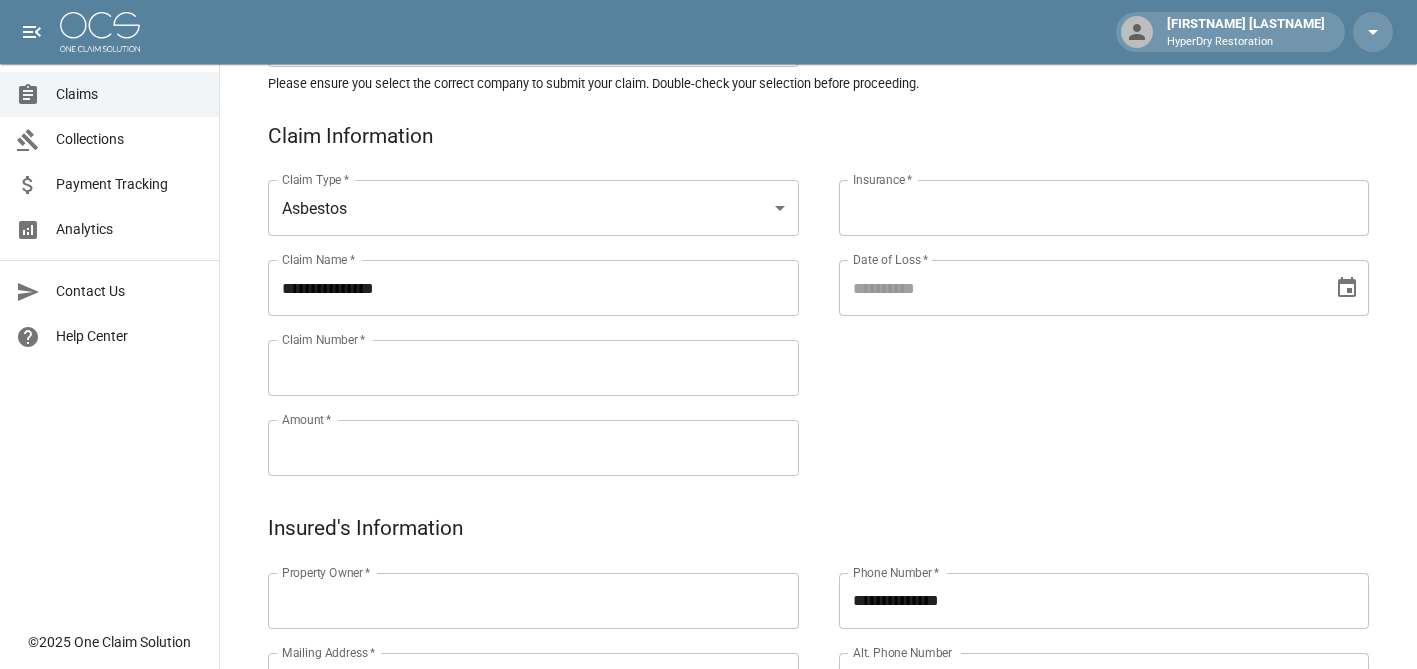 click on "**********" at bounding box center [533, 288] 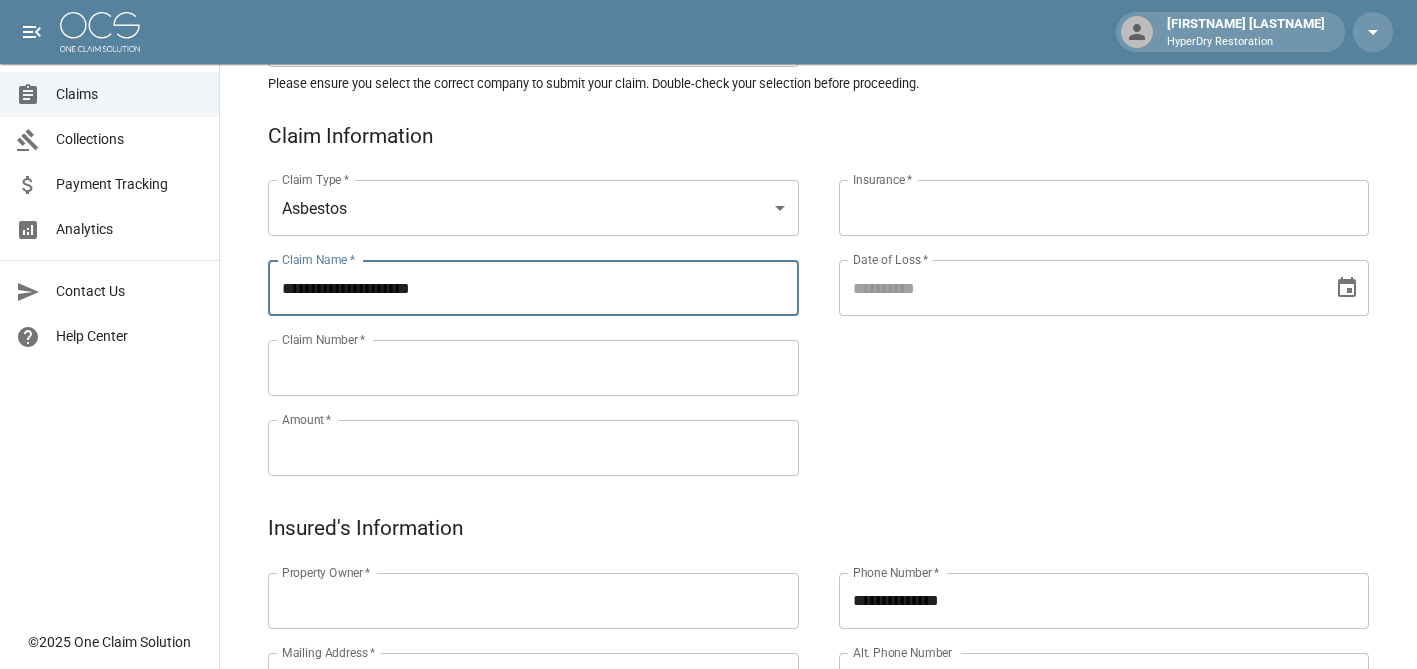 type on "**********" 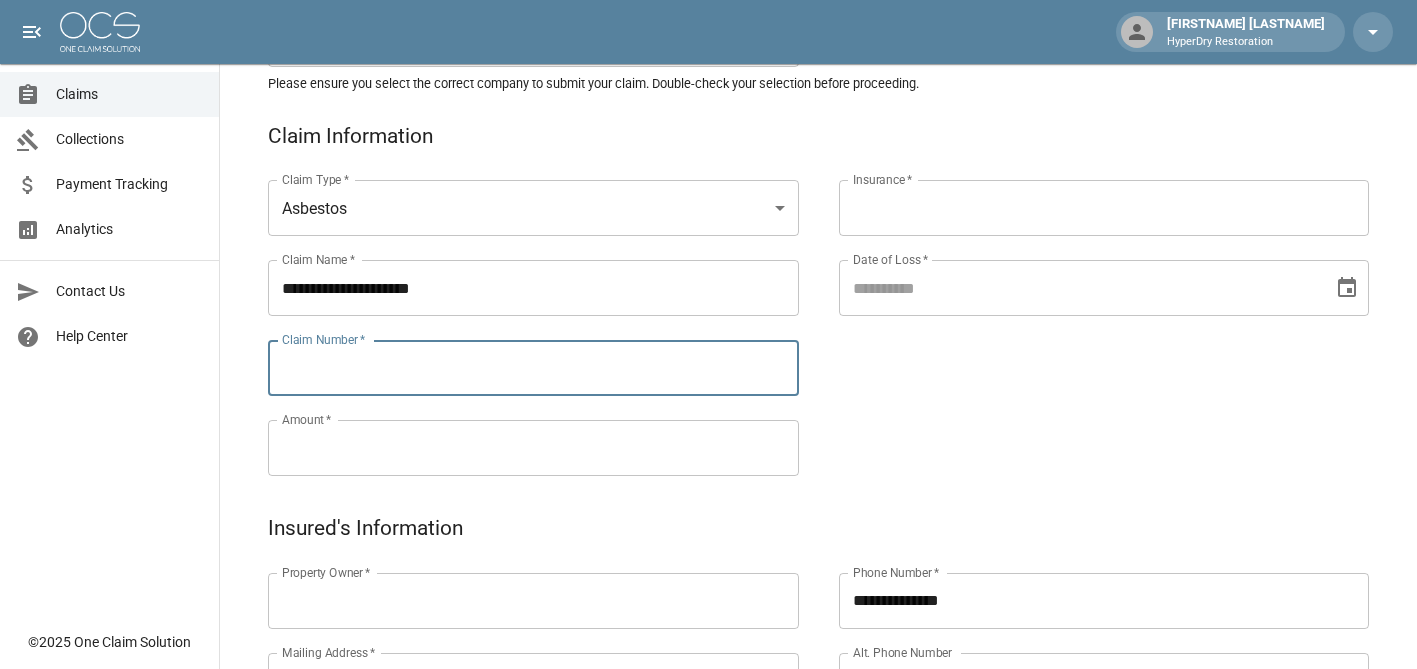 paste on "**********" 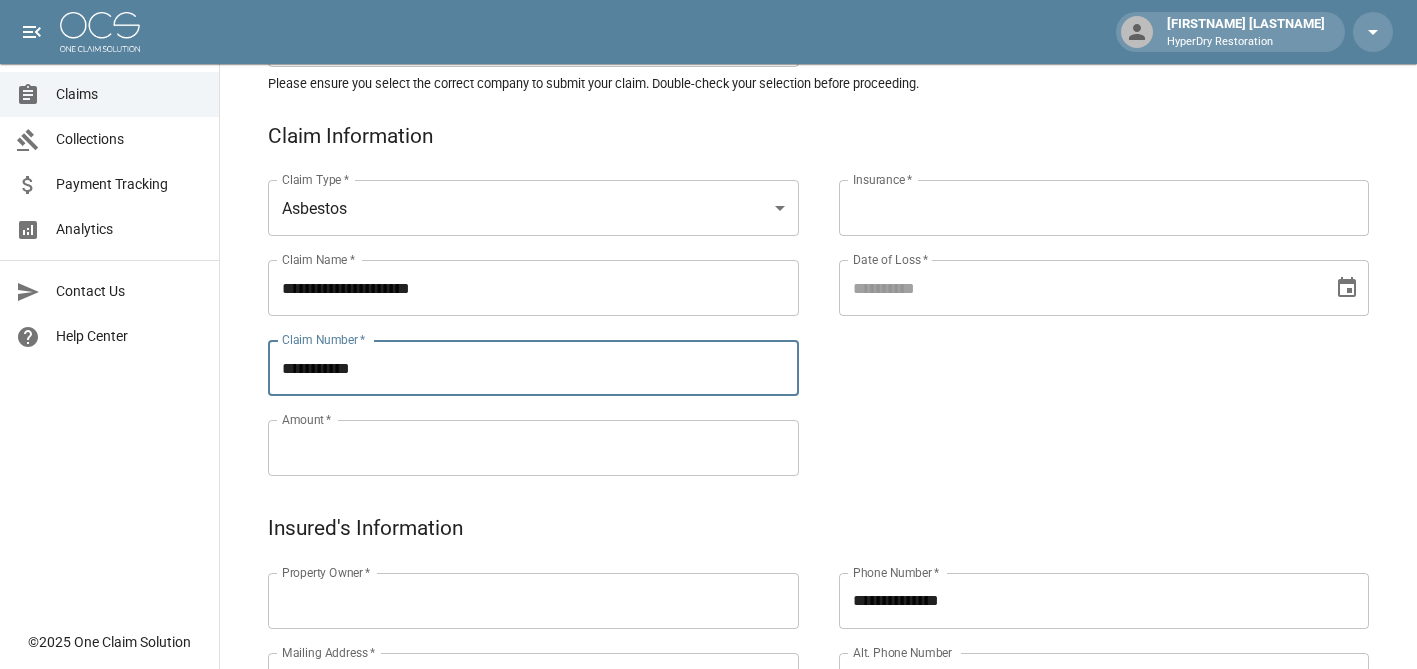 type on "**********" 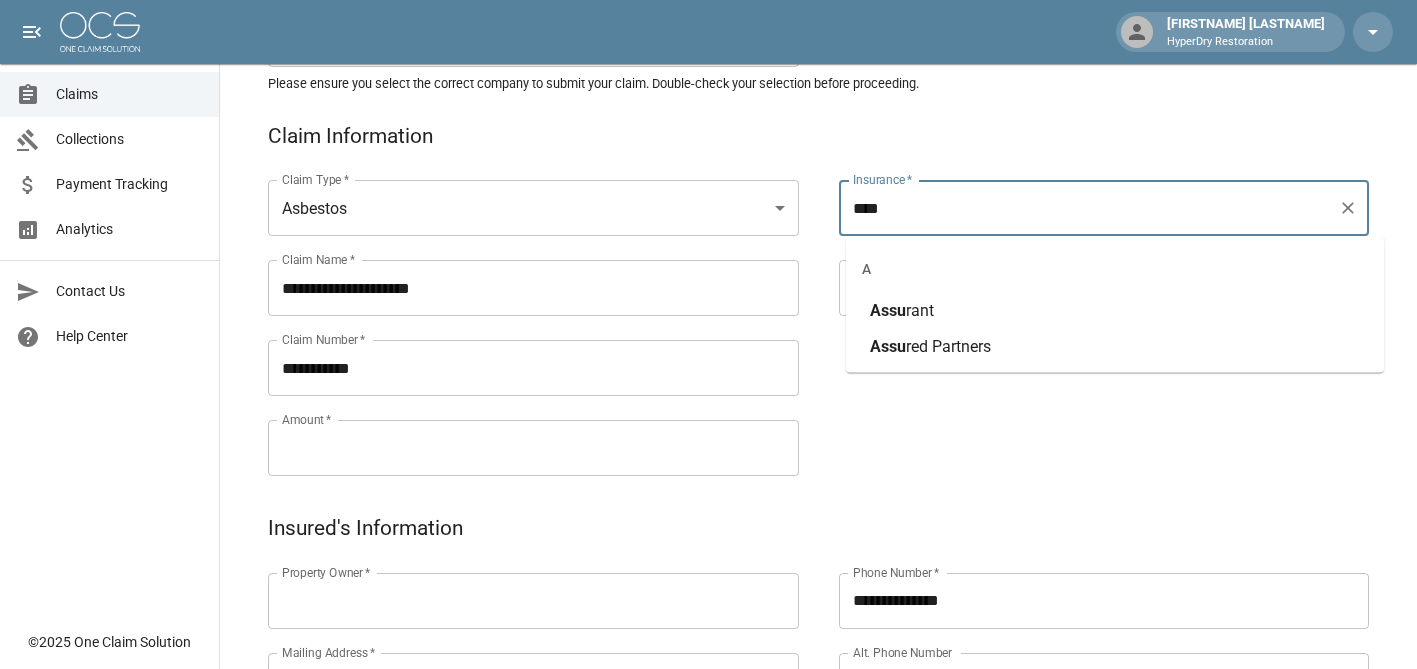 click on "rant" at bounding box center (920, 310) 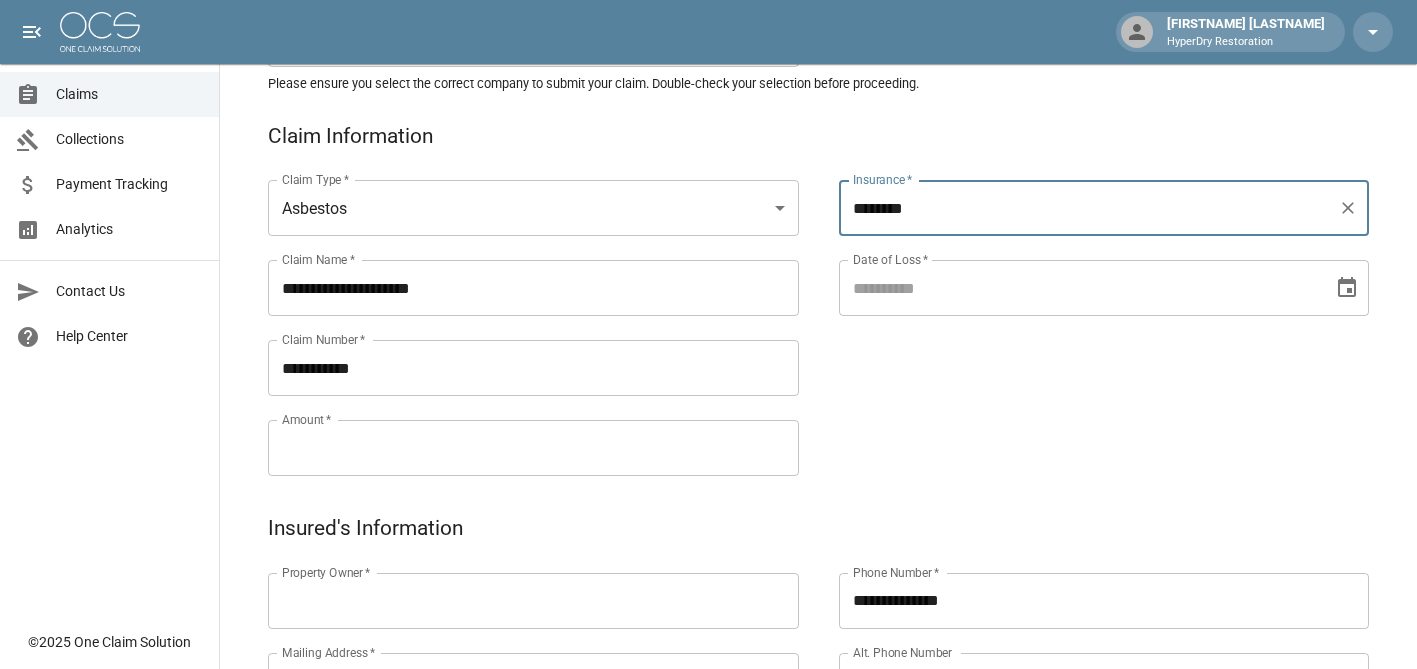 type on "********" 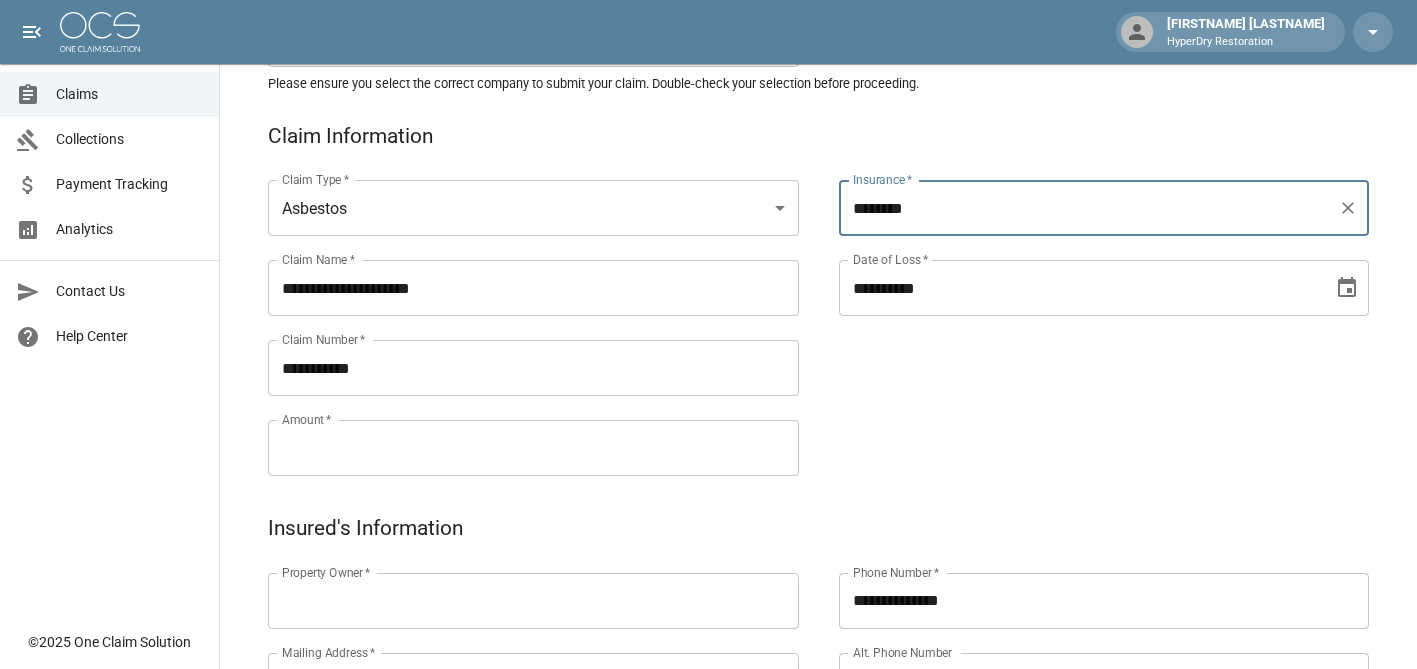 click on "**********" at bounding box center [1079, 288] 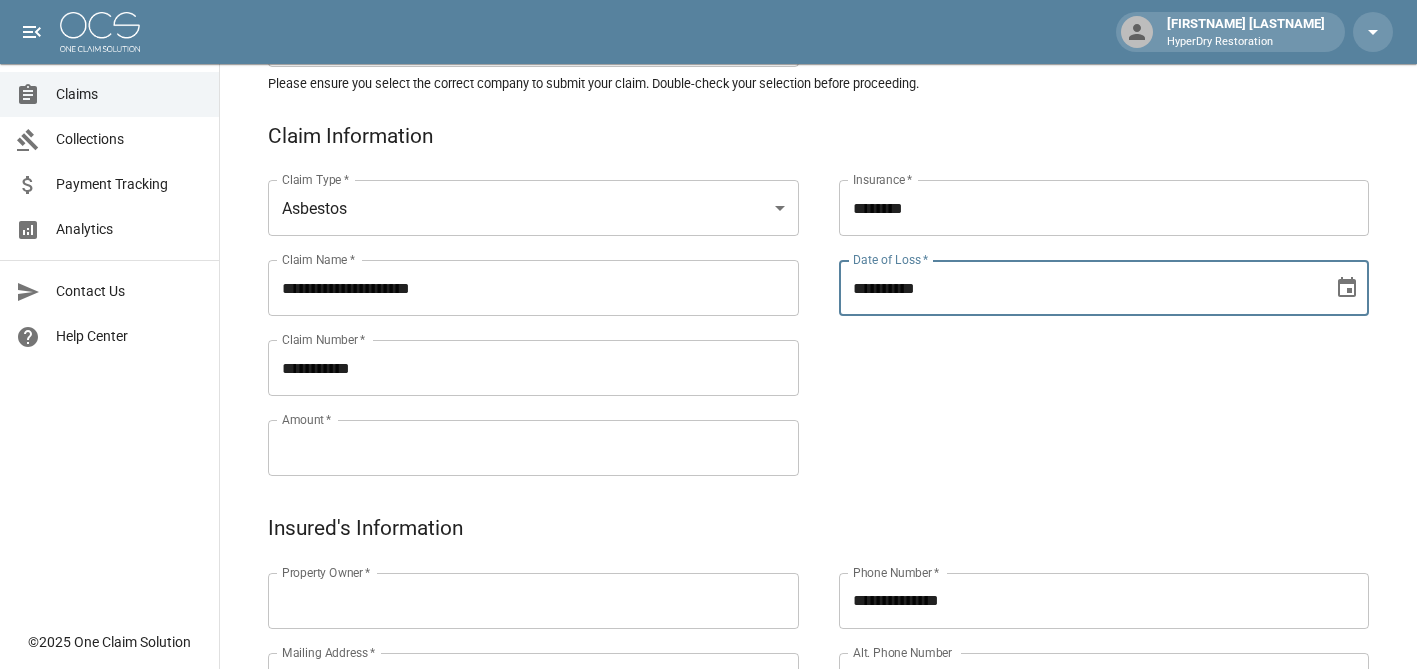 type on "**********" 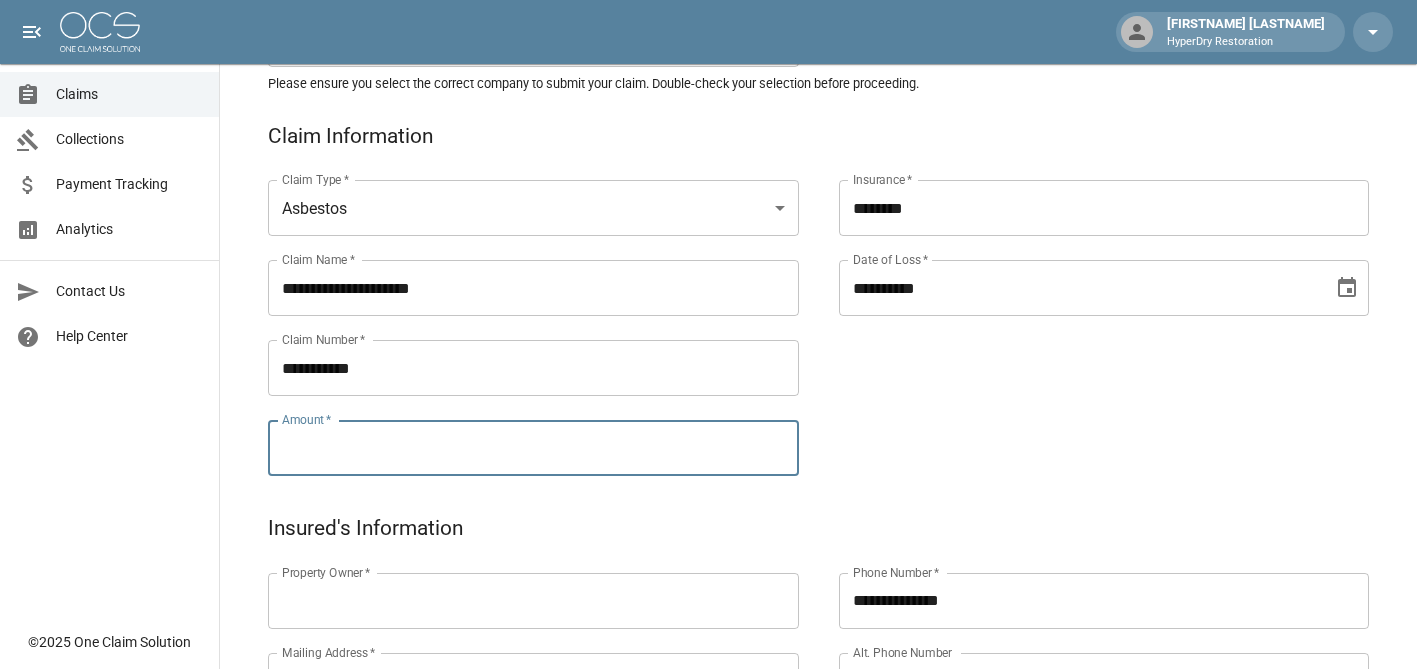 click on "Amount   *" at bounding box center [533, 448] 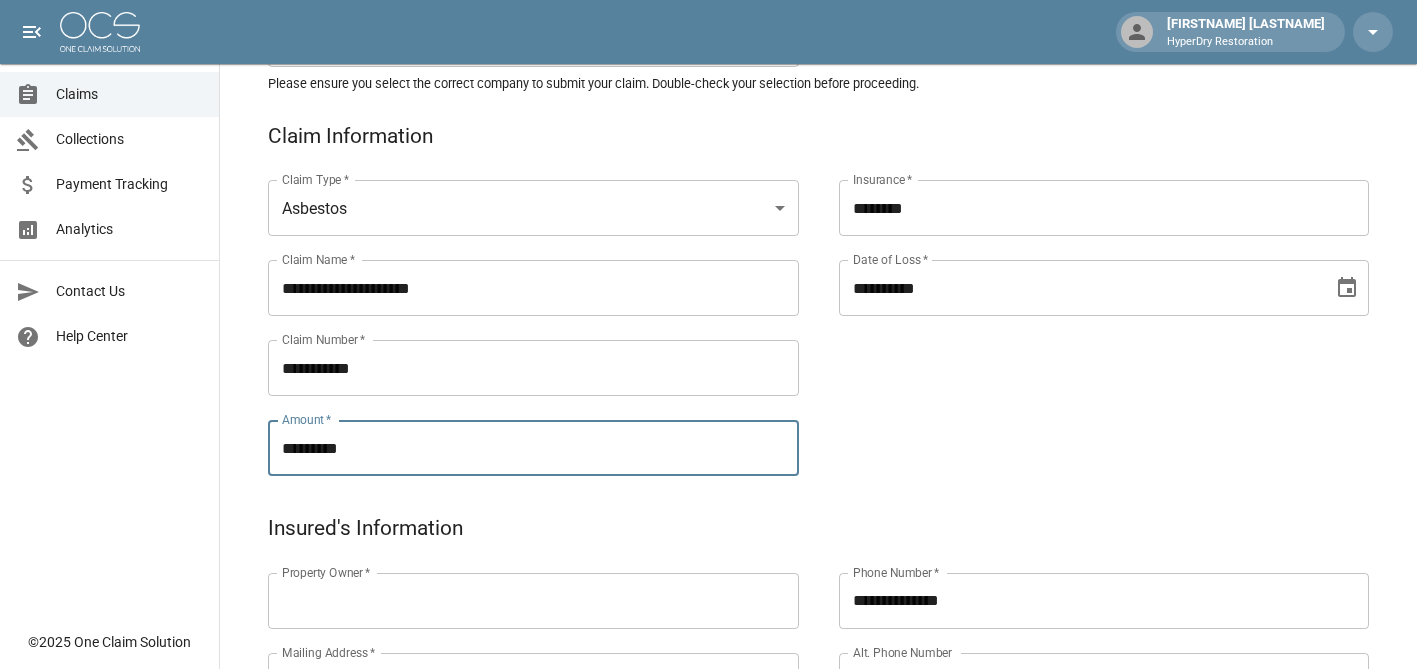 type on "*********" 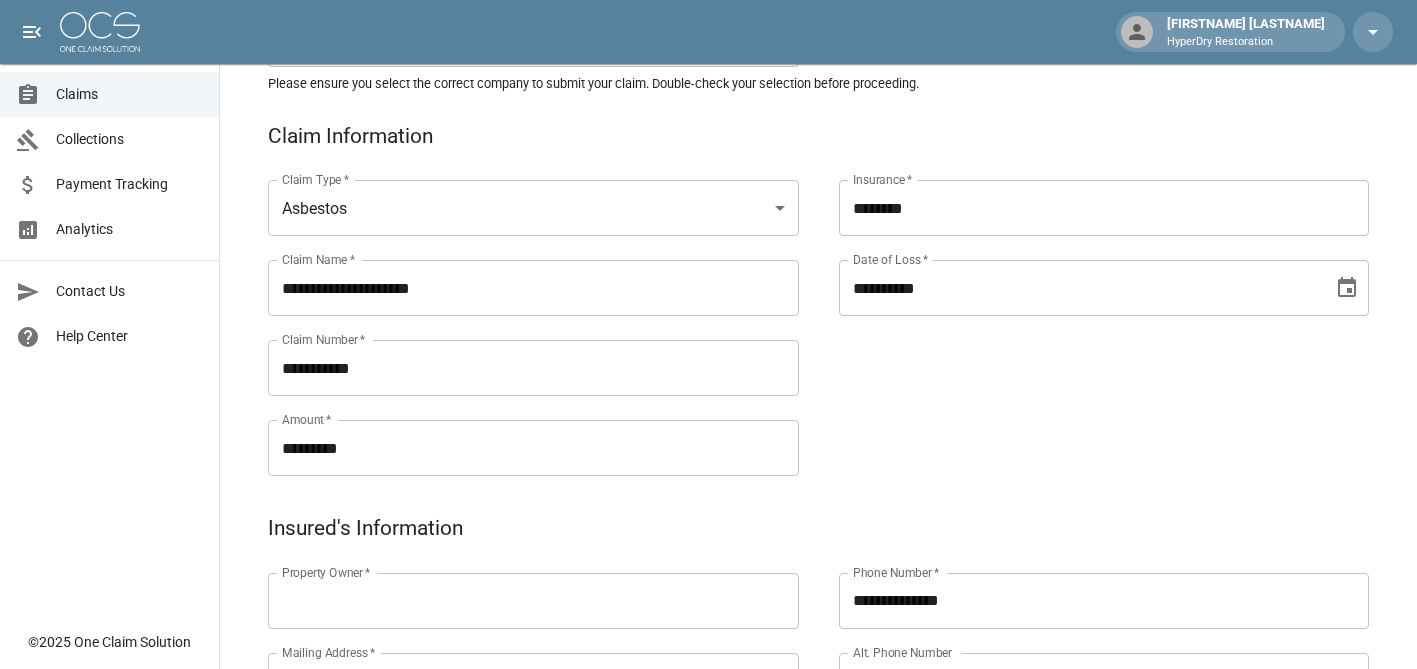 click on "Property Owner   *" at bounding box center (533, 601) 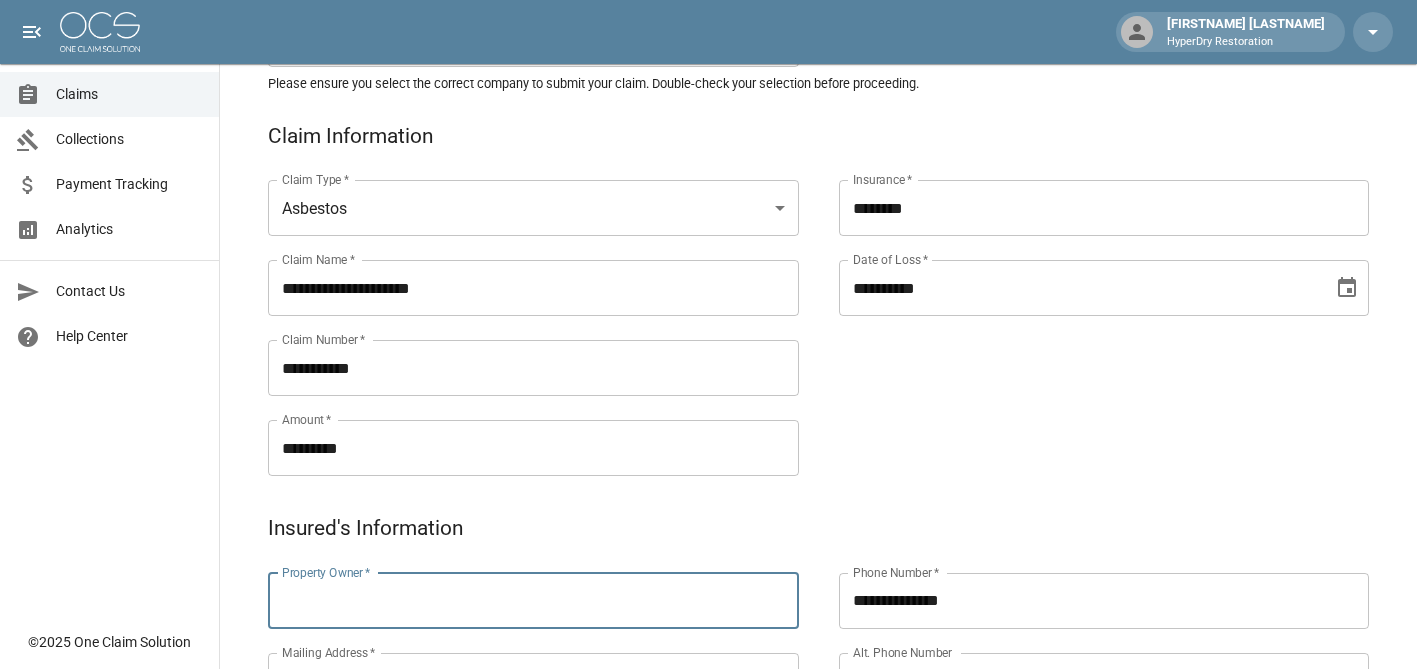 paste on "**********" 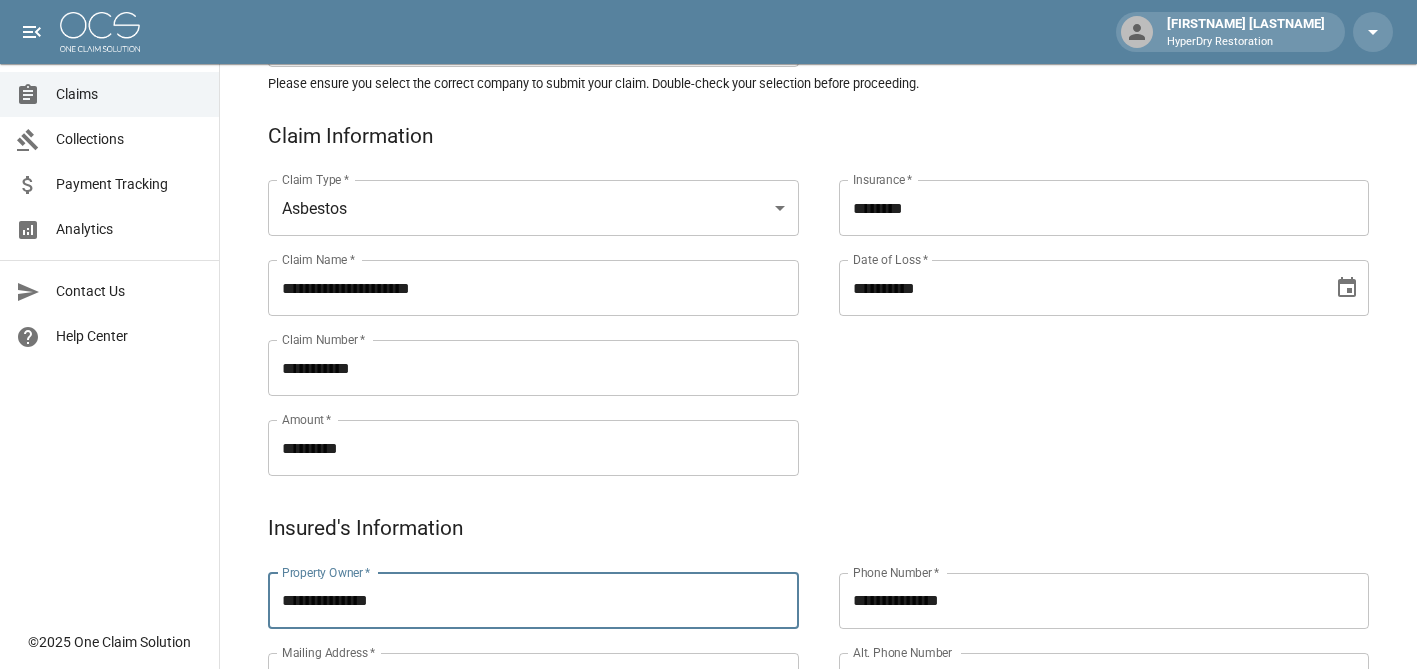 click on "**********" at bounding box center (533, 601) 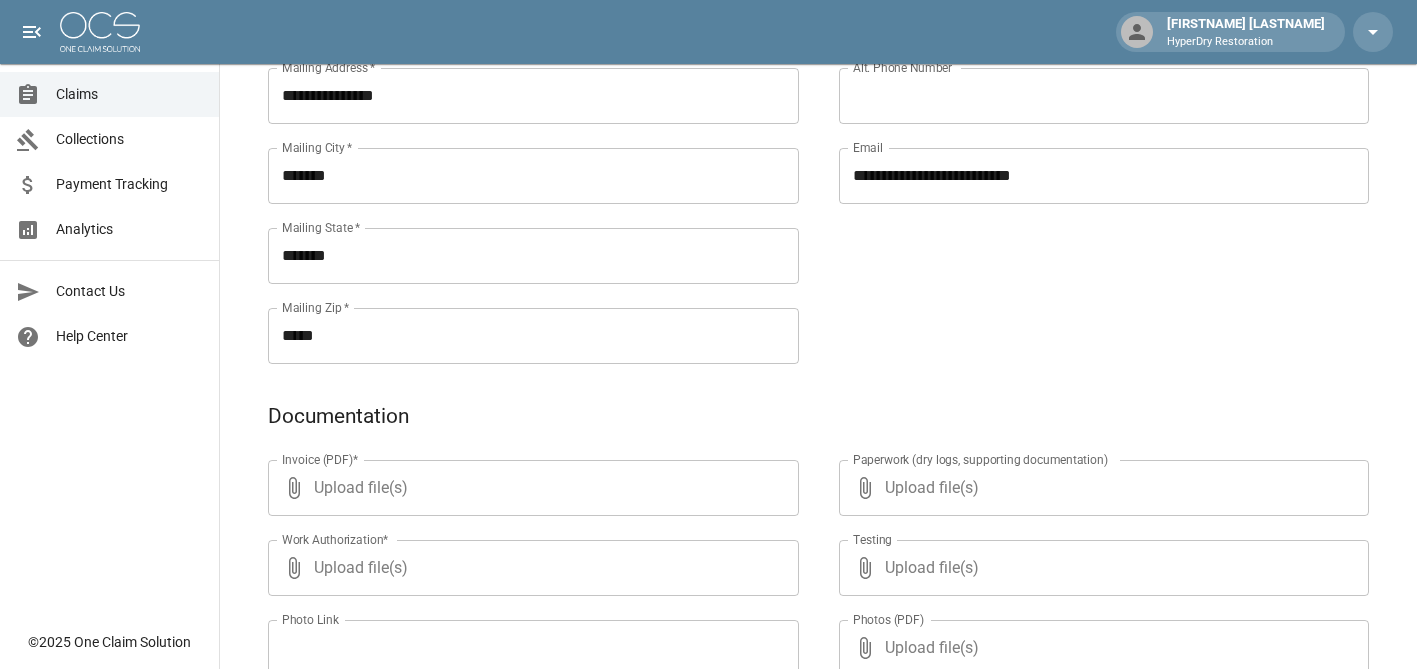 scroll, scrollTop: 837, scrollLeft: 0, axis: vertical 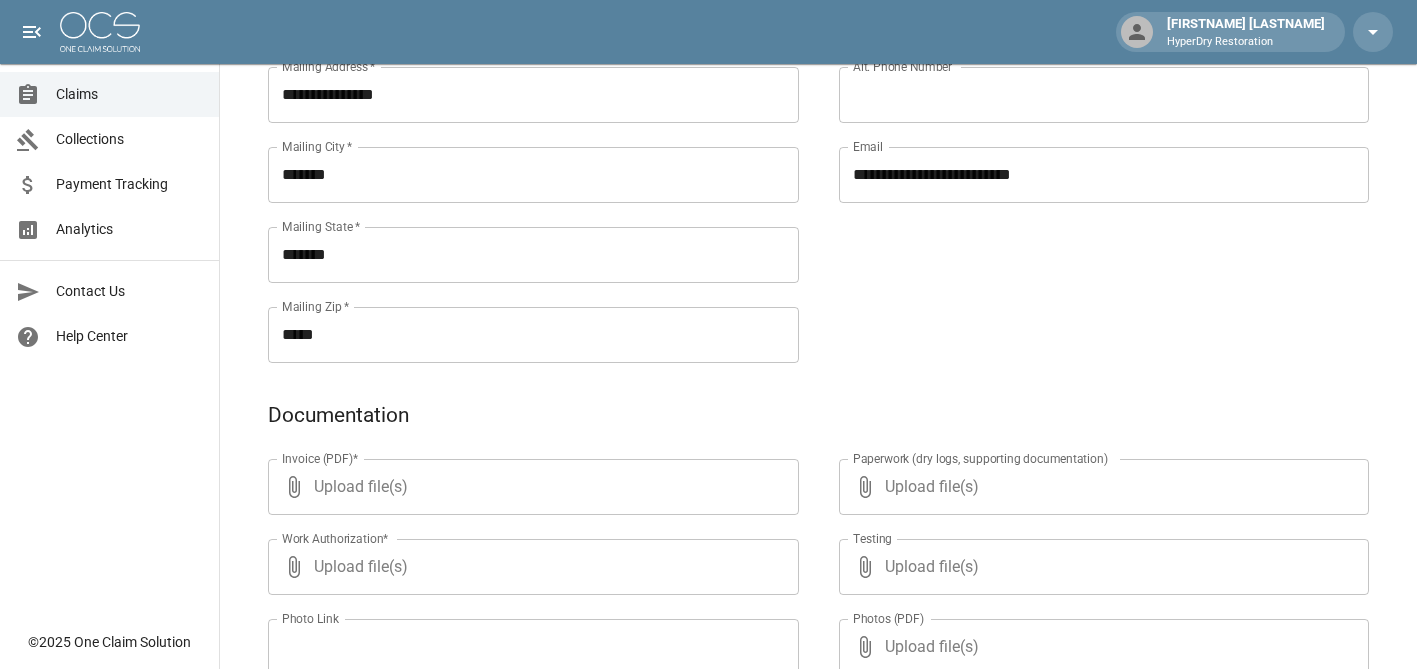 type on "**********" 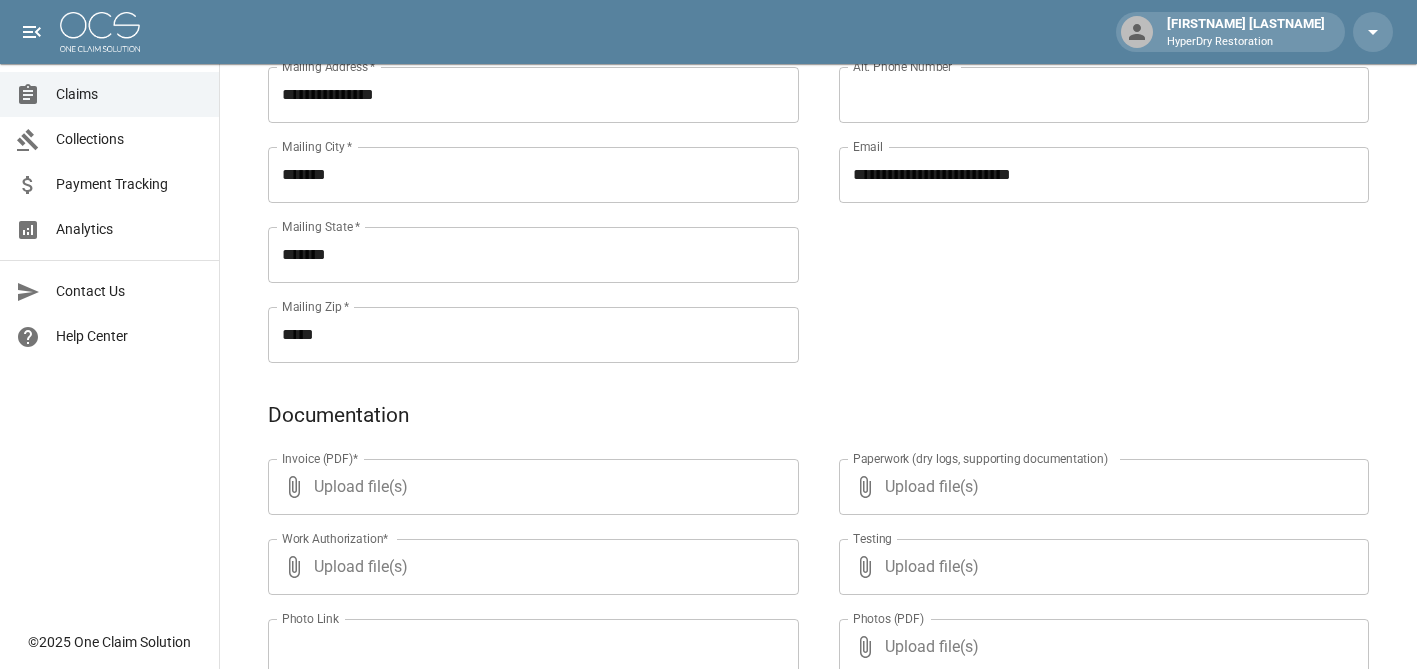 click on "Upload file(s)" at bounding box center (529, 487) 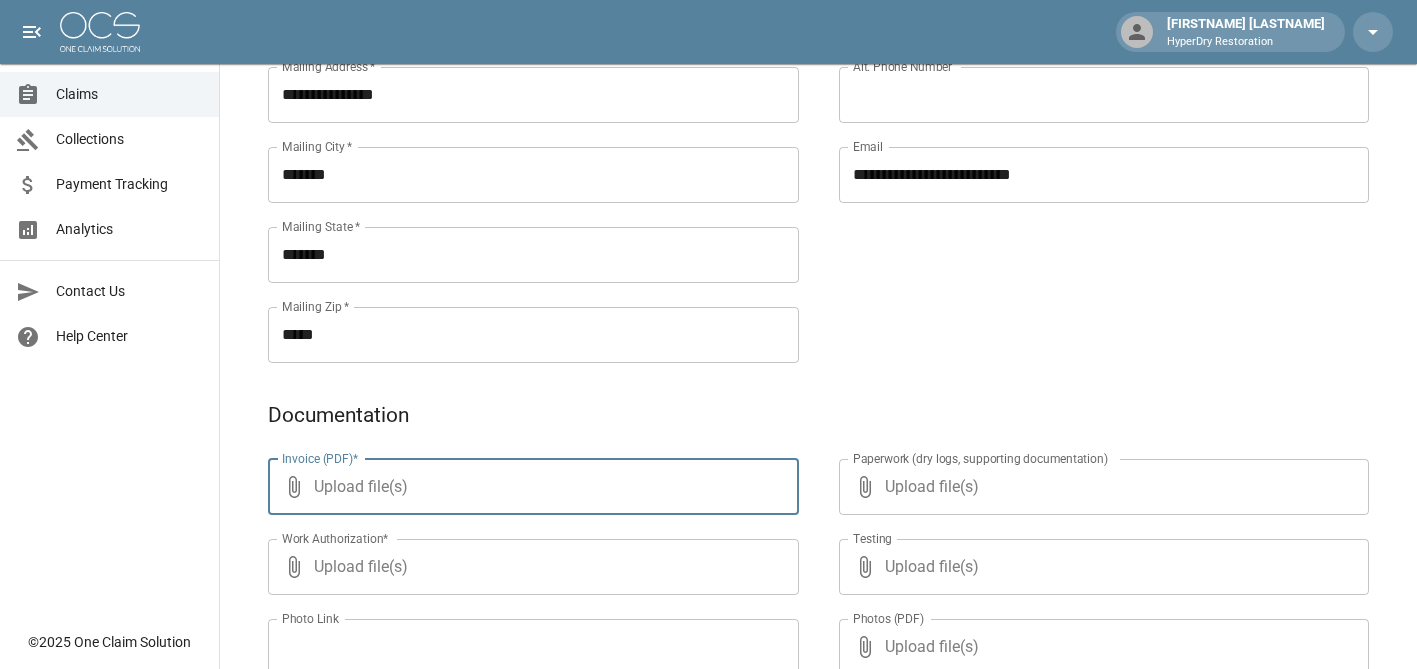 type on "**********" 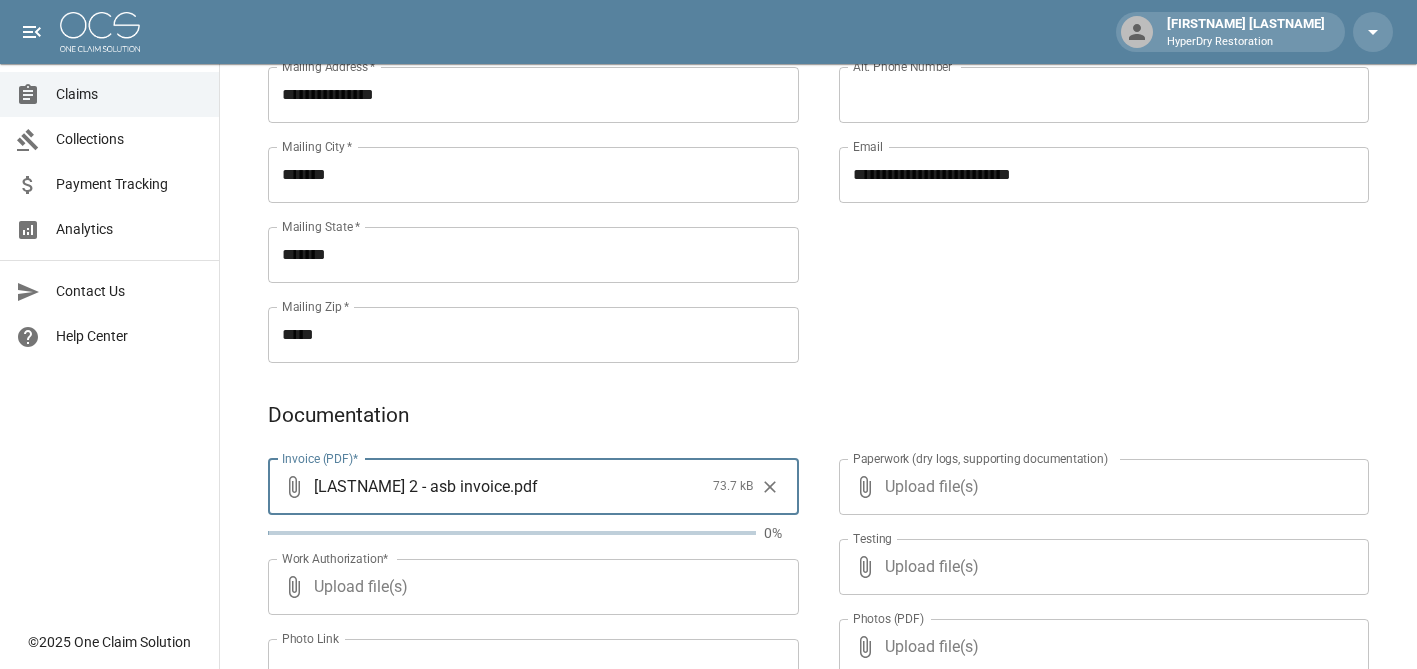scroll, scrollTop: 952, scrollLeft: 0, axis: vertical 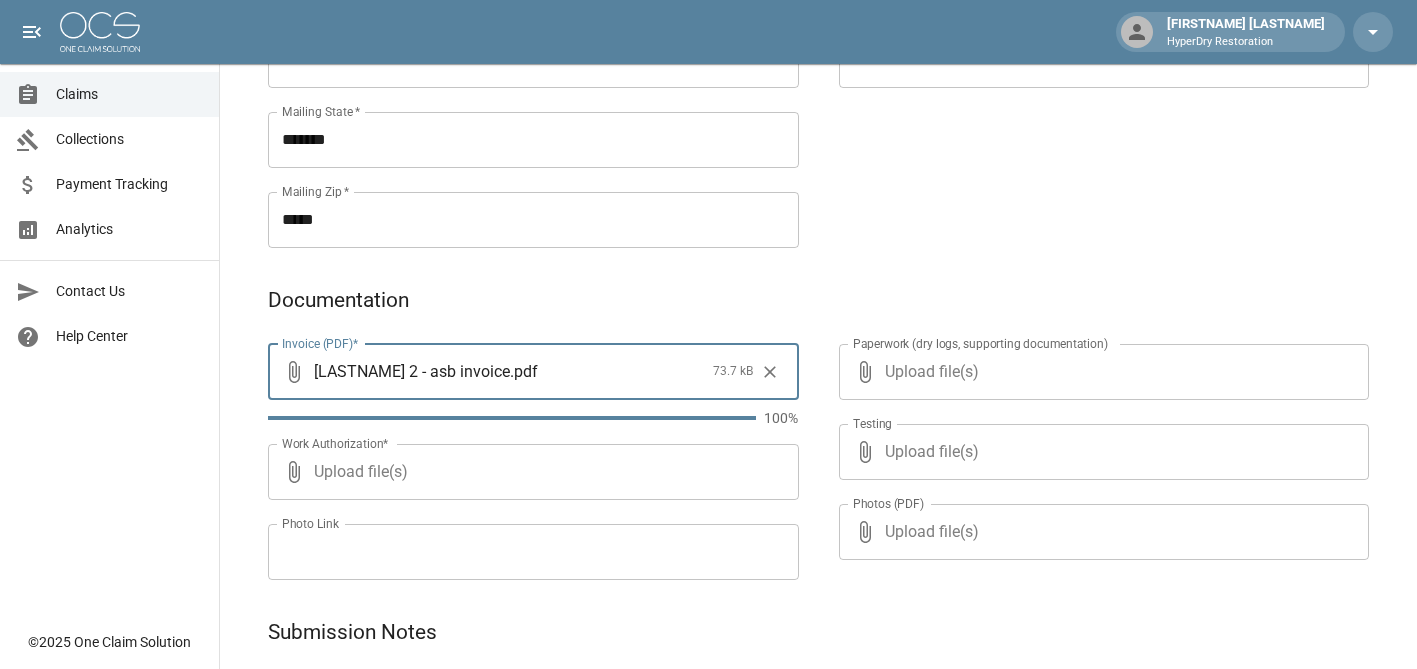 click on "Upload file(s)" at bounding box center (529, 472) 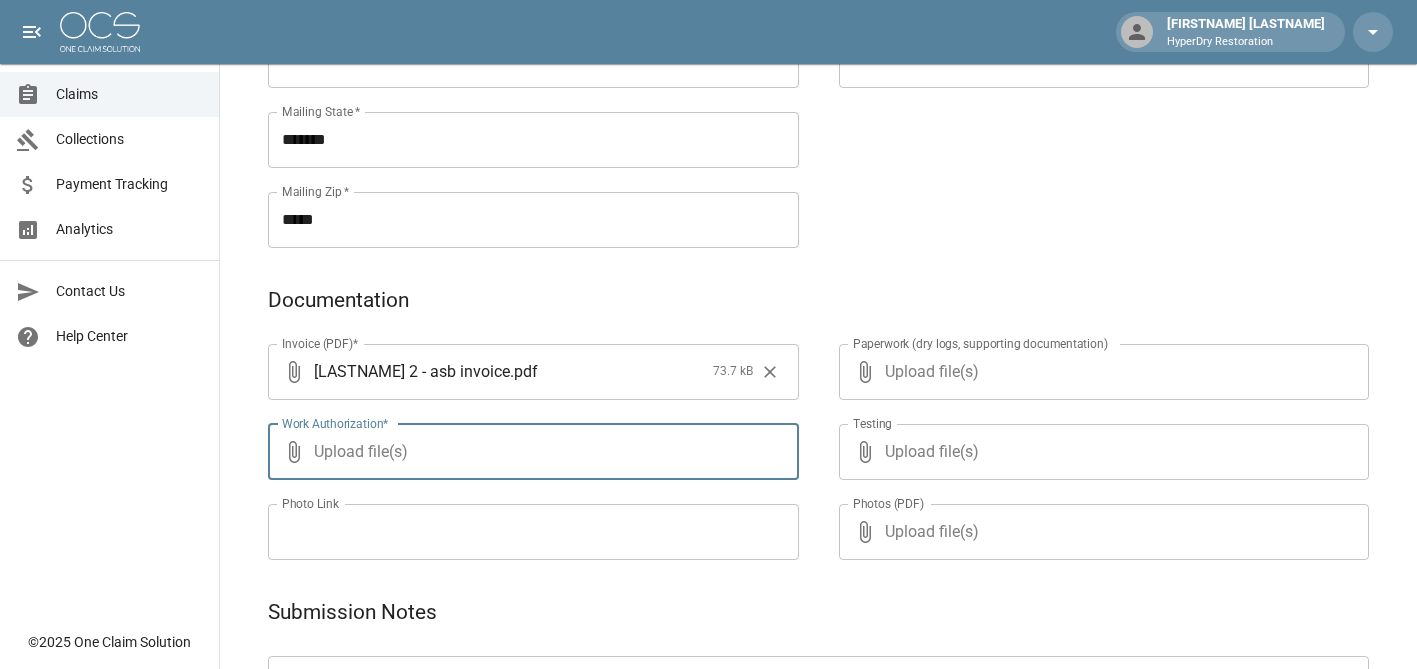 type on "**********" 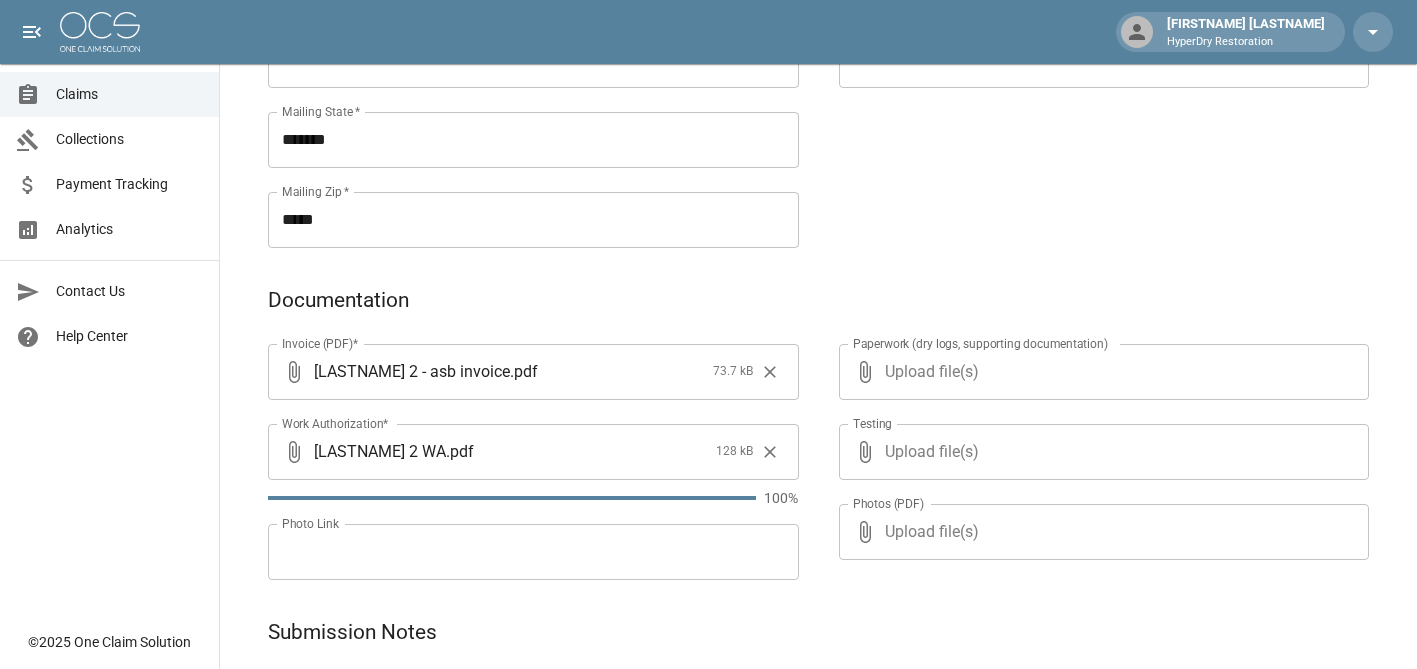 click on "Upload file(s)" at bounding box center (1100, 372) 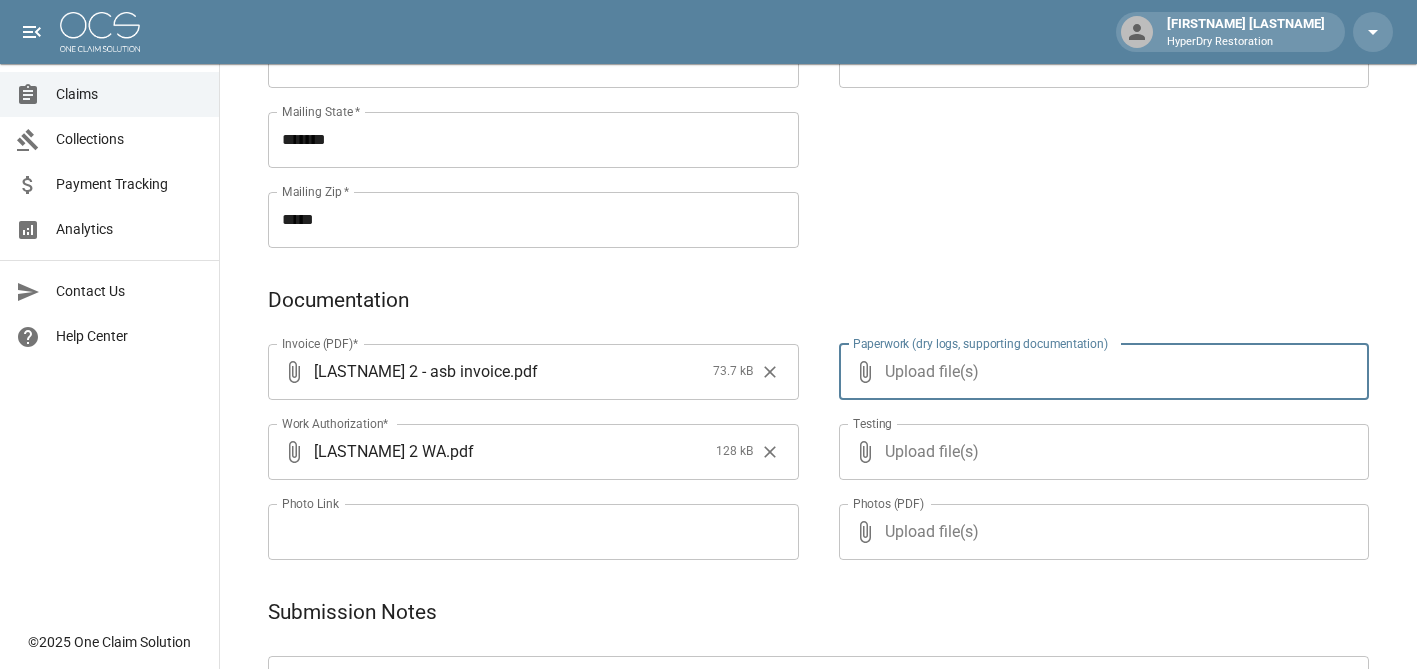 type on "**********" 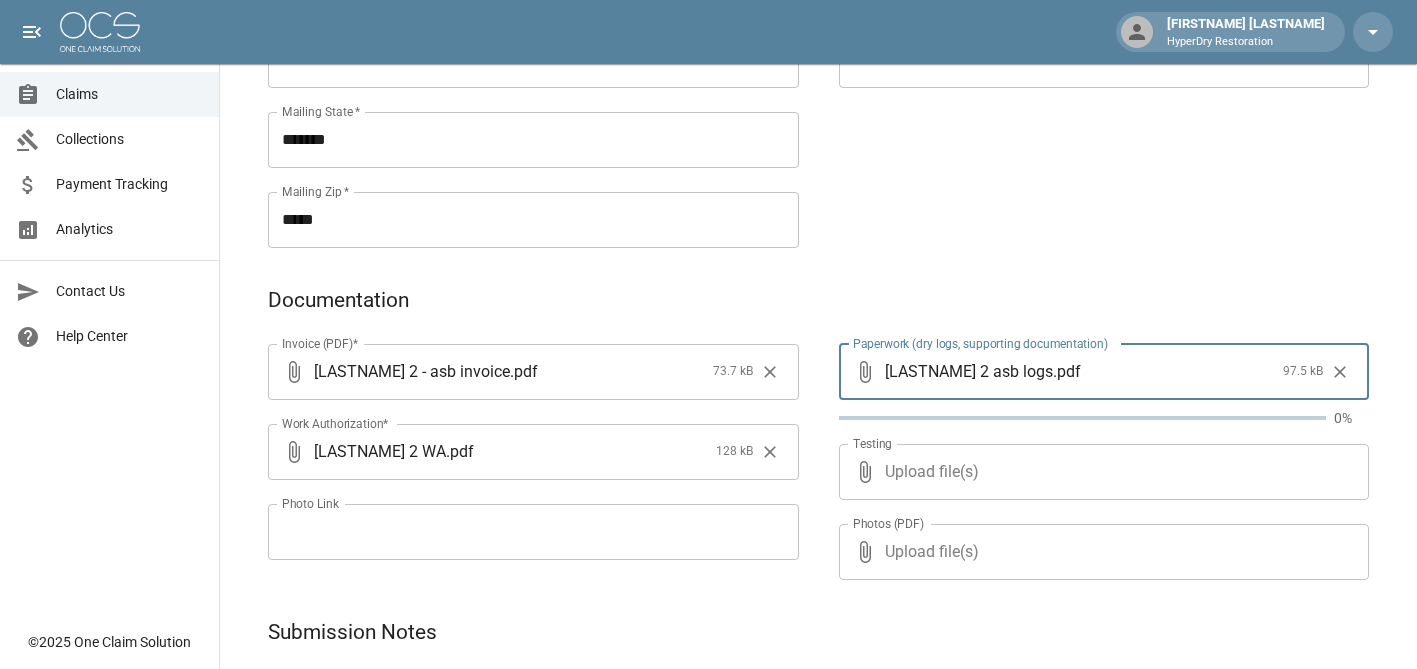 click on "Upload file(s)" at bounding box center [1100, 472] 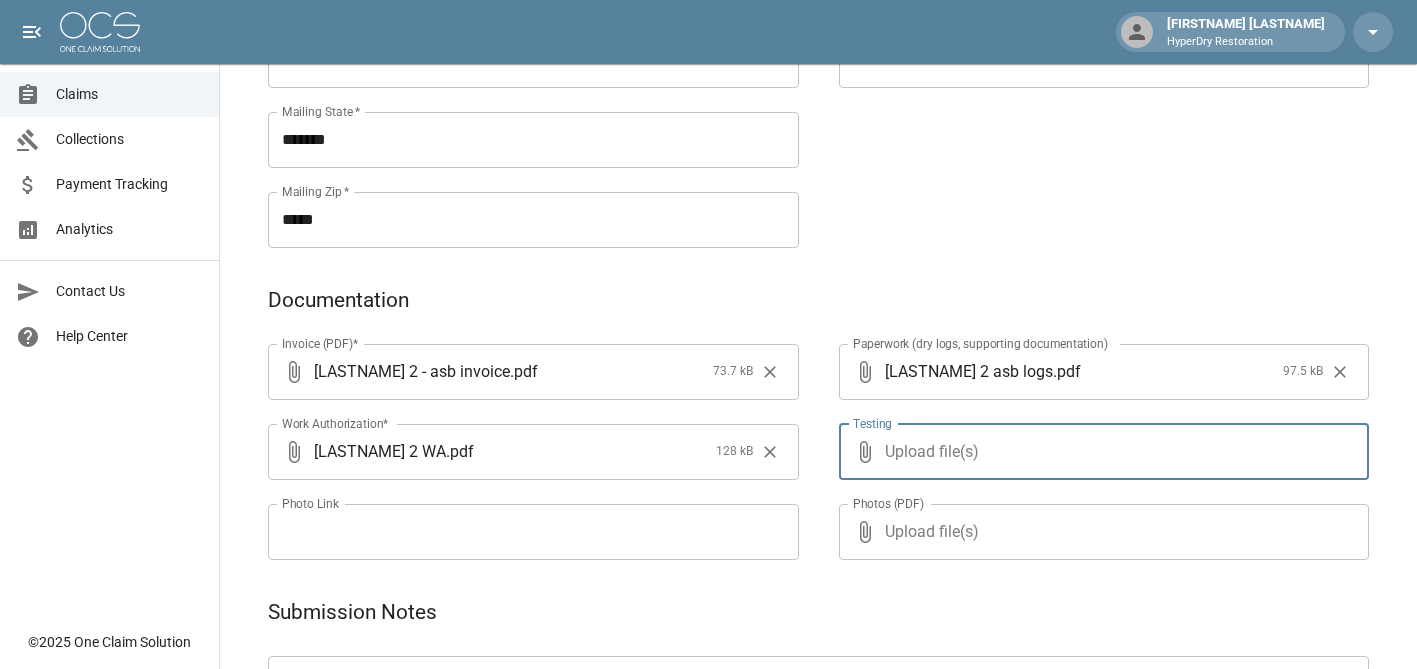 type on "**********" 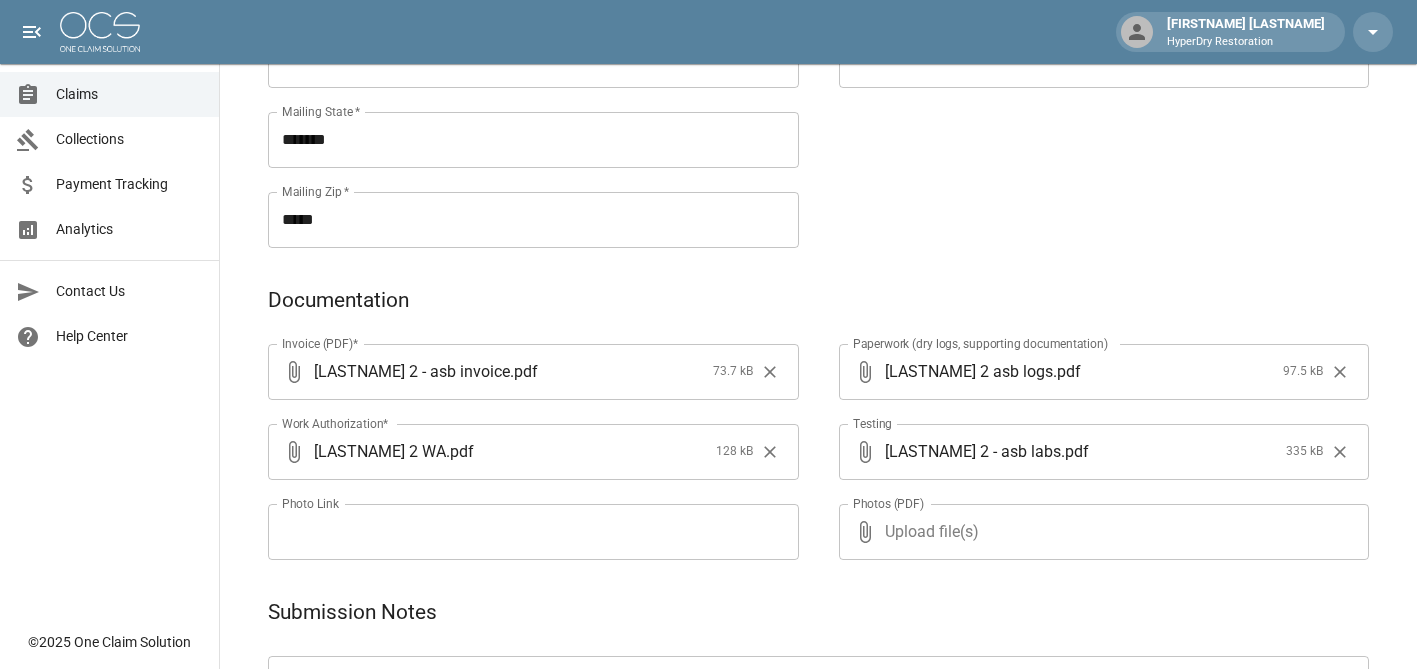 click on "Upload file(s)" at bounding box center (1100, 532) 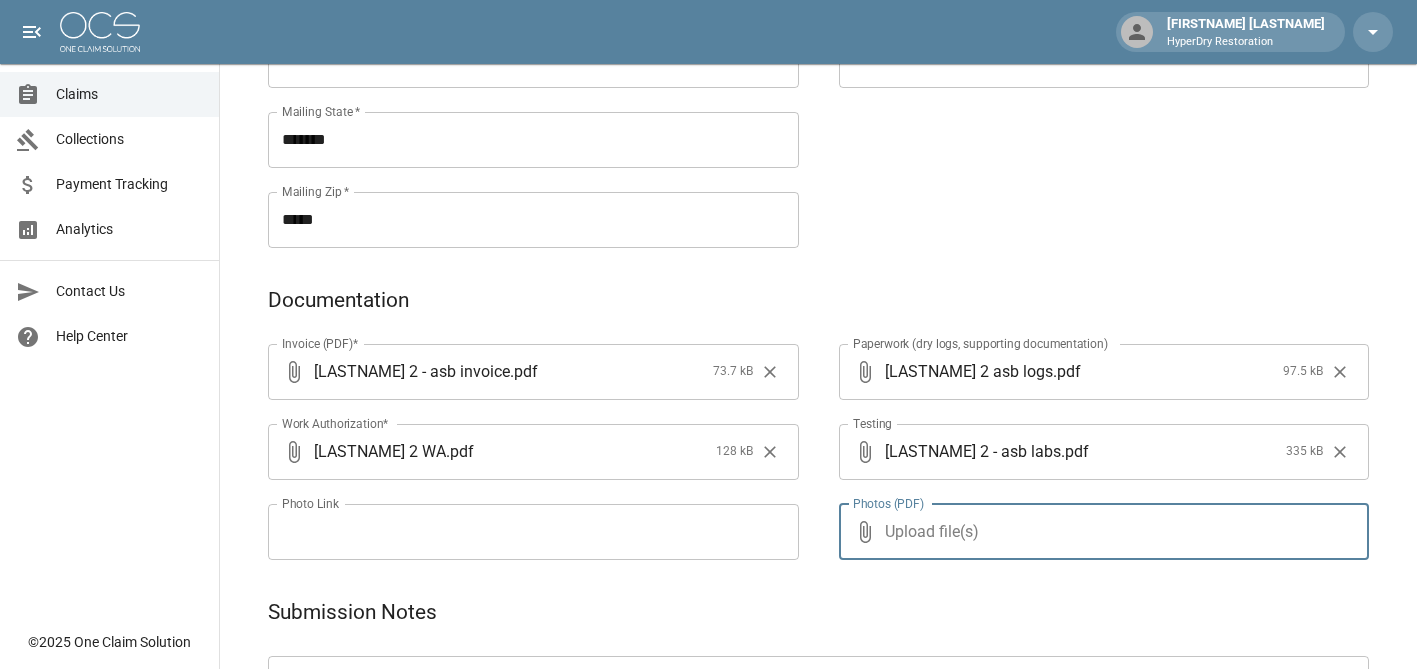 type on "**********" 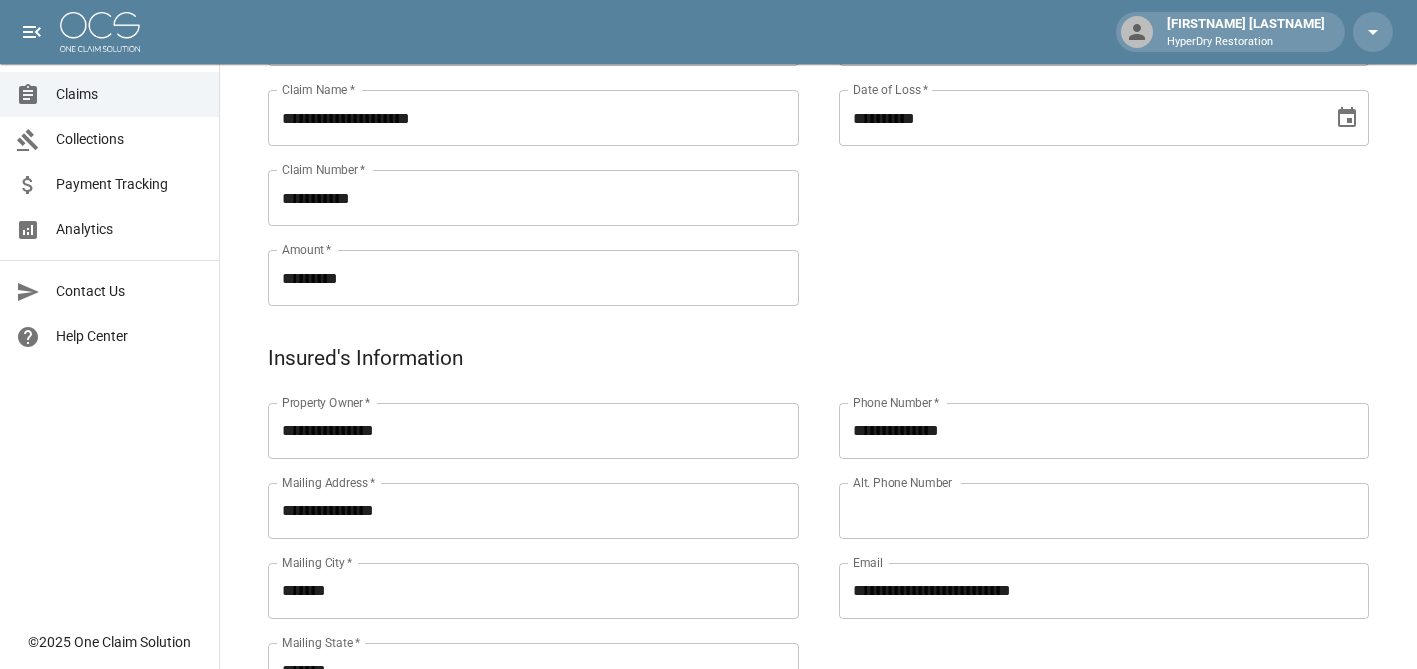 scroll, scrollTop: 404, scrollLeft: 0, axis: vertical 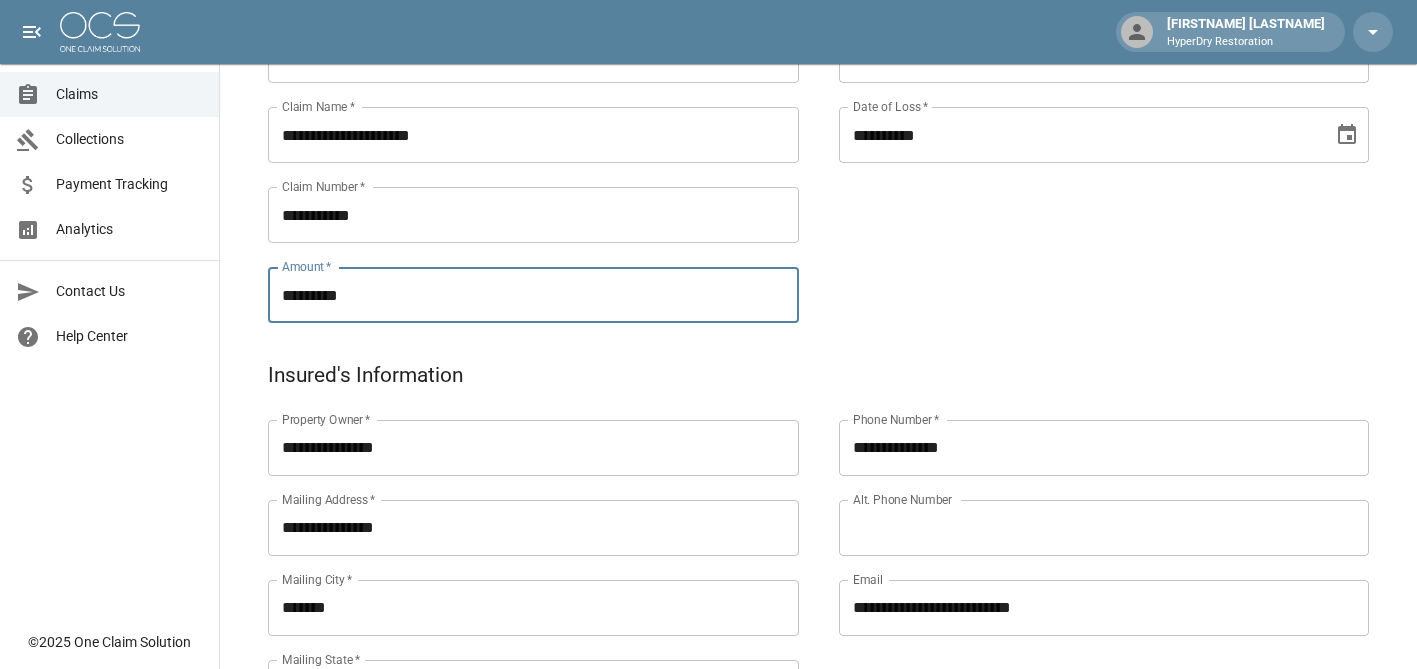 drag, startPoint x: 431, startPoint y: 300, endPoint x: 231, endPoint y: 303, distance: 200.02249 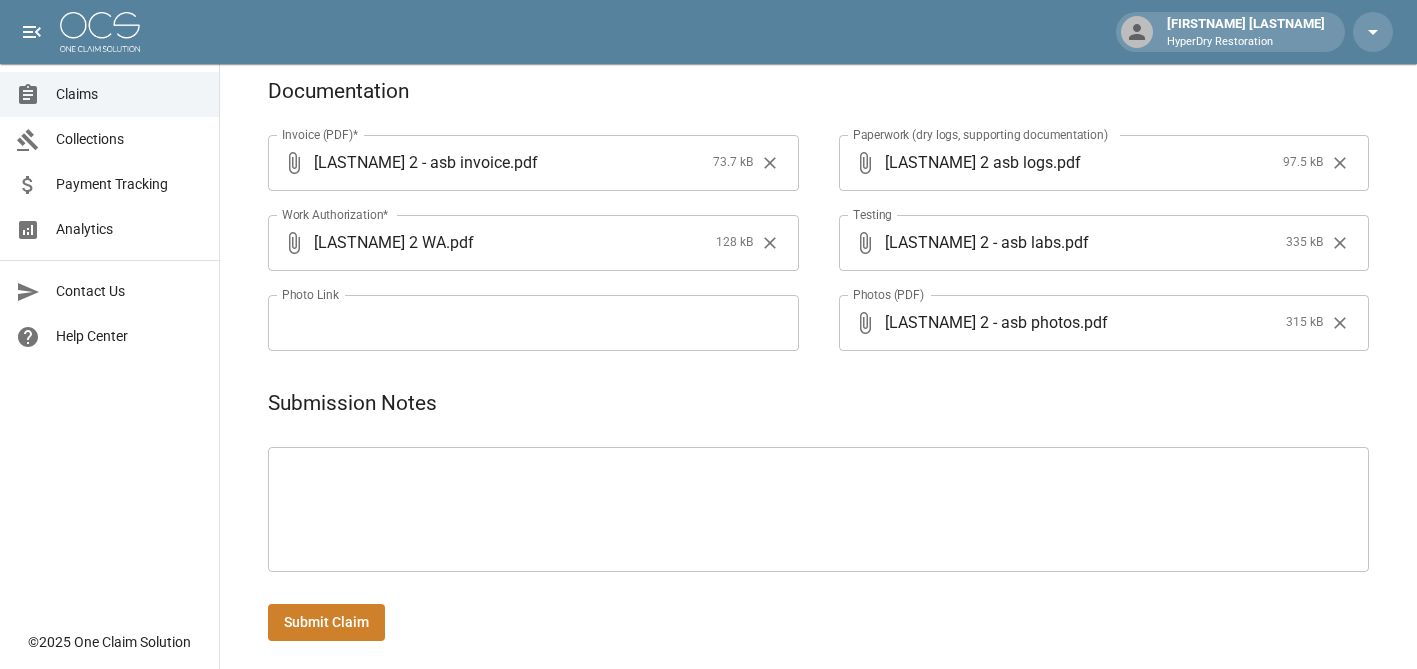 scroll, scrollTop: 1172, scrollLeft: 0, axis: vertical 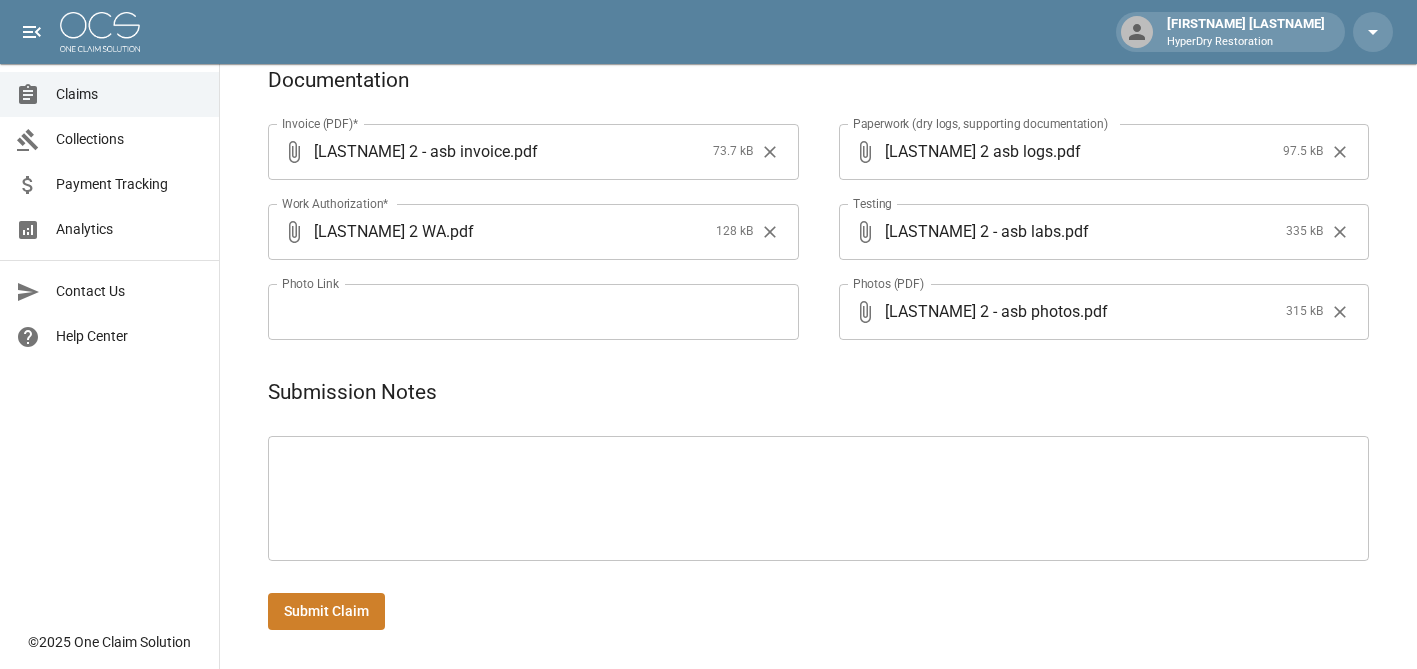 click on "Submit Claim" at bounding box center [326, 611] 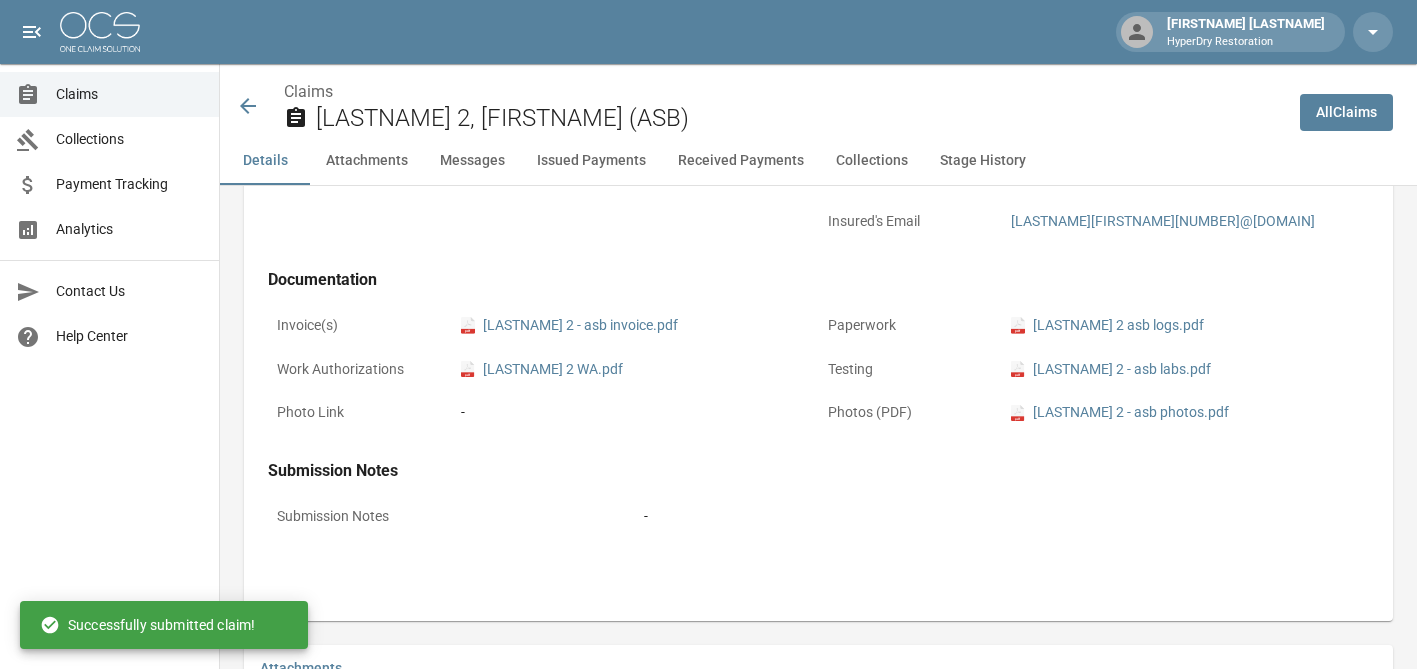 scroll, scrollTop: 1172, scrollLeft: 0, axis: vertical 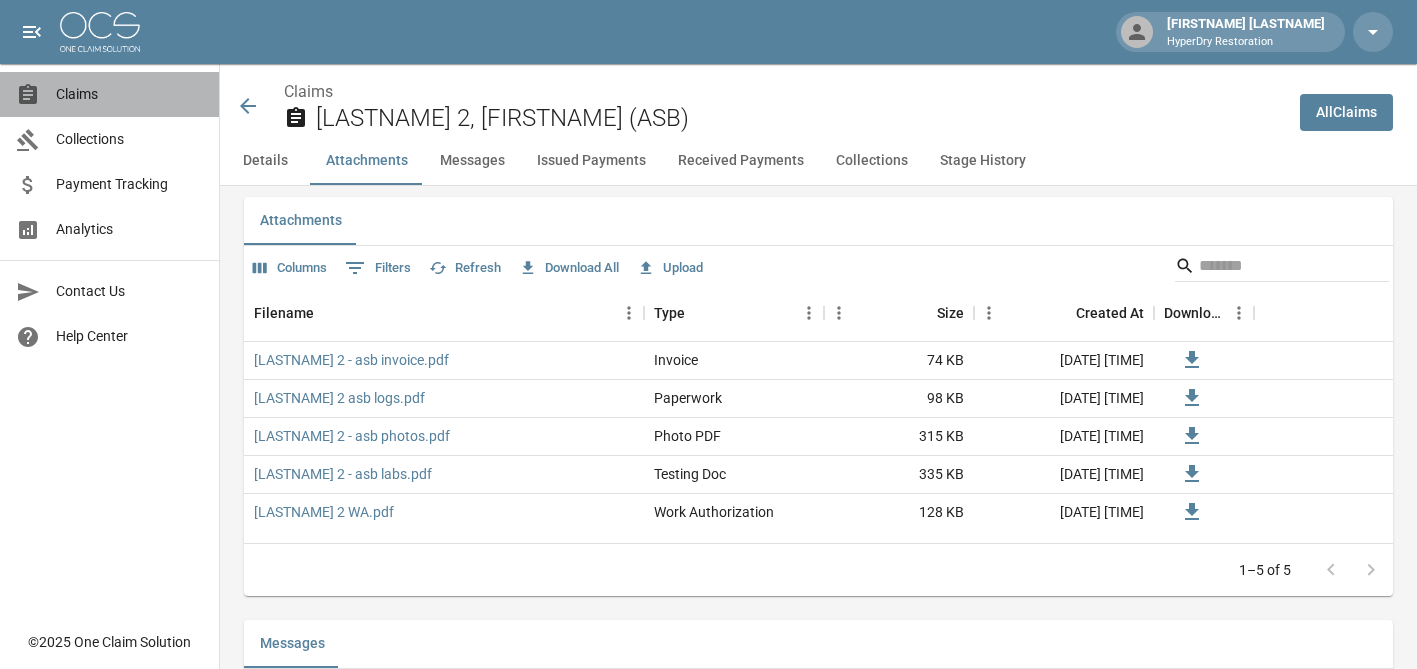 click on "Claims" at bounding box center [109, 94] 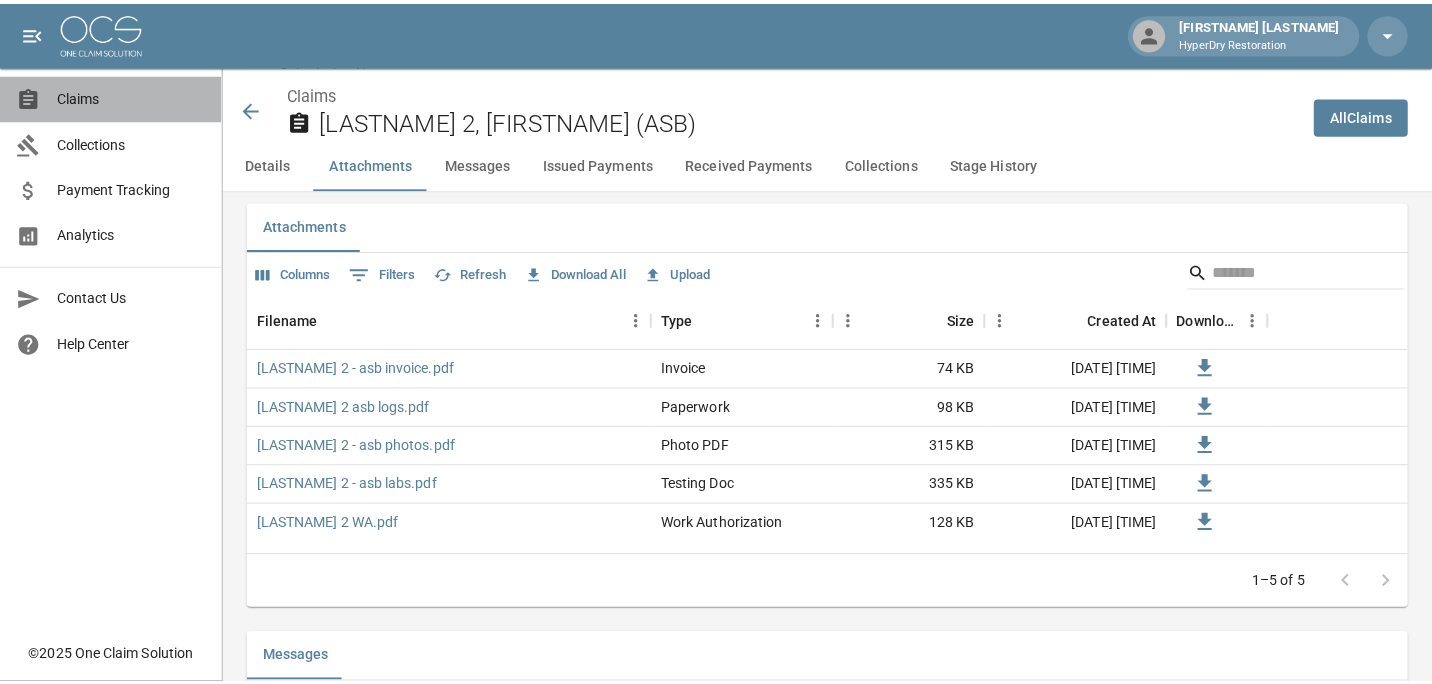 scroll, scrollTop: 0, scrollLeft: 0, axis: both 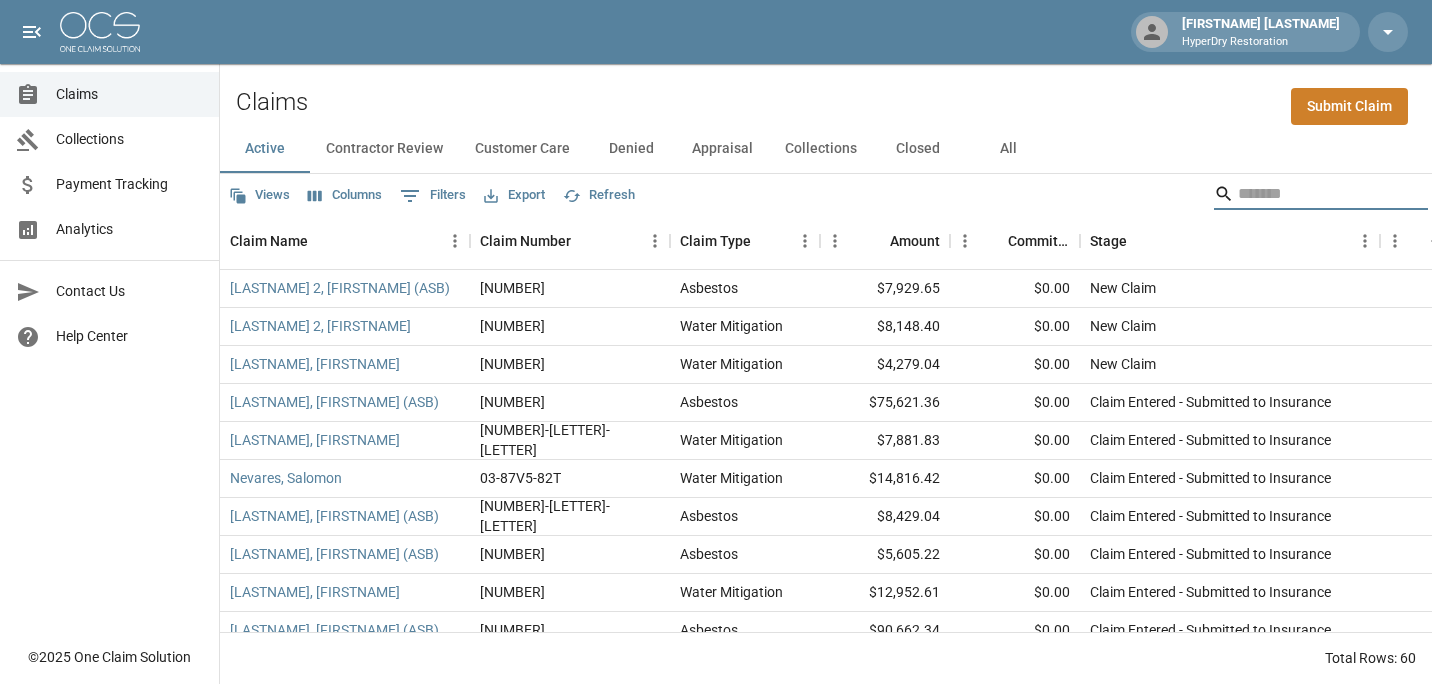 click at bounding box center [1318, 194] 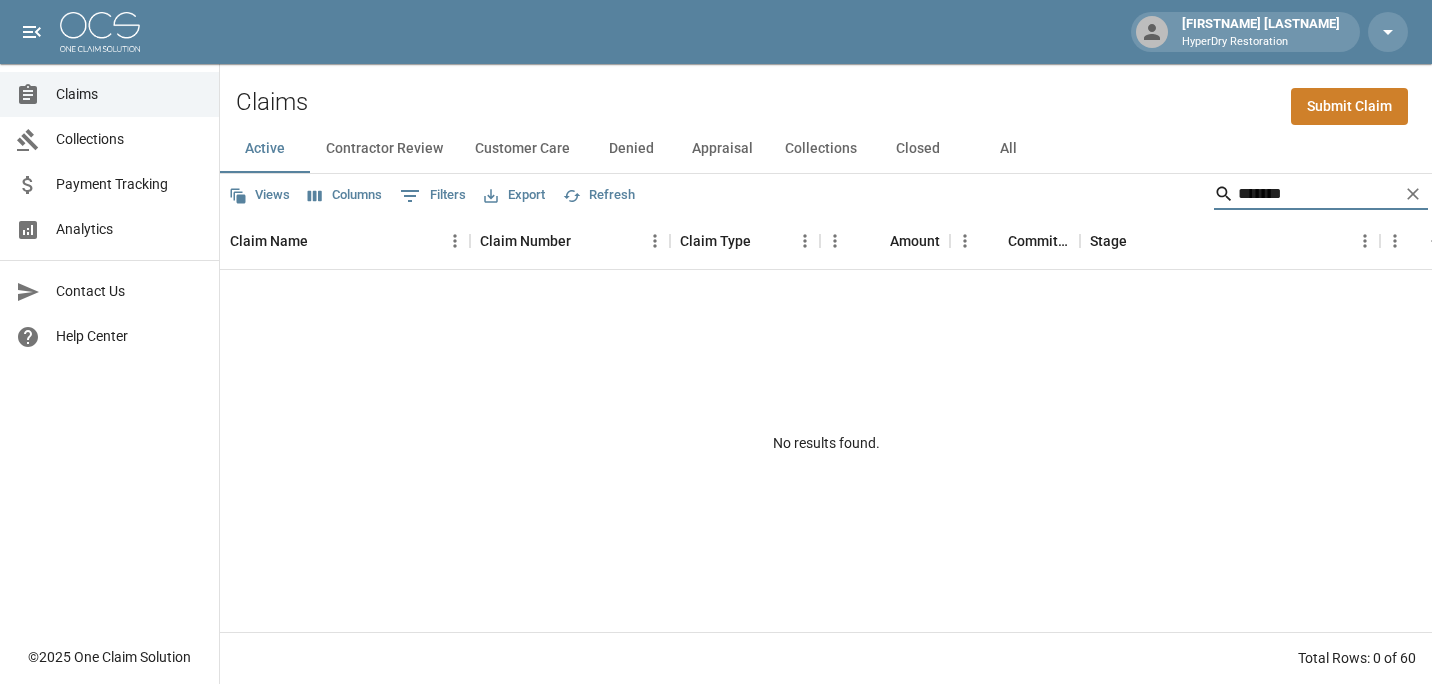 type on "*******" 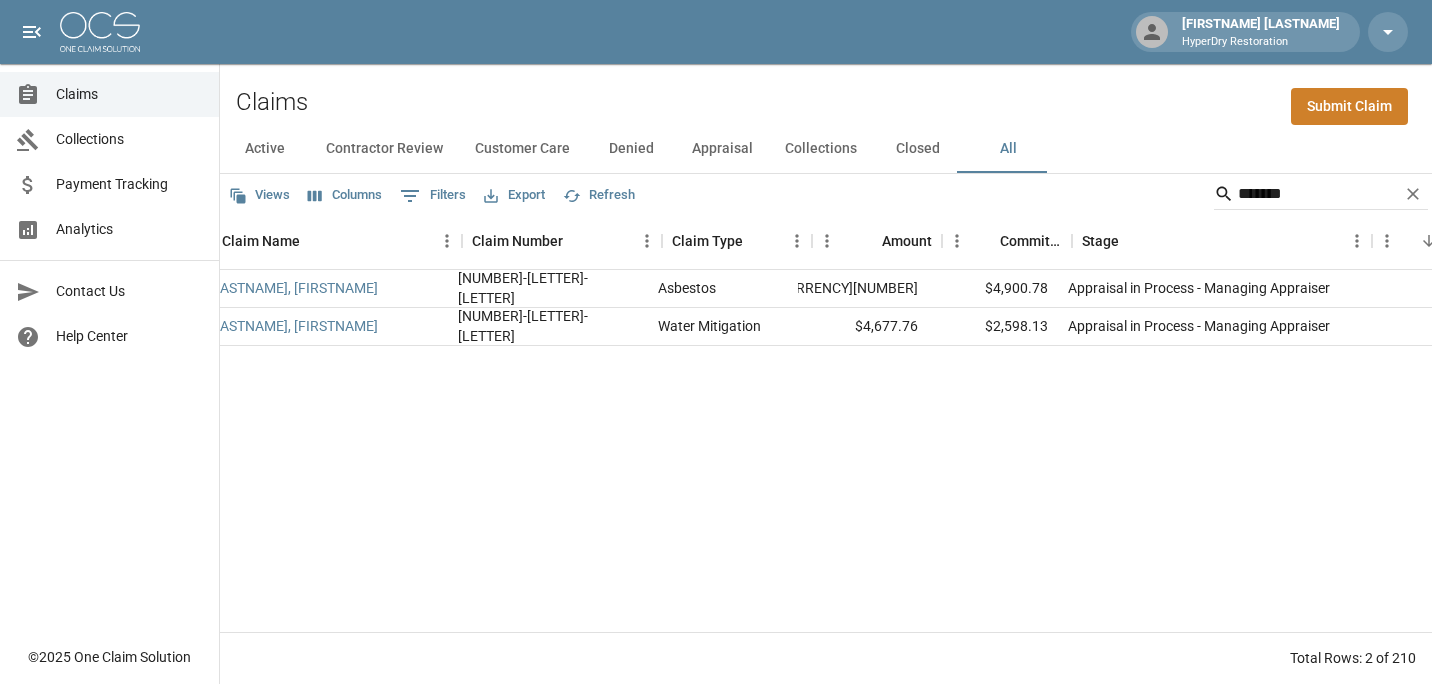 scroll, scrollTop: 0, scrollLeft: 0, axis: both 